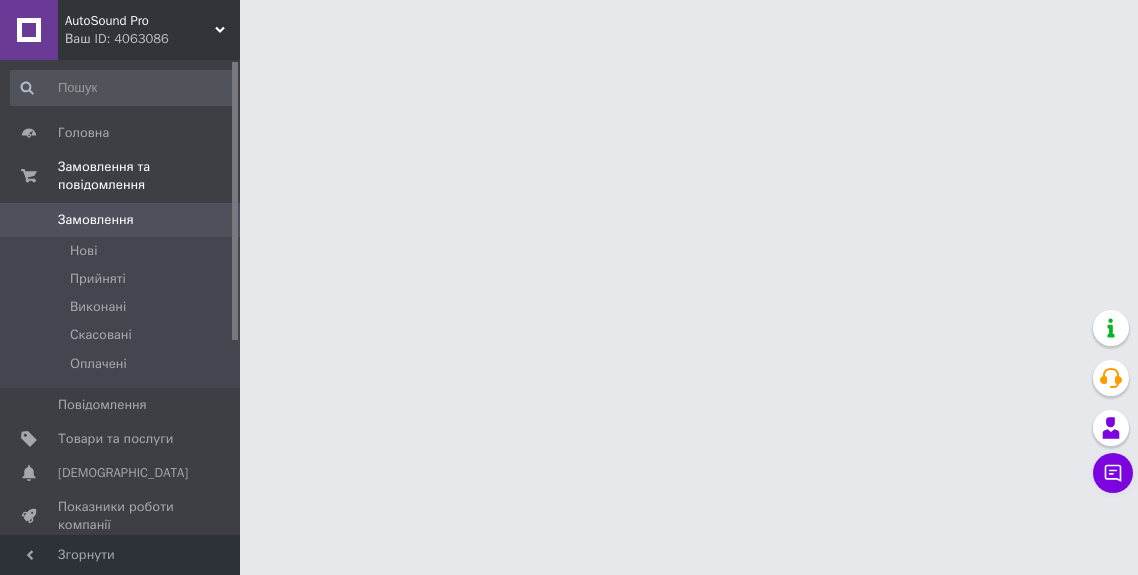 scroll, scrollTop: 0, scrollLeft: 0, axis: both 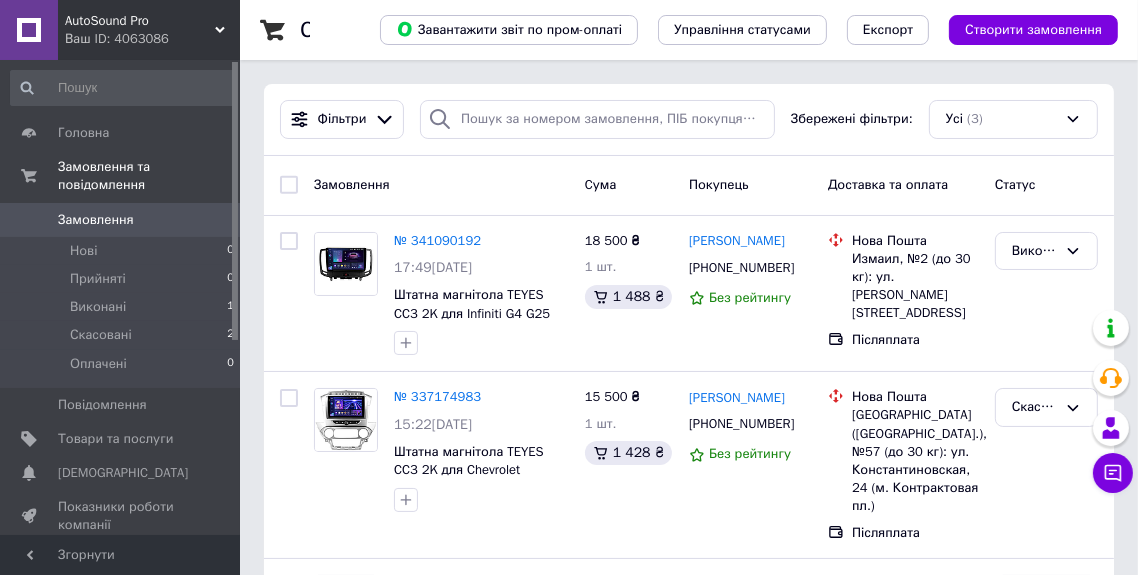 click on "Замовлення" at bounding box center (96, 220) 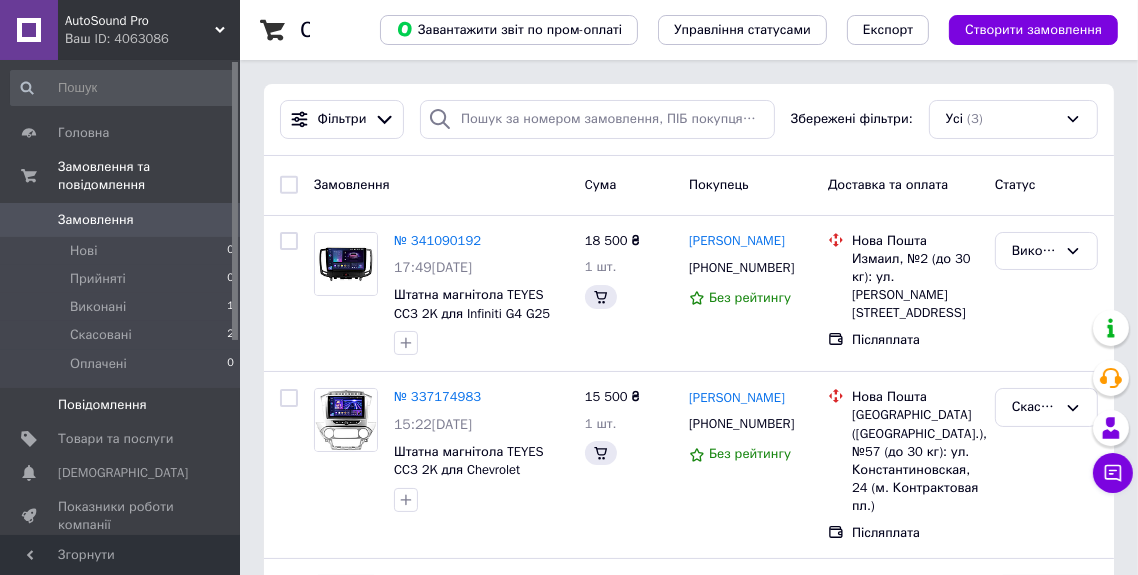 click on "Повідомлення" at bounding box center [102, 405] 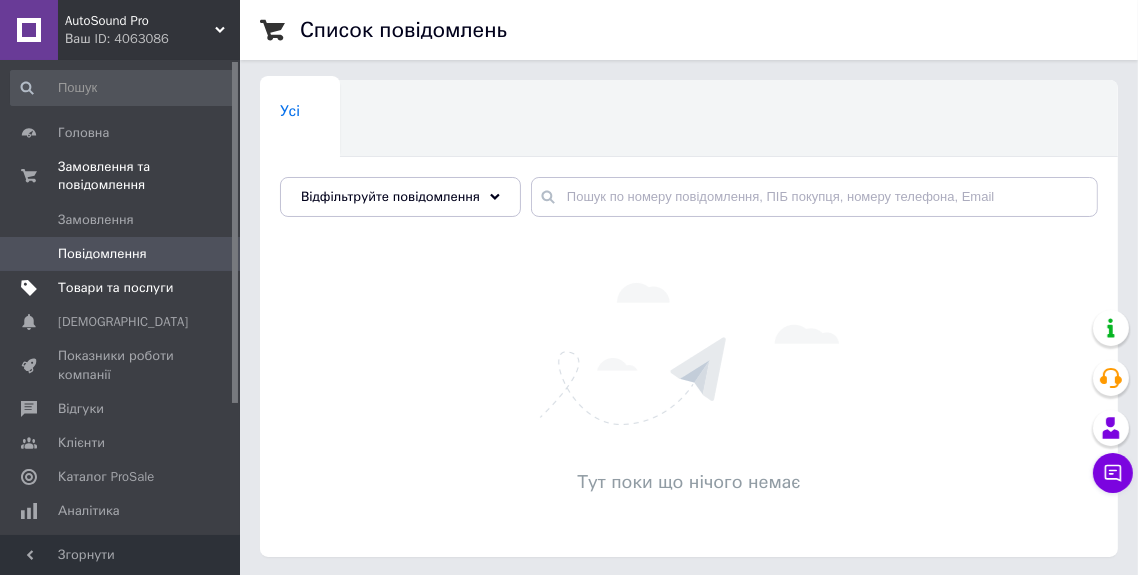click on "Товари та послуги" at bounding box center (115, 288) 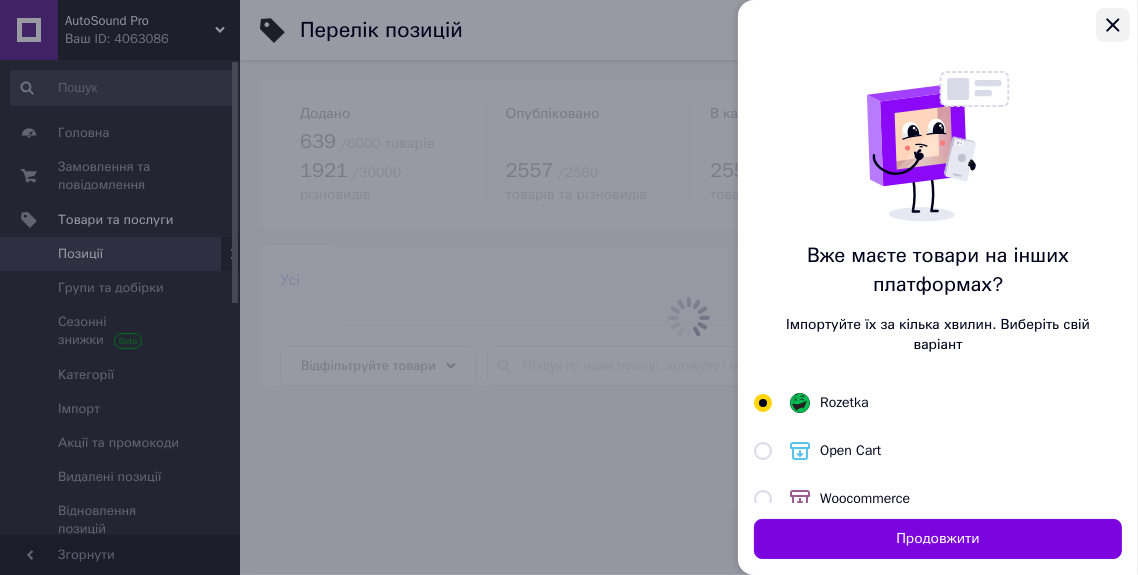 click 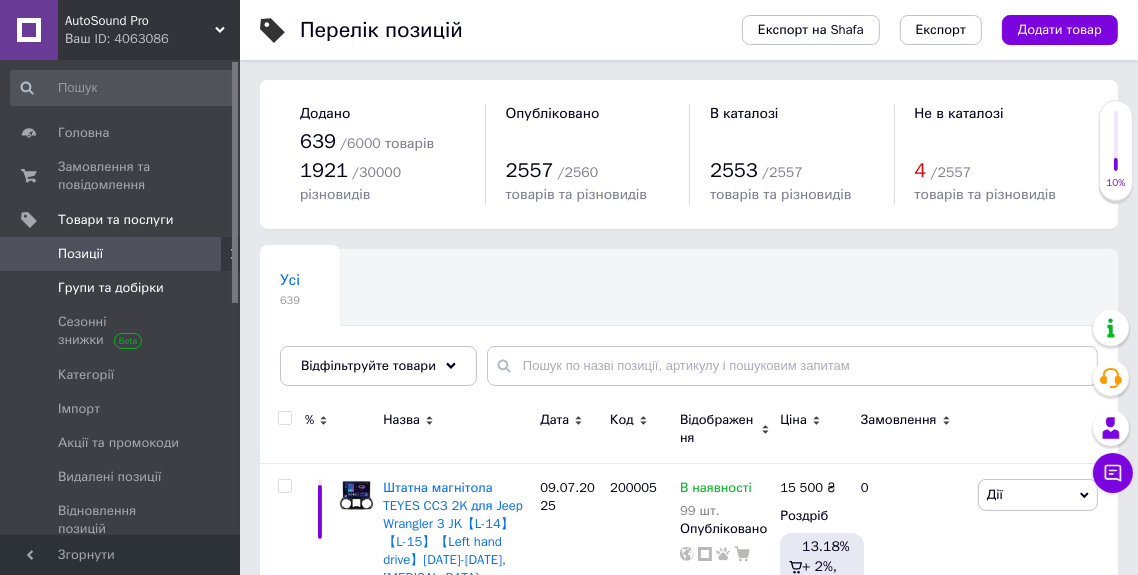 click on "Групи та добірки" at bounding box center [111, 288] 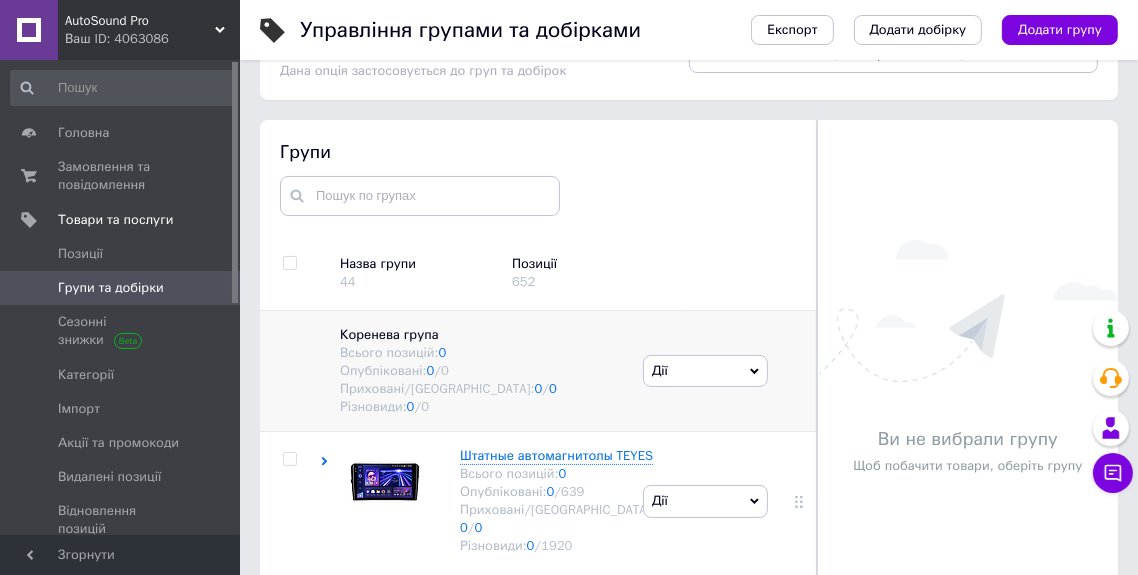 scroll, scrollTop: 113, scrollLeft: 0, axis: vertical 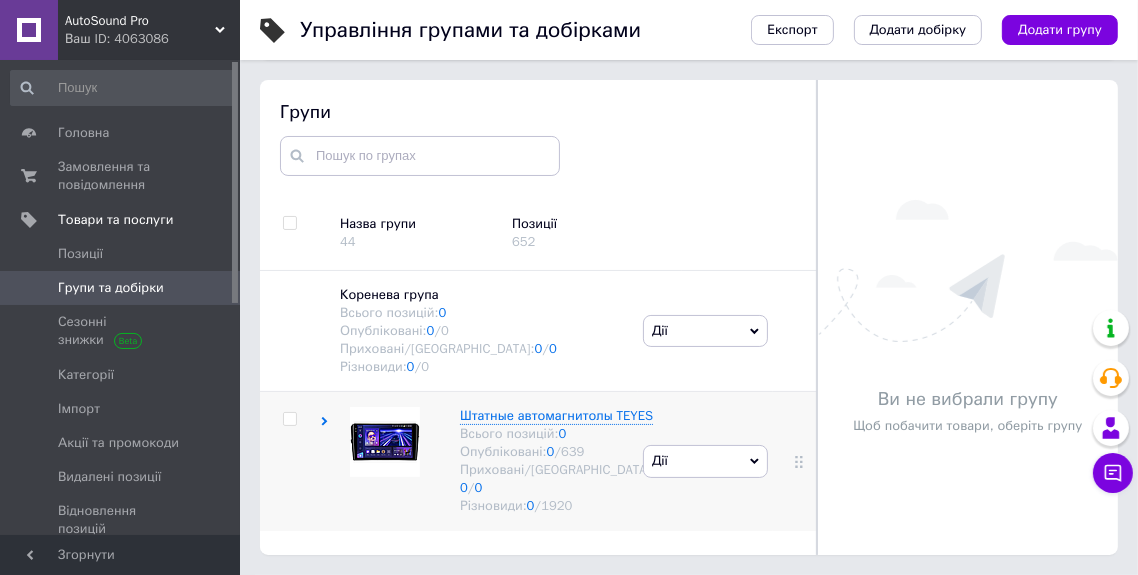 click 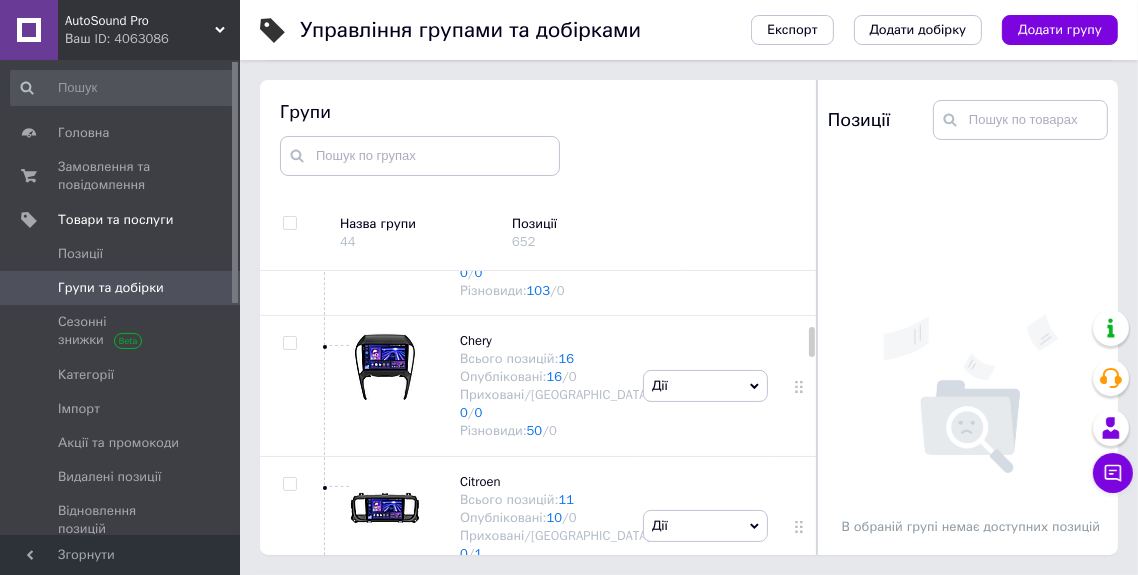 scroll, scrollTop: 1208, scrollLeft: 0, axis: vertical 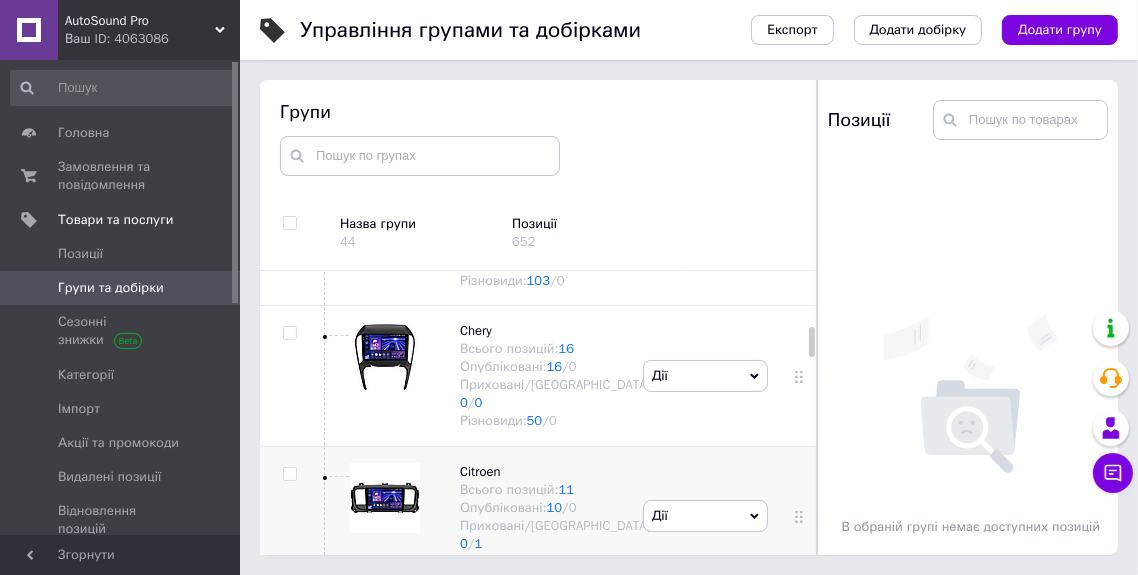 click at bounding box center (385, 498) 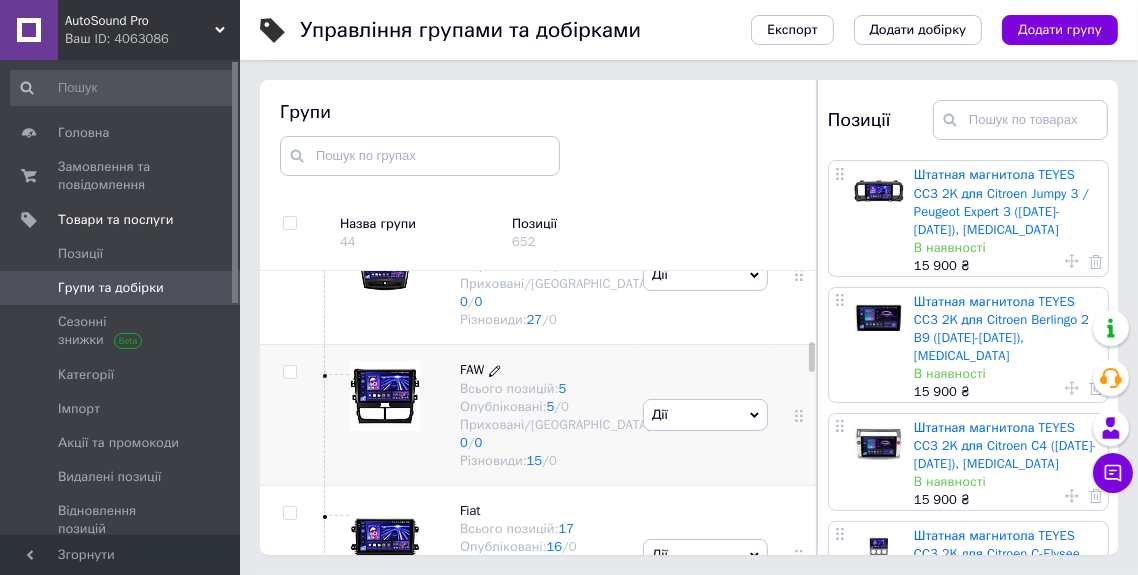 scroll, scrollTop: 1669, scrollLeft: 0, axis: vertical 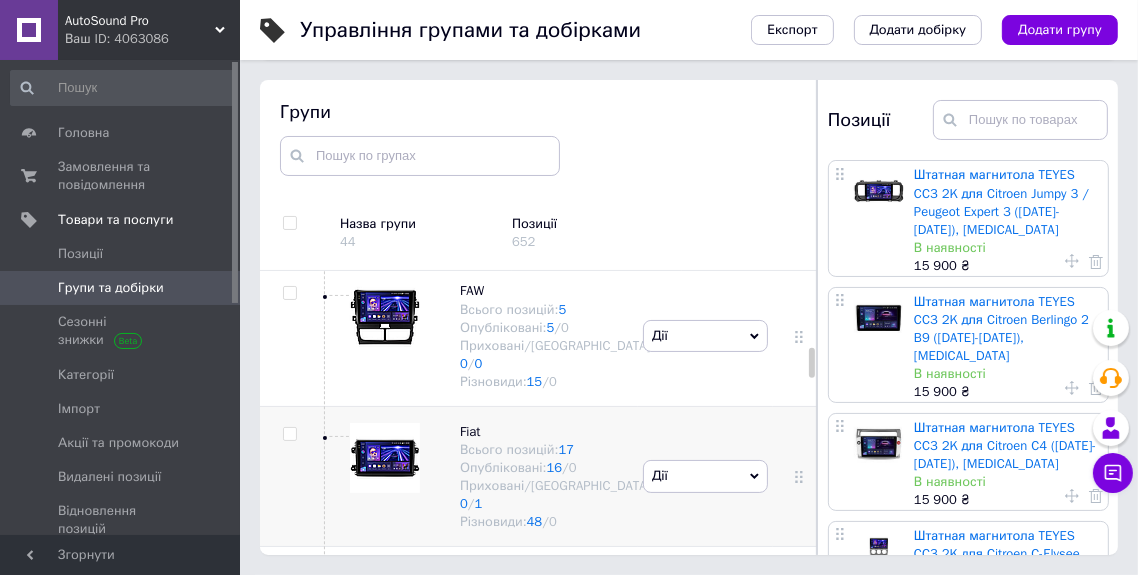 click at bounding box center [385, 458] 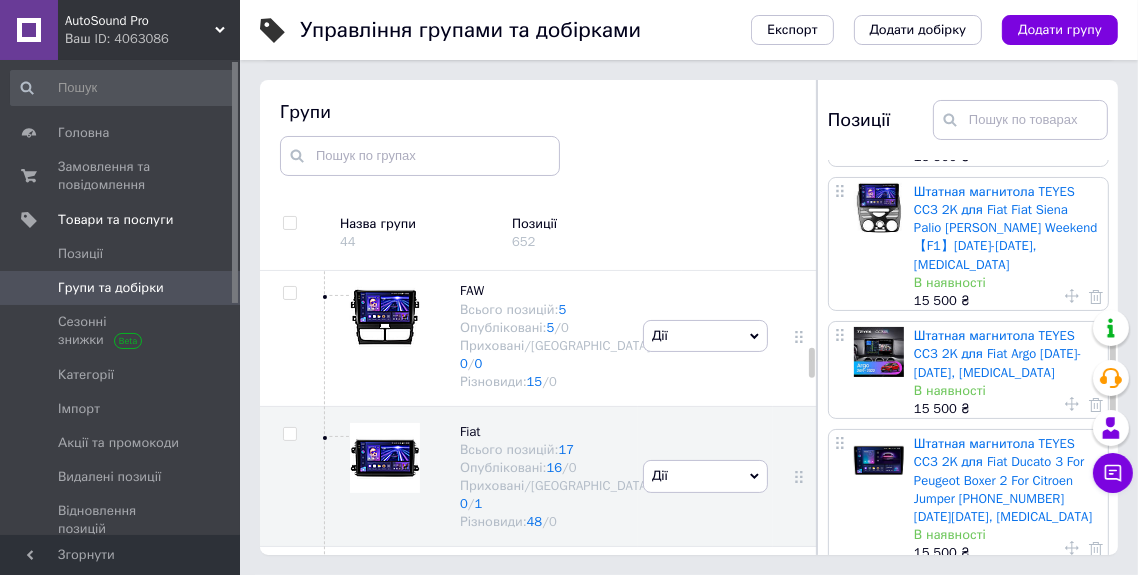 scroll, scrollTop: 793, scrollLeft: 0, axis: vertical 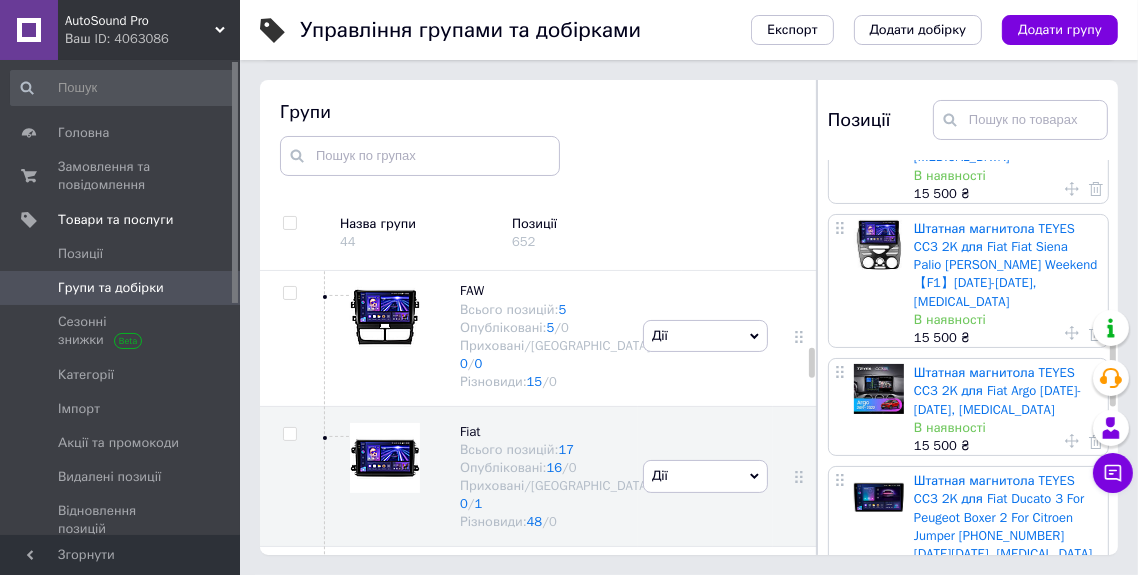 click on "Штатная магнитола TEYES CC3 2K для Fiat Argo [DATE]-[DATE], [MEDICAL_DATA] В наявності 15 500   ₴" at bounding box center [1008, 407] 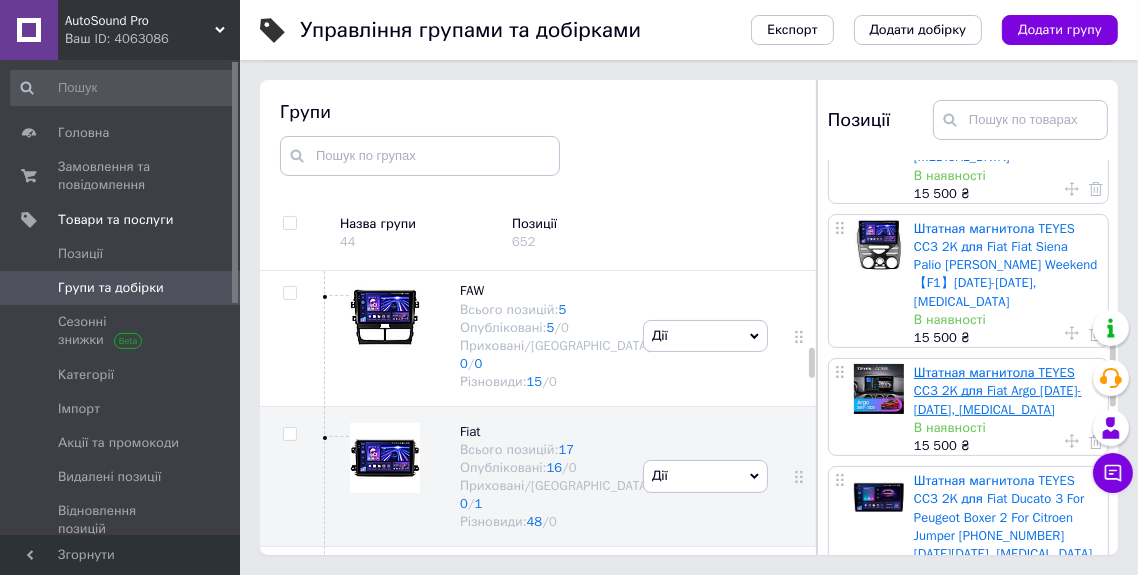 click on "Штатная магнитола TEYES CC3 2K для Fiat Argo [DATE]-[DATE], [MEDICAL_DATA]" at bounding box center (998, 390) 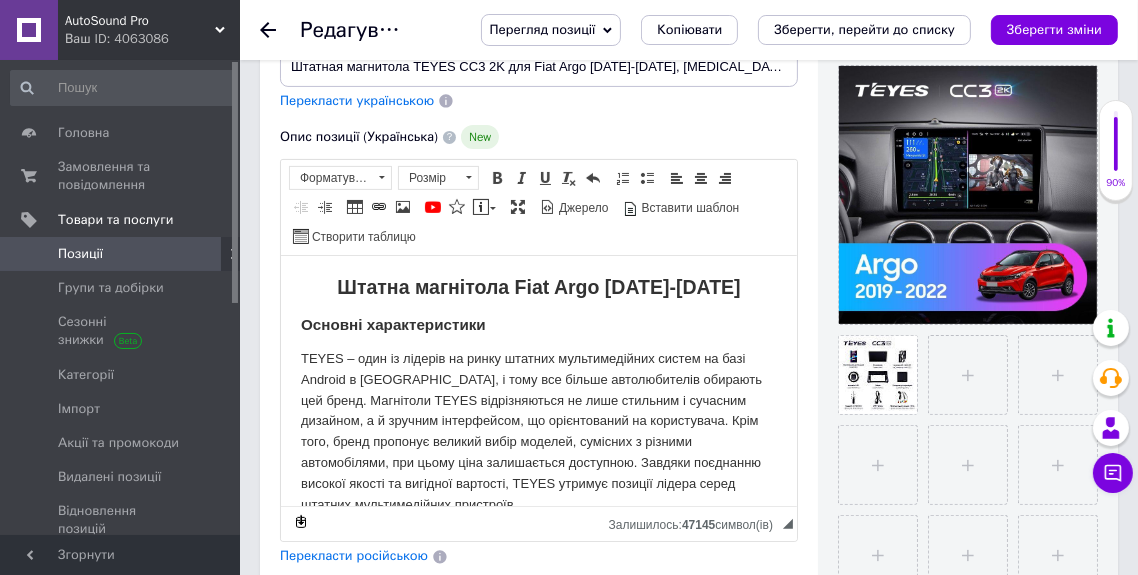 scroll, scrollTop: 430, scrollLeft: 0, axis: vertical 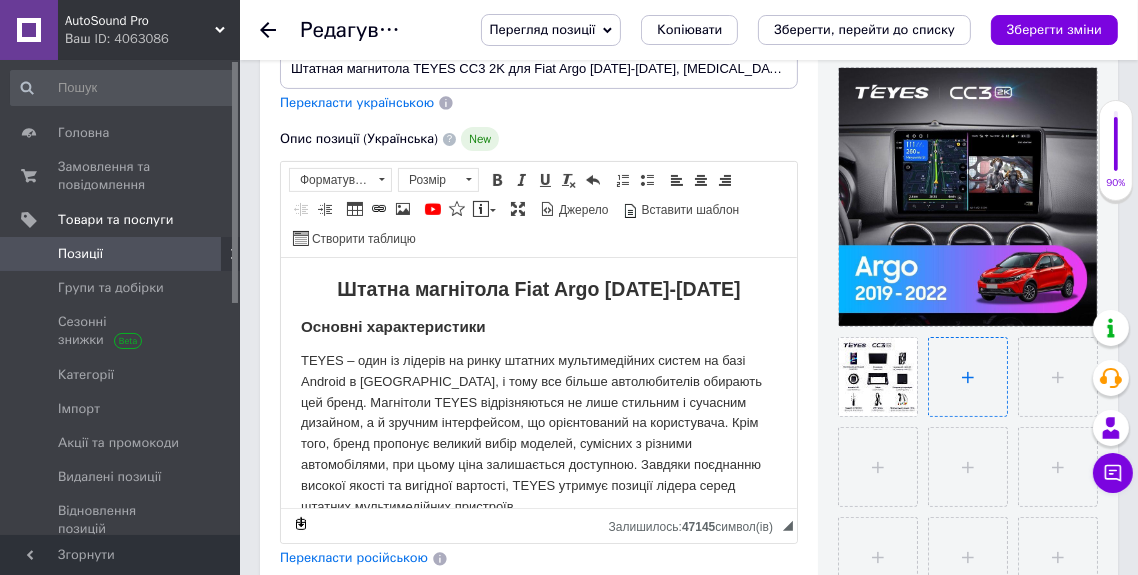 click at bounding box center (968, 377) 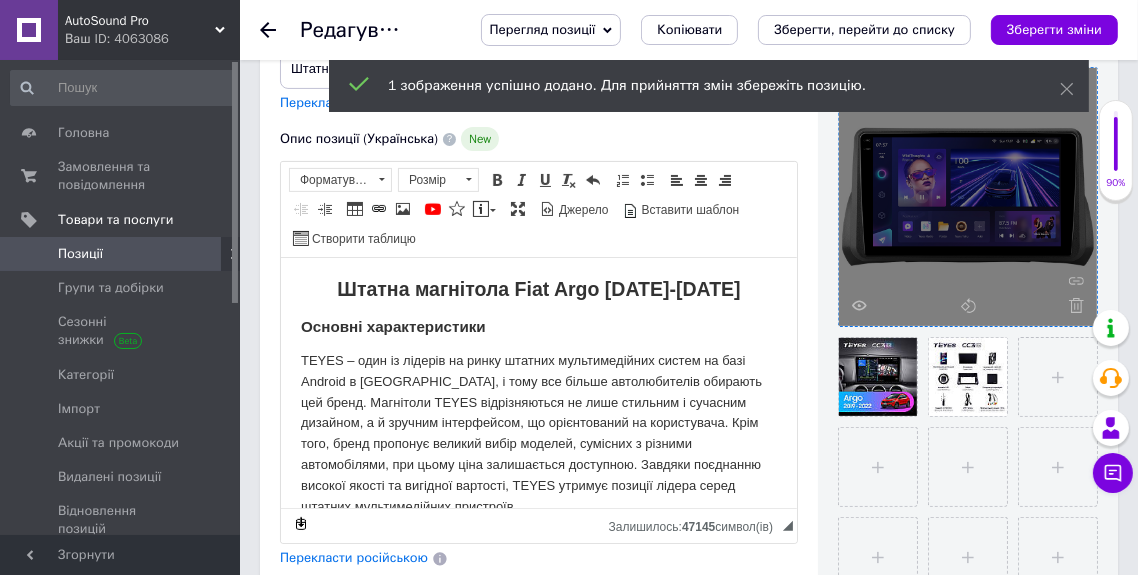 drag, startPoint x: 958, startPoint y: 365, endPoint x: 905, endPoint y: 219, distance: 155.32225 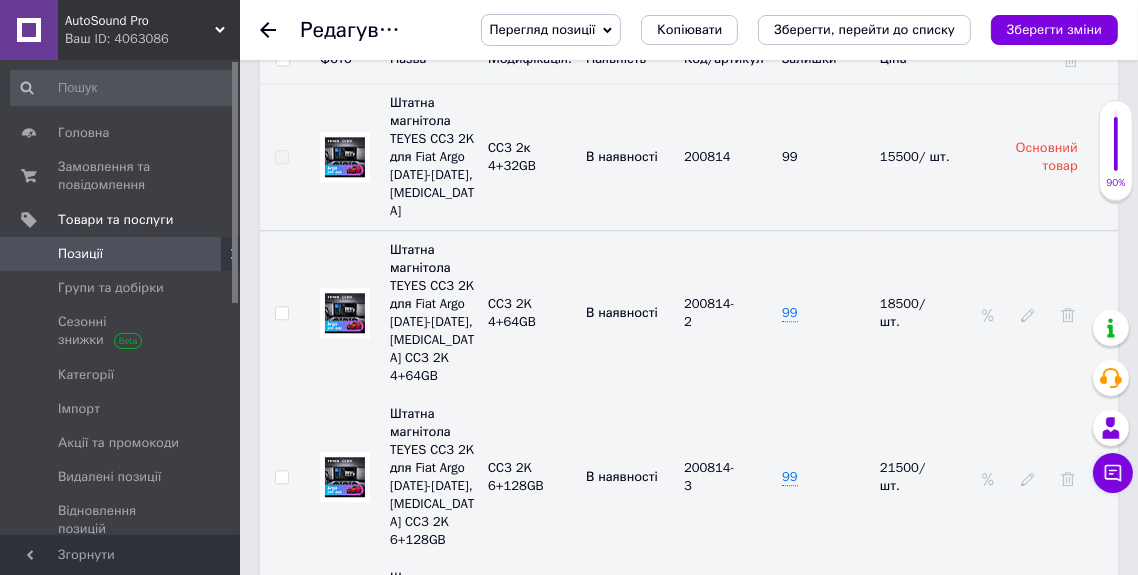 scroll, scrollTop: 4268, scrollLeft: 0, axis: vertical 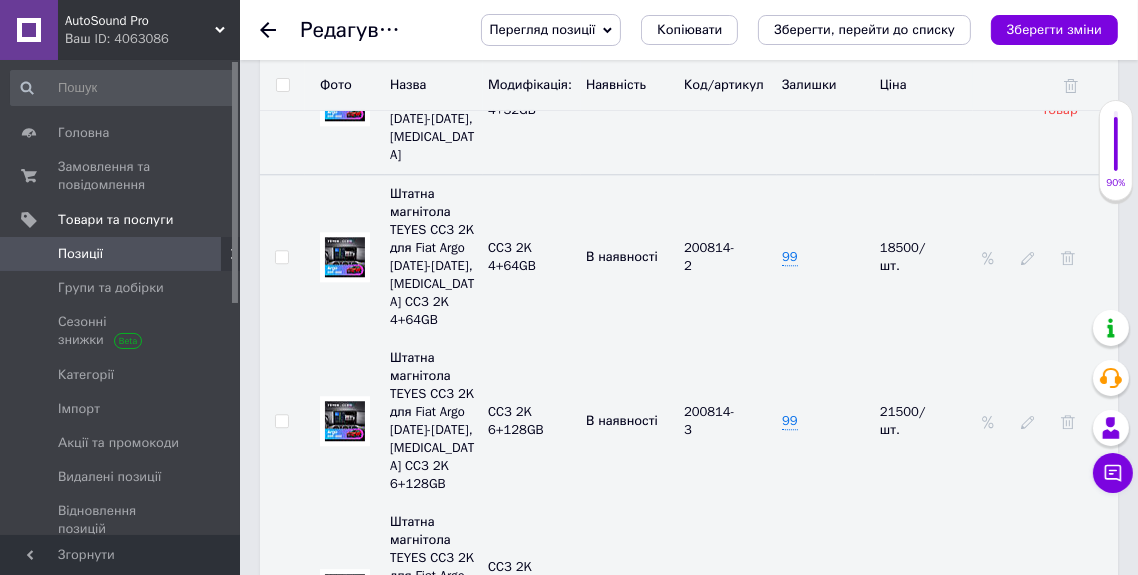 click at bounding box center (345, 257) 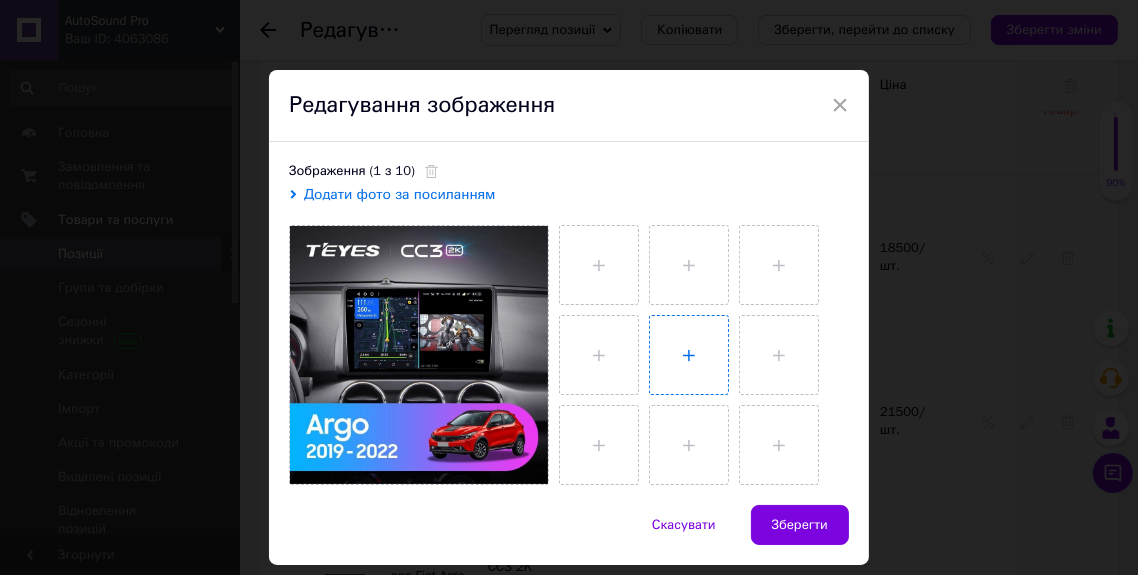 click at bounding box center [689, 355] 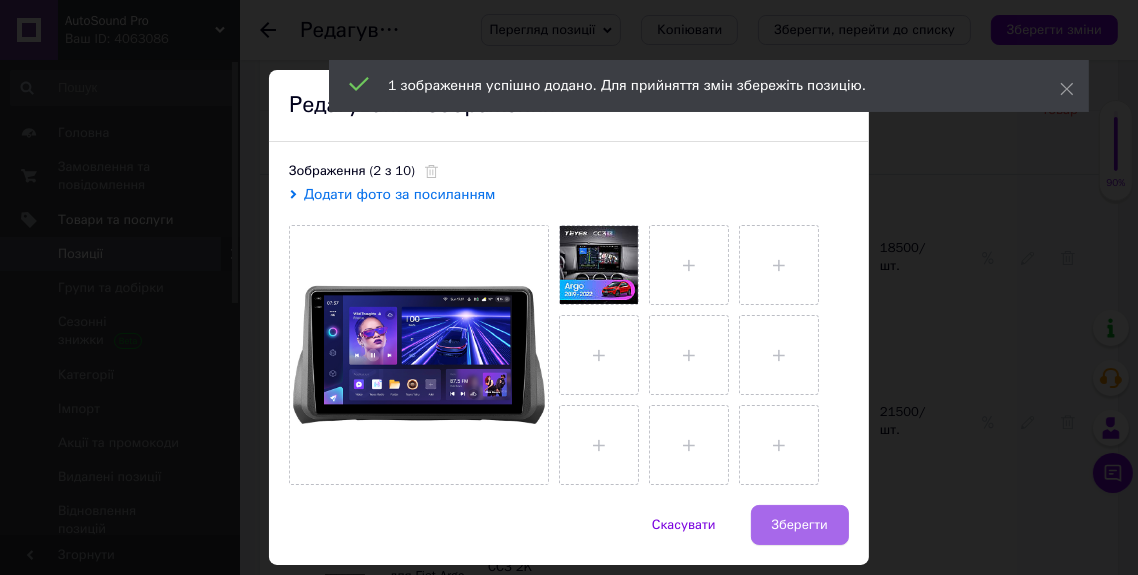 click on "Зберегти" at bounding box center [800, 525] 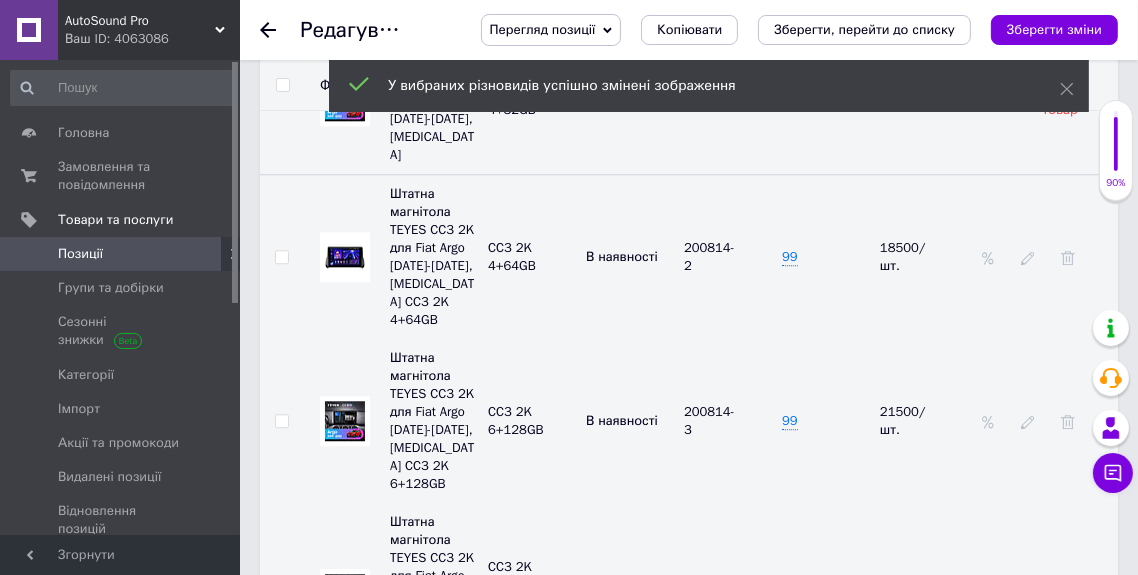 click at bounding box center [345, 421] 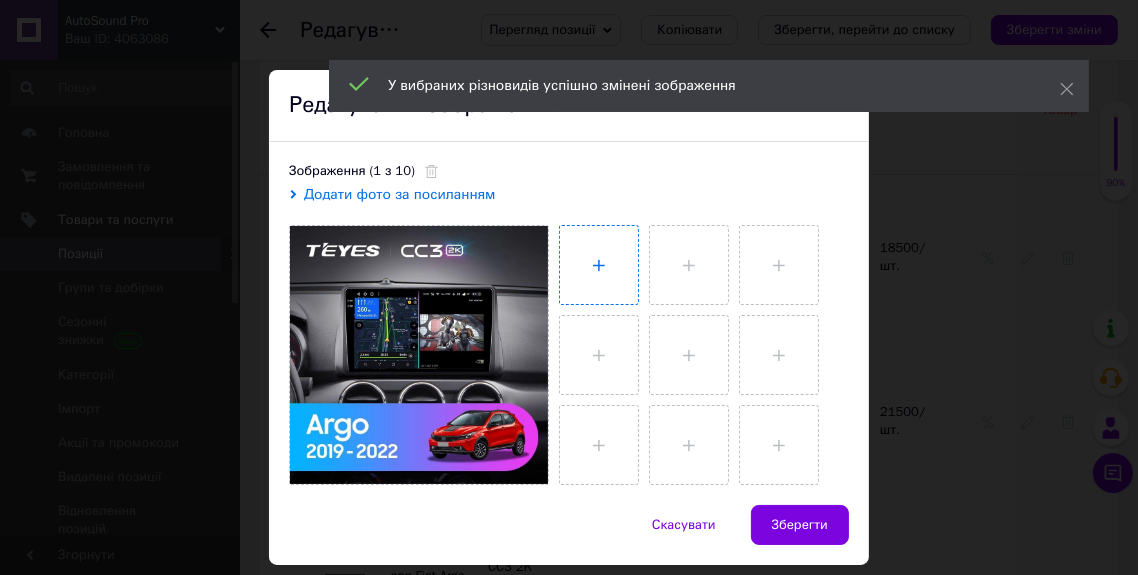 click at bounding box center [599, 265] 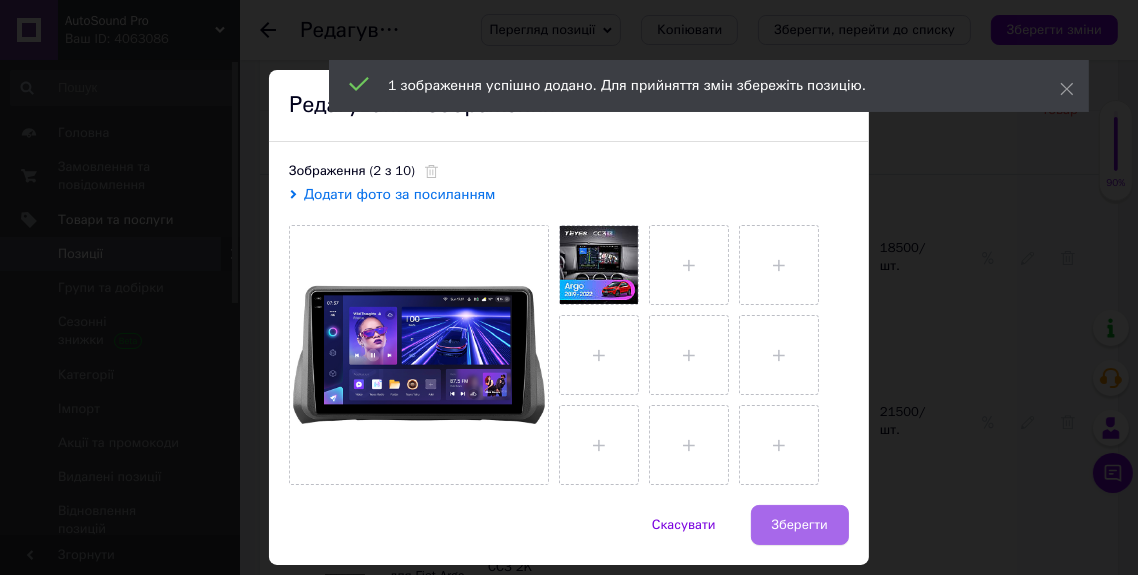 click on "Зберегти" at bounding box center (800, 525) 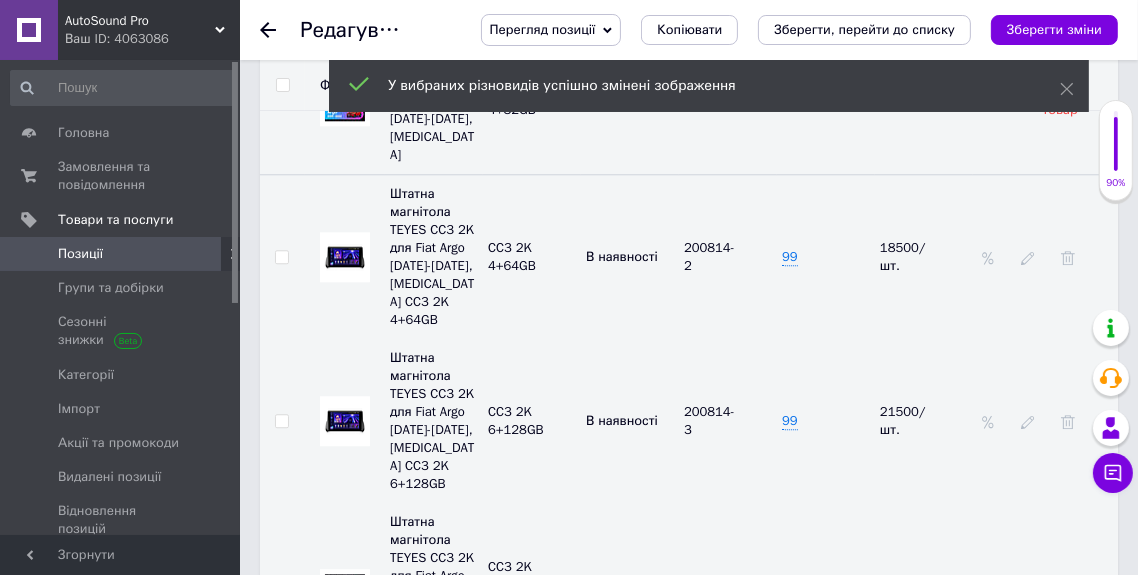 click at bounding box center [345, 594] 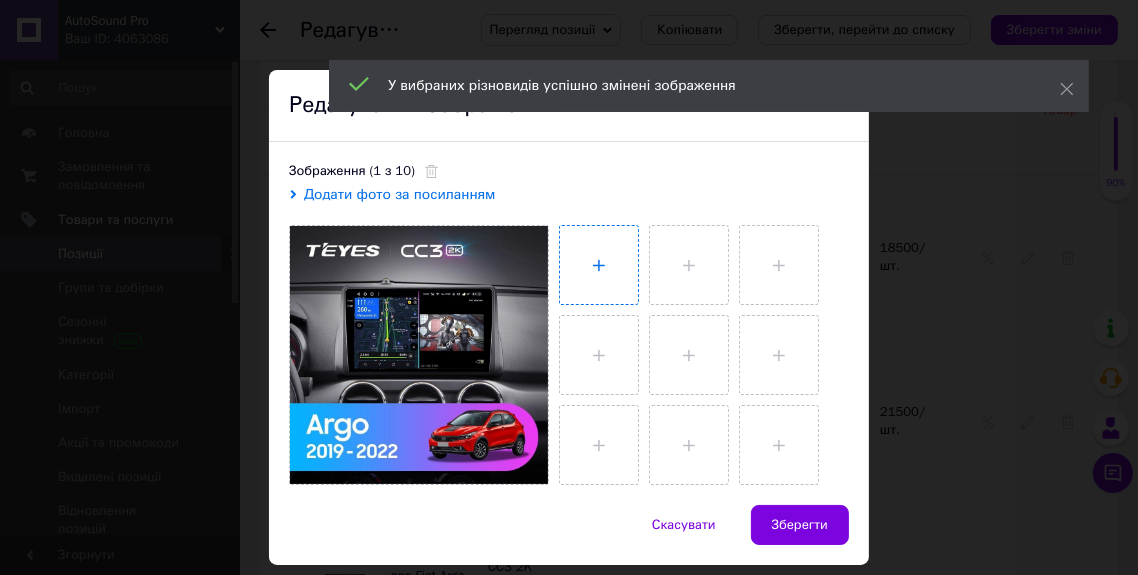 click at bounding box center (599, 265) 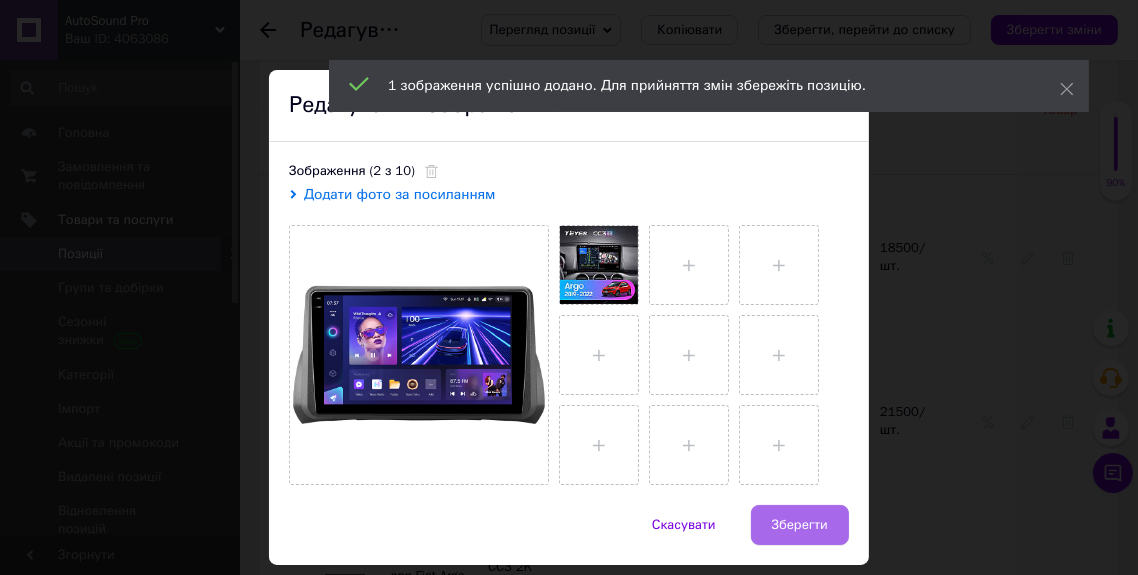 click on "Зберегти" at bounding box center [800, 525] 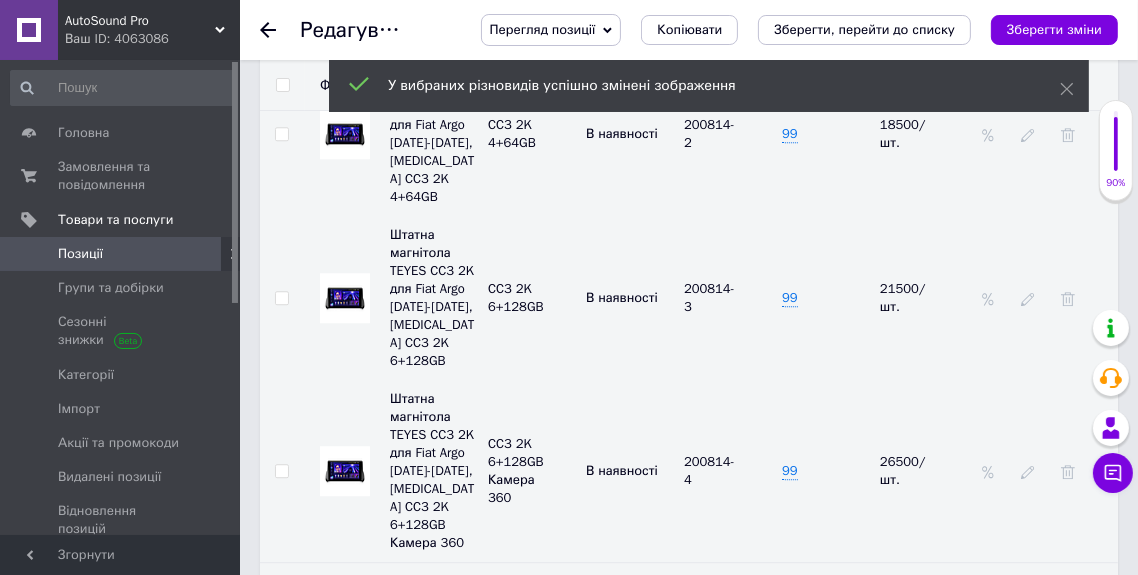 scroll, scrollTop: 4344, scrollLeft: 0, axis: vertical 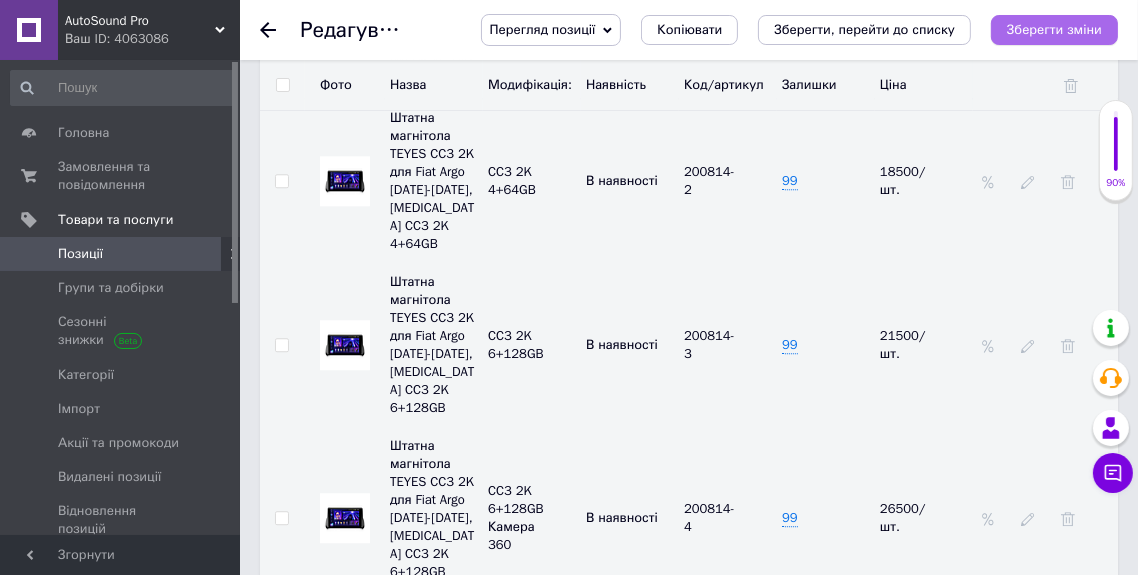 click on "Зберегти зміни" at bounding box center (1054, 29) 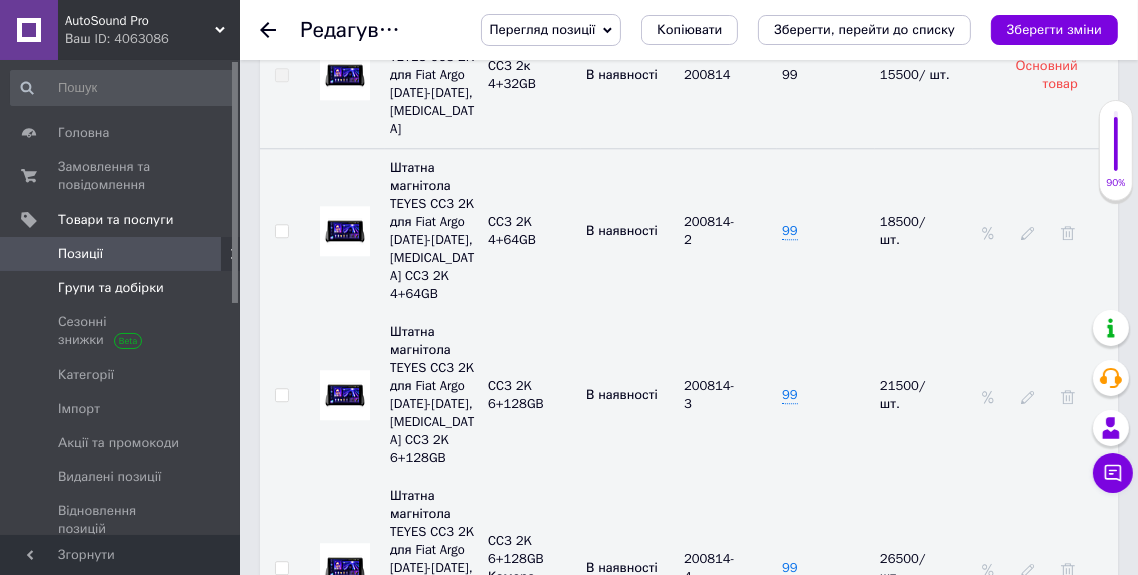 click on "Групи та добірки" at bounding box center [111, 288] 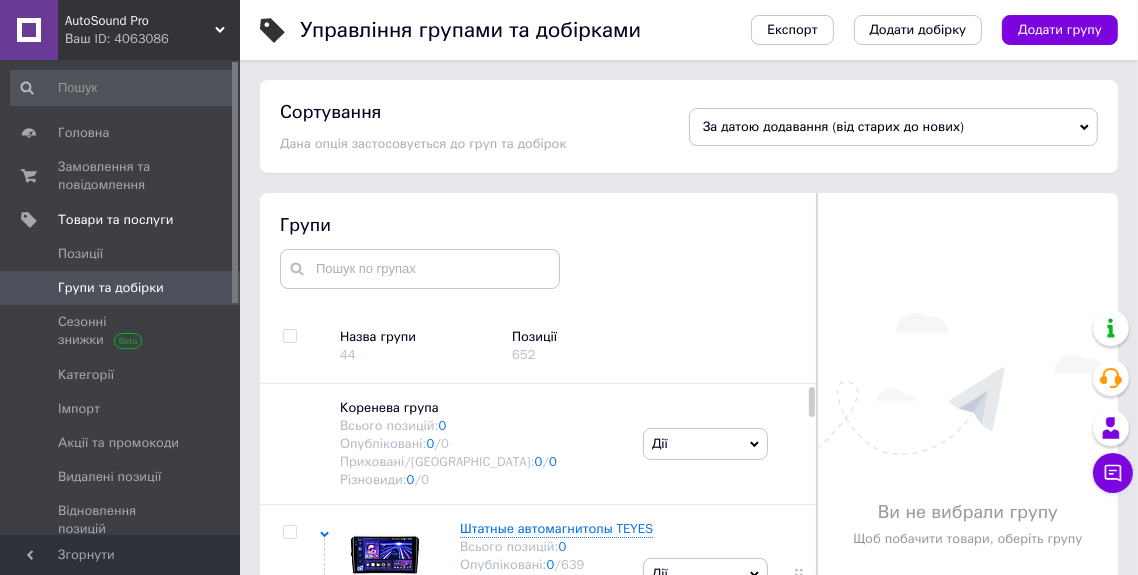 scroll, scrollTop: 81, scrollLeft: 0, axis: vertical 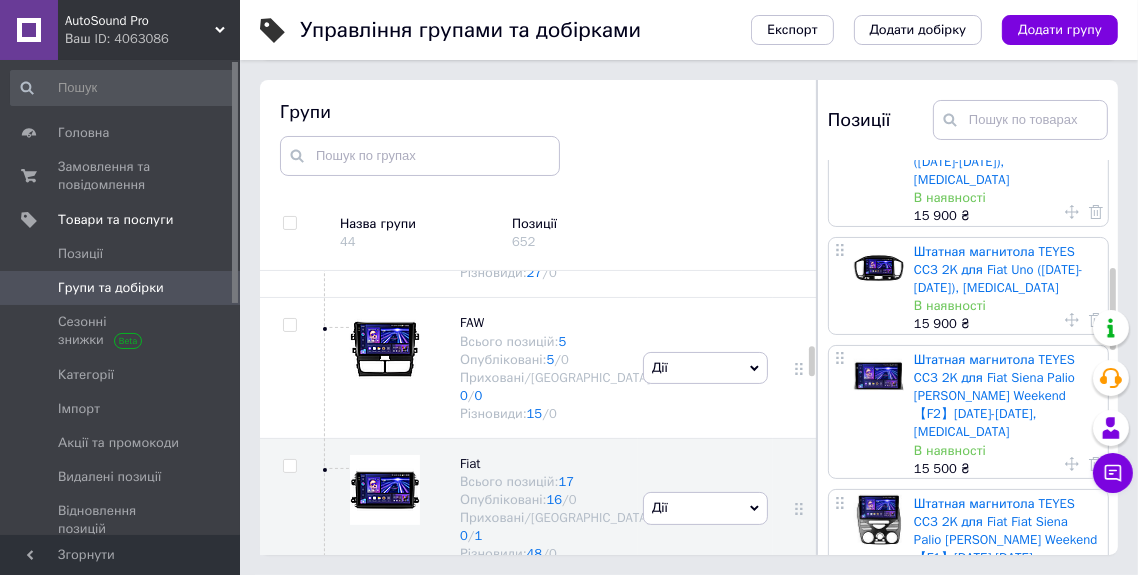 click on "Штатная магнитола TEYES CC3 2K для Fiat Panda 169 ([DATE]-[DATE]), [MEDICAL_DATA] В наявності 15 900   ₴ Штатная магнитола TEYES CC3 2K для Fiat Ducato Van L3H2 ([DATE]-[DATE]), [MEDICAL_DATA] В наявності 15 900   ₴ Штатная магнитола TEYES CC3 2K для Fiat Mobi ([DATE]-[DATE]), [MEDICAL_DATA] В наявності 15 900   ₴ Штатная магнитола TEYES CC3 2K для Fiat Linea ([DATE]-[DATE]), [MEDICAL_DATA] В наявності 15 900   ₴ Штатная магнитола TEYES CC3 2K для Fiat Doblo II 263 ([DATE]-[DATE]), [MEDICAL_DATA] В наявності 15 900   ₴ Штатная магнитола TEYES CC3 2K для Fiat Uno ([DATE]-[DATE]), [MEDICAL_DATA] В наявності 15 900   ₴ Штатная магнитола TEYES CC3 2K для Fiat Siena Palio [PERSON_NAME] Weekend【F2】[DATE]-[DATE], [MEDICAL_DATA] В наявності 15 500   ₴ В наявності 15 500   ₴ В наявності 15 500   ₴ В наявності 15 500   ₴ 15 500" at bounding box center [971, 643] 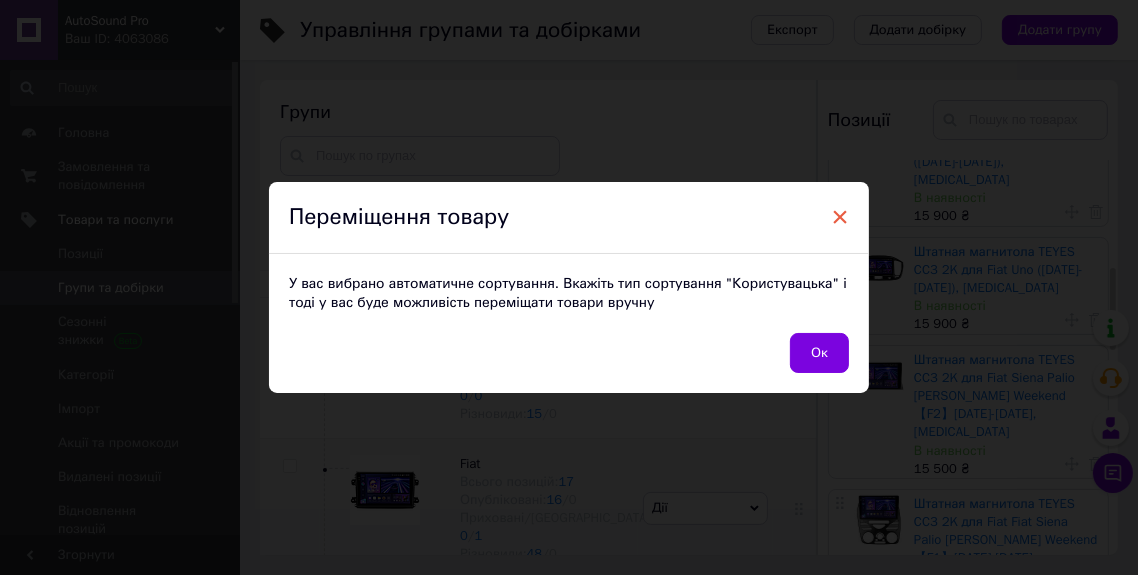 click on "×" at bounding box center [840, 217] 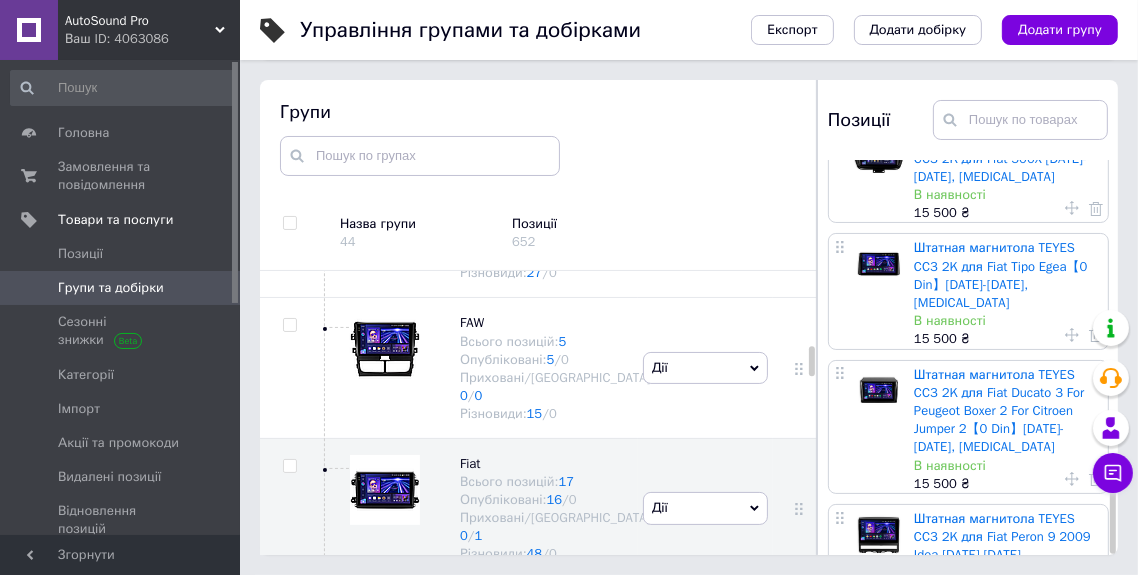 scroll, scrollTop: 1076, scrollLeft: 0, axis: vertical 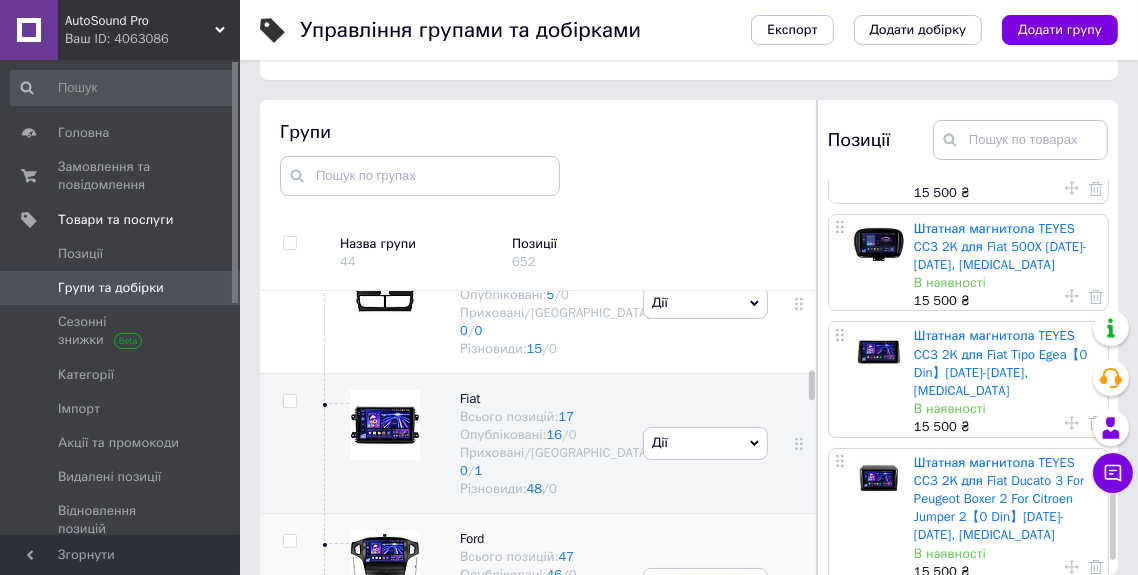 click at bounding box center (385, 565) 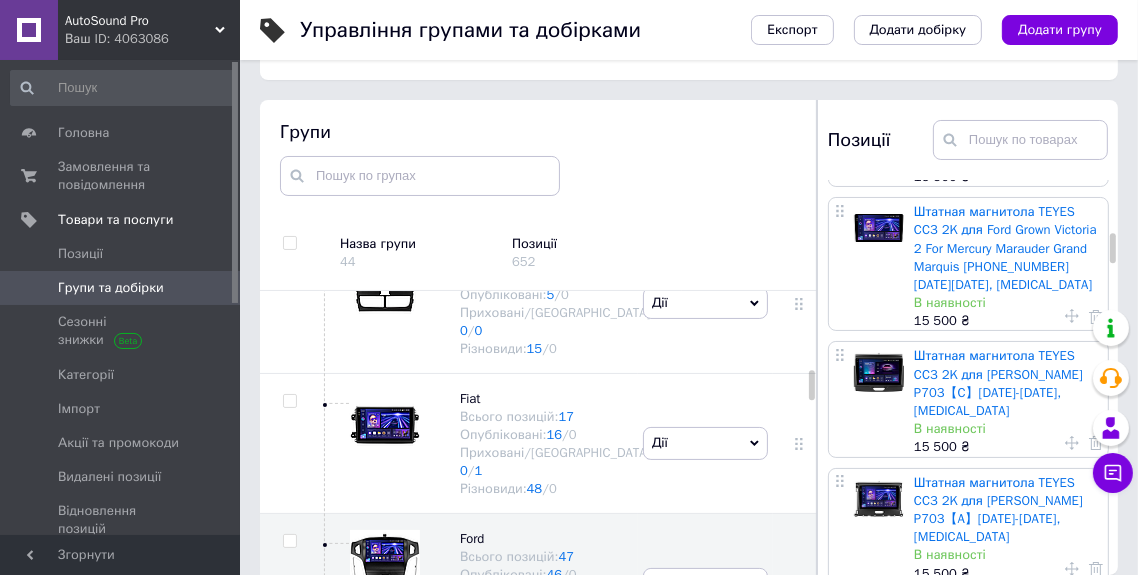 scroll, scrollTop: 742, scrollLeft: 0, axis: vertical 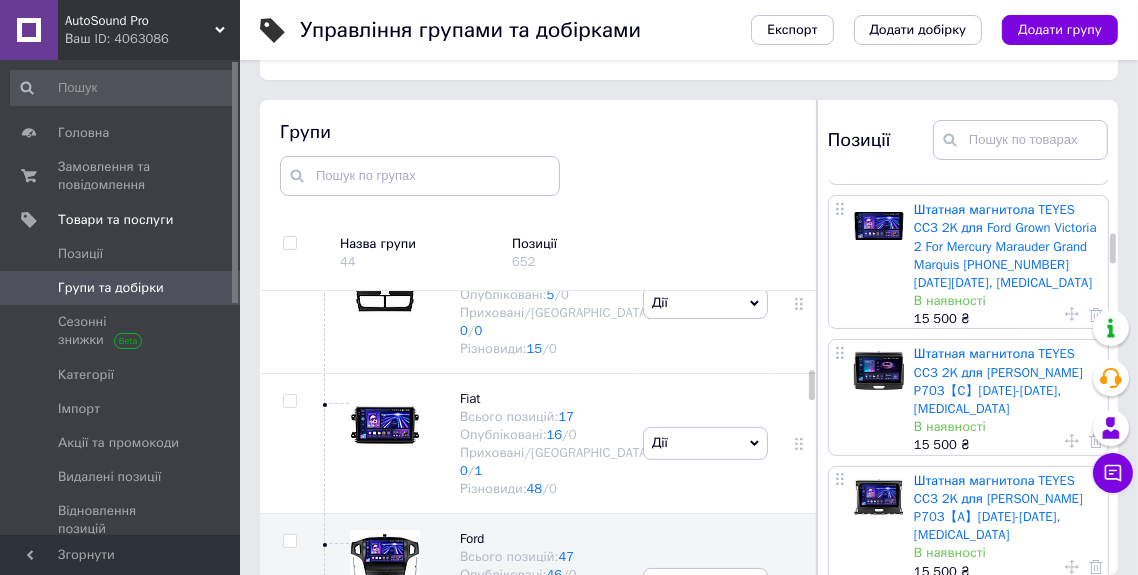 click on "Управління групами та добірками Експорт Додати добірку Додати групу Сортування Дана опція застосовується до груп та добірок За датою додавання (від старих до нових) За артикулами (А-Я) За артикулами (Я-А) За датою додавання (від нових до старих) В алфавітному порядку (А-Я) В алфавітному порядку (Я-А) За ростом ціни За зменшенням ціни Користувацька Групи Назва групи 44 Позиції 652 Коренева група Всього позицій:  0 Опубліковані:  0  /  0 Приховані/Видалені:  0  /  0 Різновиди:  0  /  0 Дії Додати підгрупу Додати товар Штатные автомагнитолы TEYES Всього позицій:  0 0  /  639 0  /" at bounding box center (689, 251) 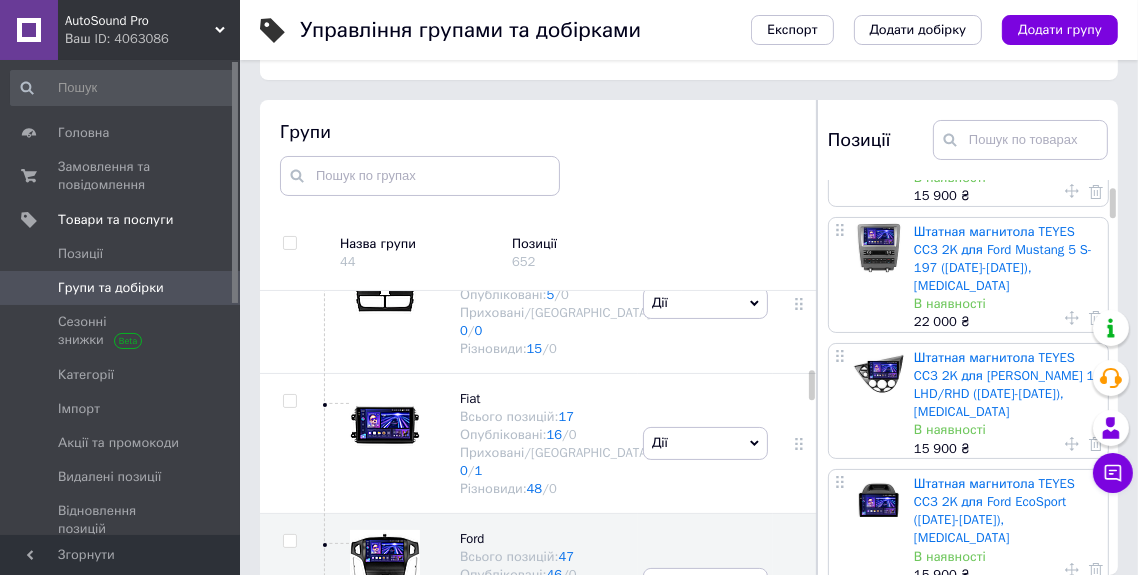 scroll, scrollTop: 0, scrollLeft: 0, axis: both 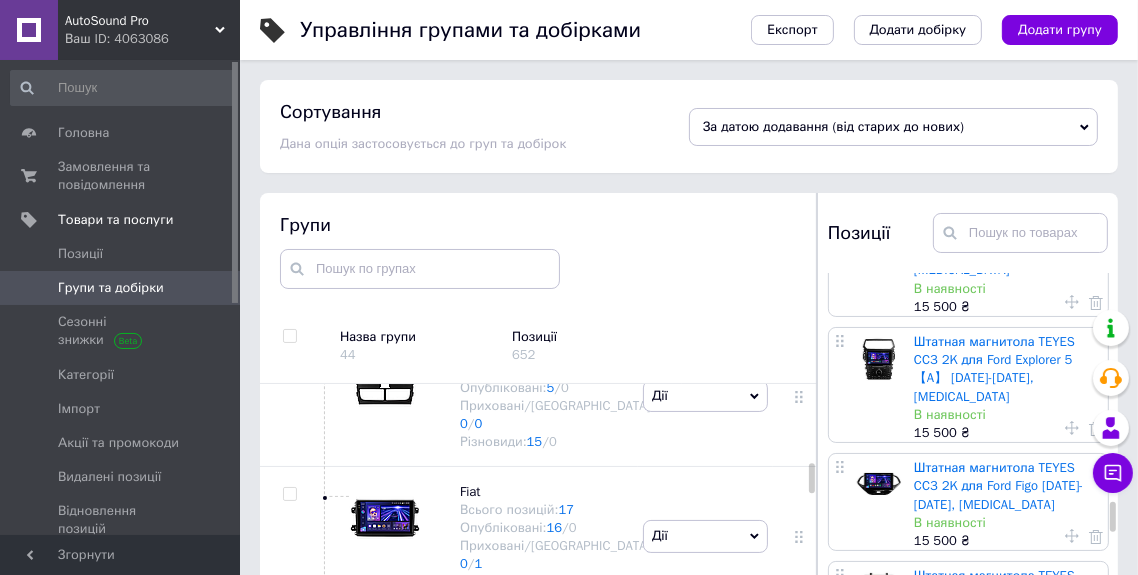 click on "Управління групами та добірками Експорт Додати добірку Додати групу Сортування Дана опція застосовується до груп та добірок За датою додавання (від старих до нових) За артикулами (А-Я) За артикулами (Я-А) За датою додавання (від нових до старих) В алфавітному порядку (А-Я) В алфавітному порядку (Я-А) За ростом ціни За зменшенням ціни Користувацька Групи Назва групи 44 Позиції 652 Коренева група Всього позицій:  0 Опубліковані:  0  /  0 Приховані/Видалені:  0  /  0 Різновиди:  0  /  0 Дії Додати підгрупу Додати товар Штатные автомагнитолы TEYES Всього позицій:  0 0  /  639 0  /" at bounding box center (689, 344) 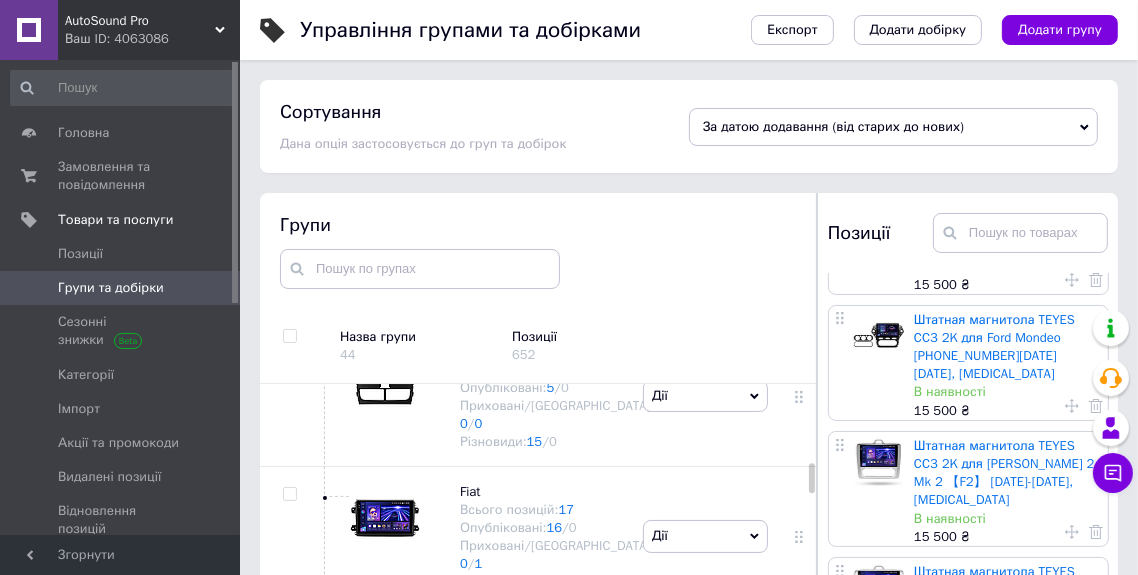 scroll, scrollTop: 5205, scrollLeft: 0, axis: vertical 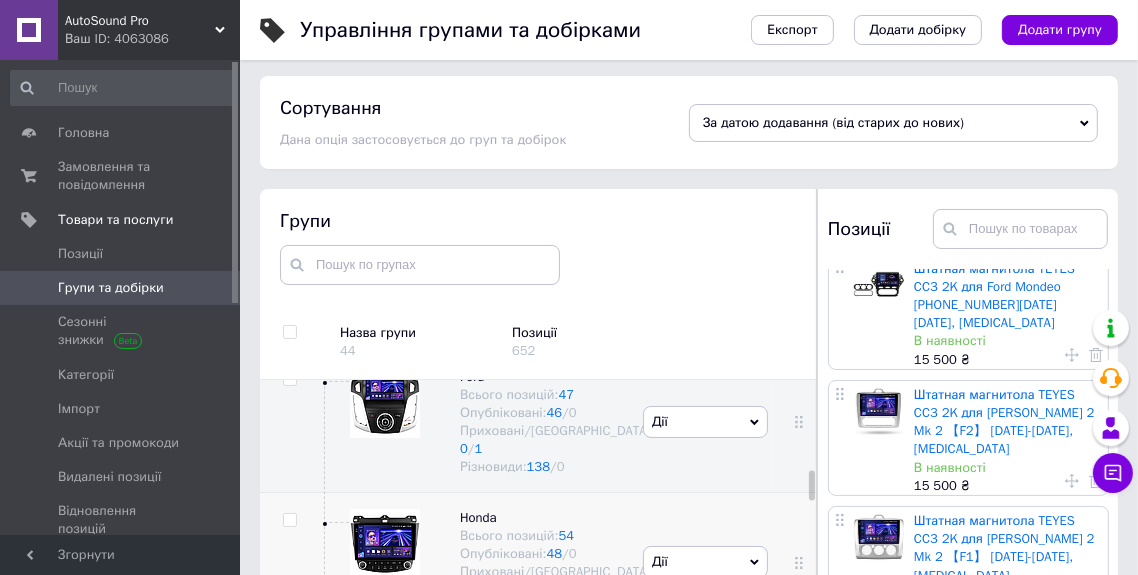 click at bounding box center [385, 544] 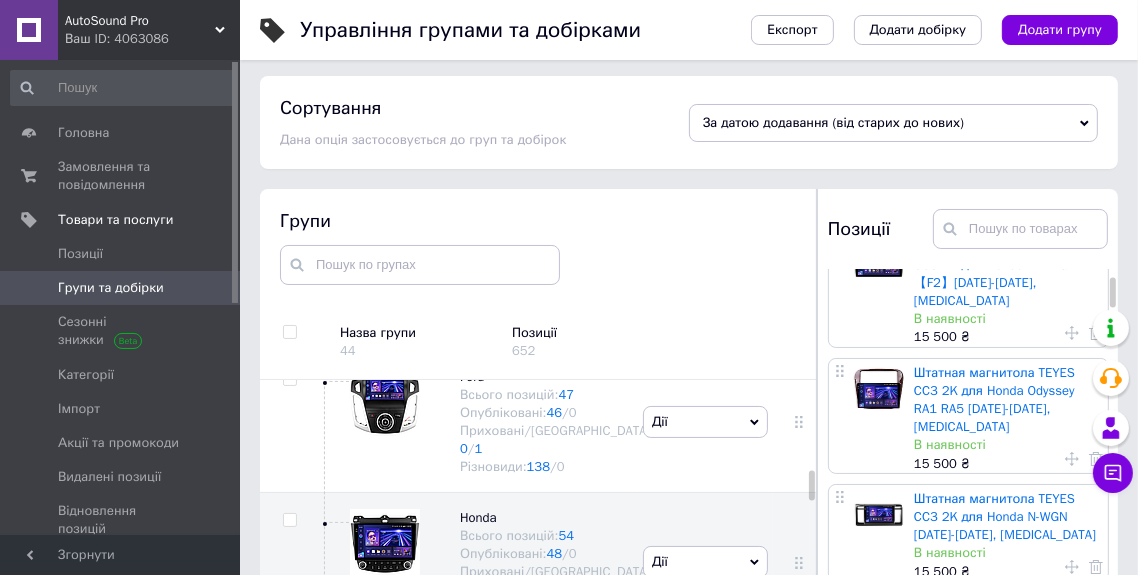 scroll, scrollTop: 0, scrollLeft: 0, axis: both 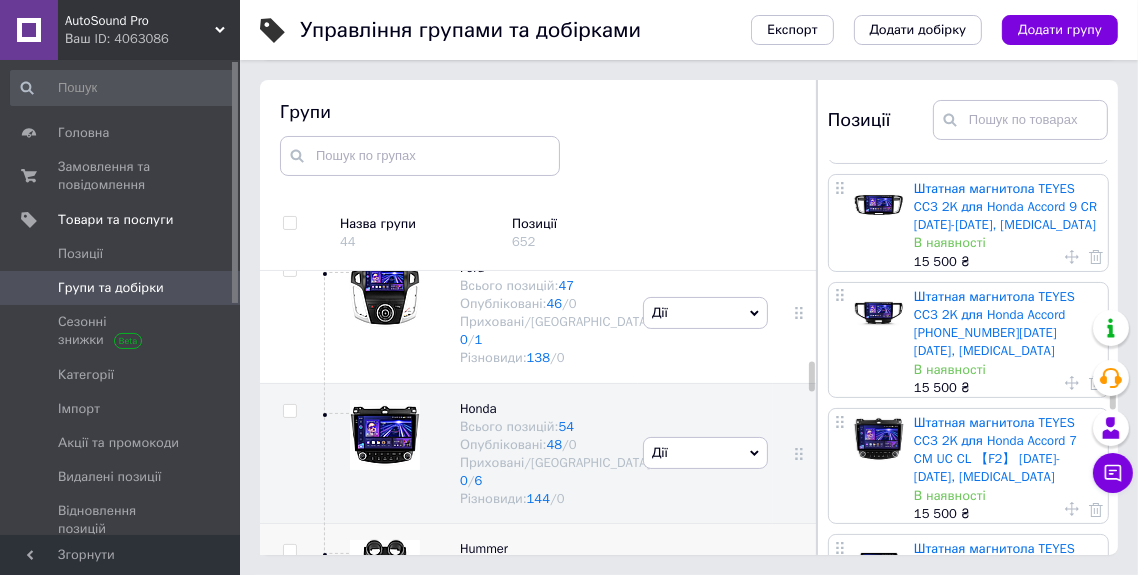 click at bounding box center [385, 575] 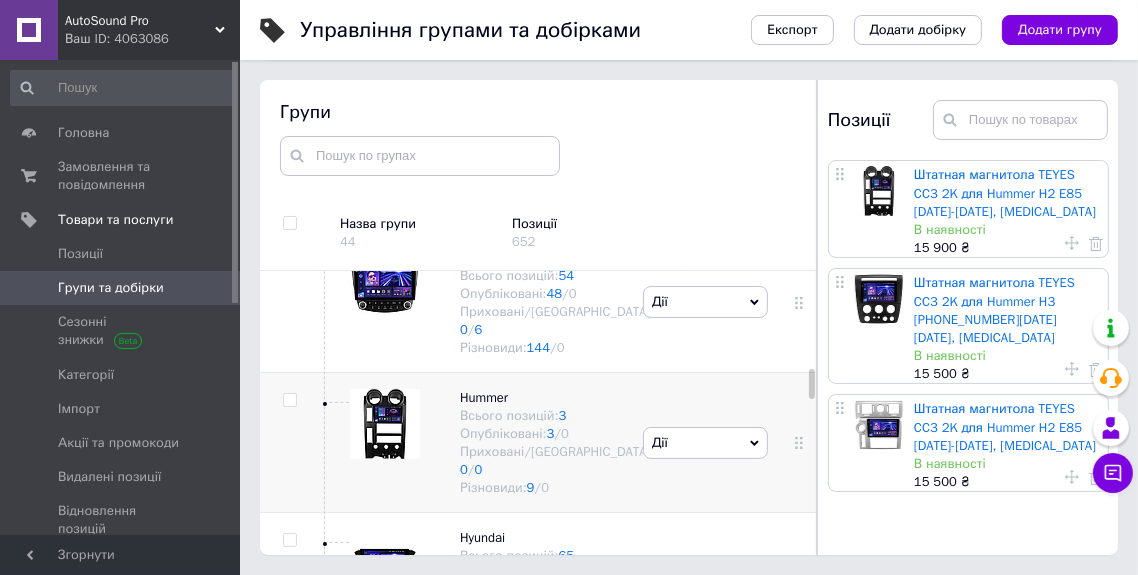 scroll, scrollTop: 2158, scrollLeft: 0, axis: vertical 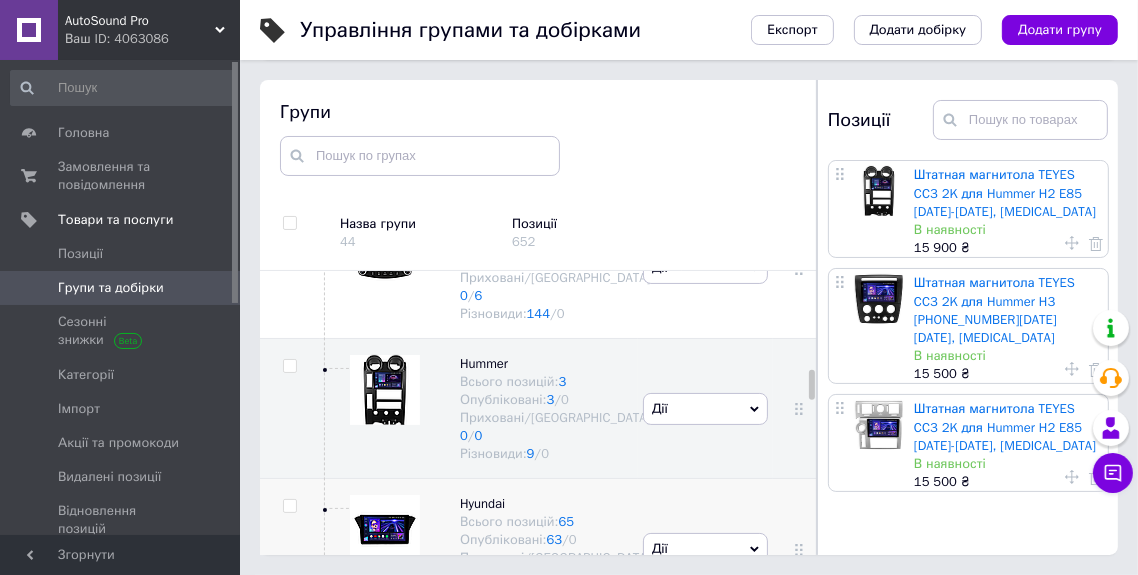 click at bounding box center (385, 530) 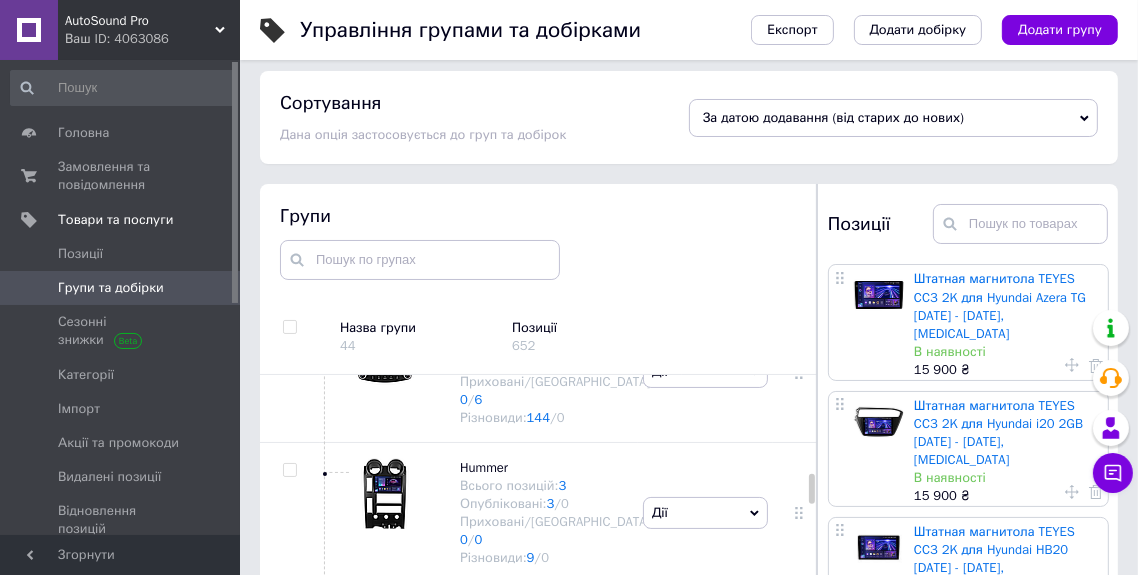 scroll, scrollTop: 0, scrollLeft: 0, axis: both 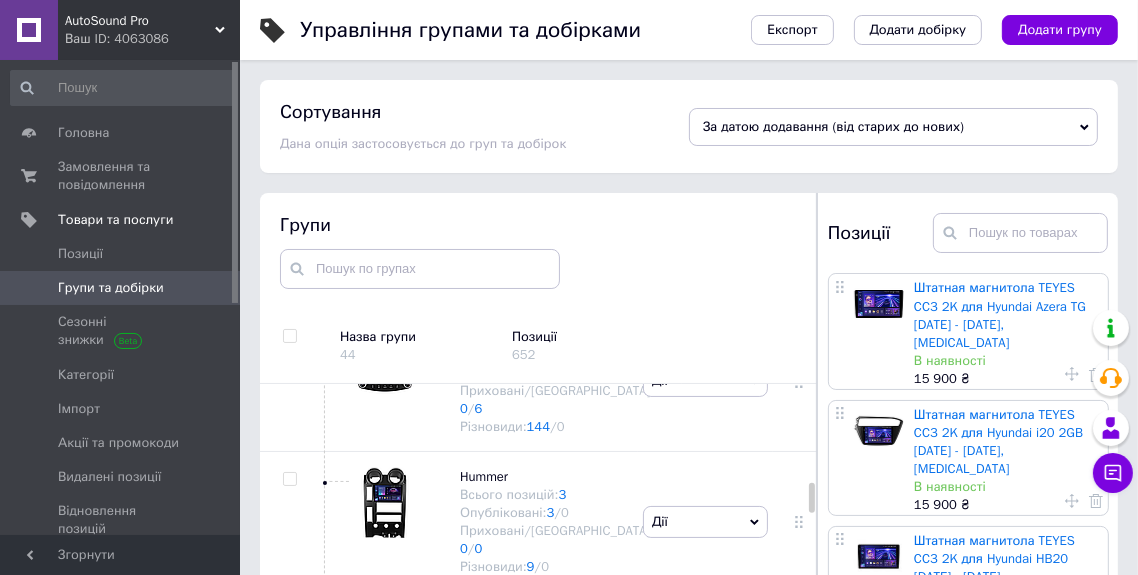 click on "За датою додавання (від старих до нових)" at bounding box center [893, 127] 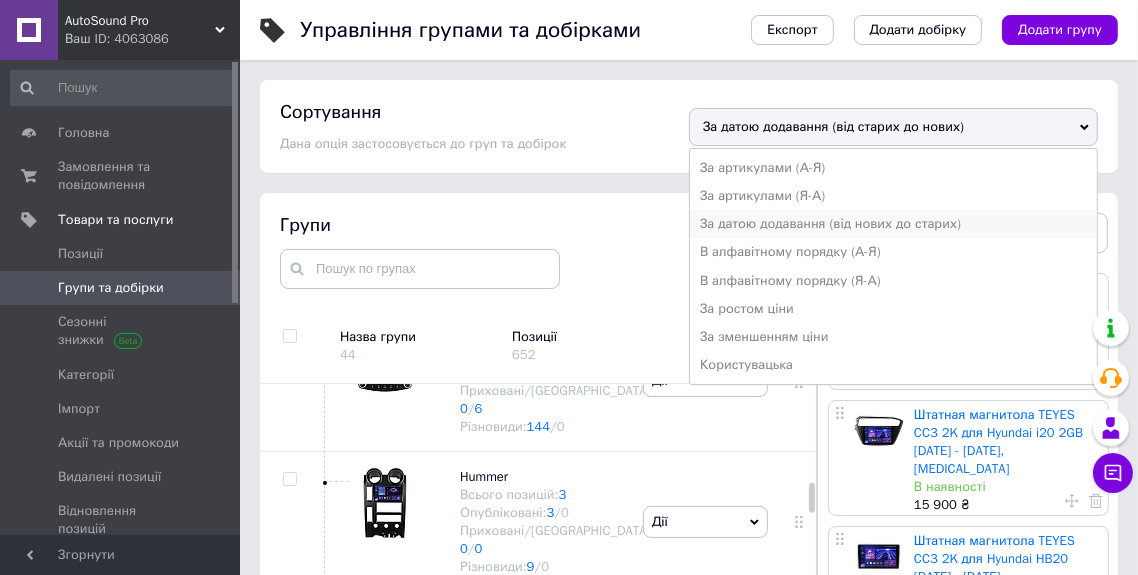 click on "За датою додавання (від нових до старих)" at bounding box center (893, 224) 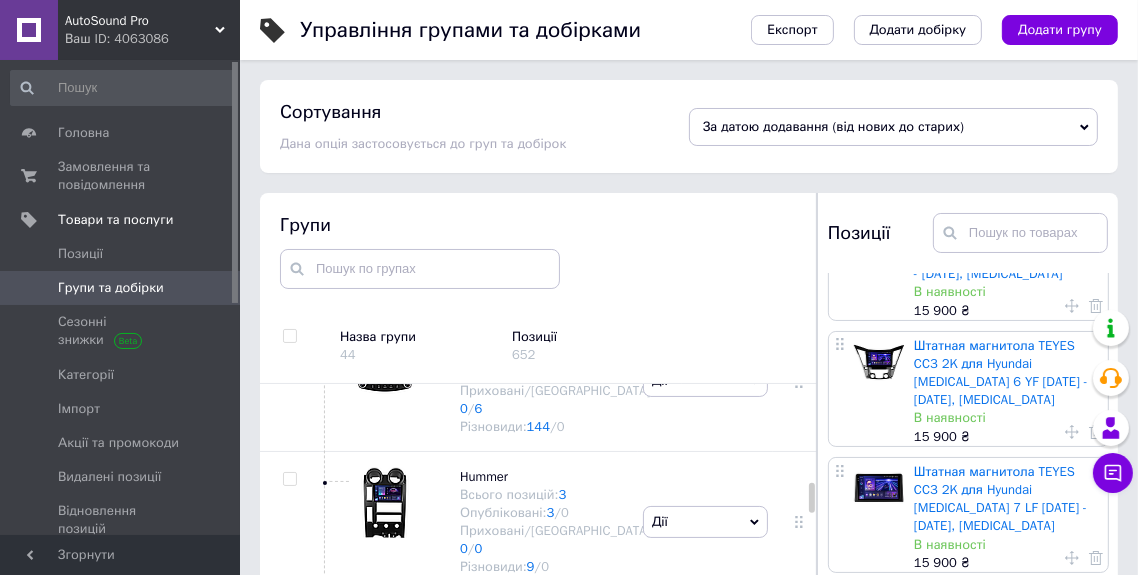 scroll, scrollTop: 5817, scrollLeft: 0, axis: vertical 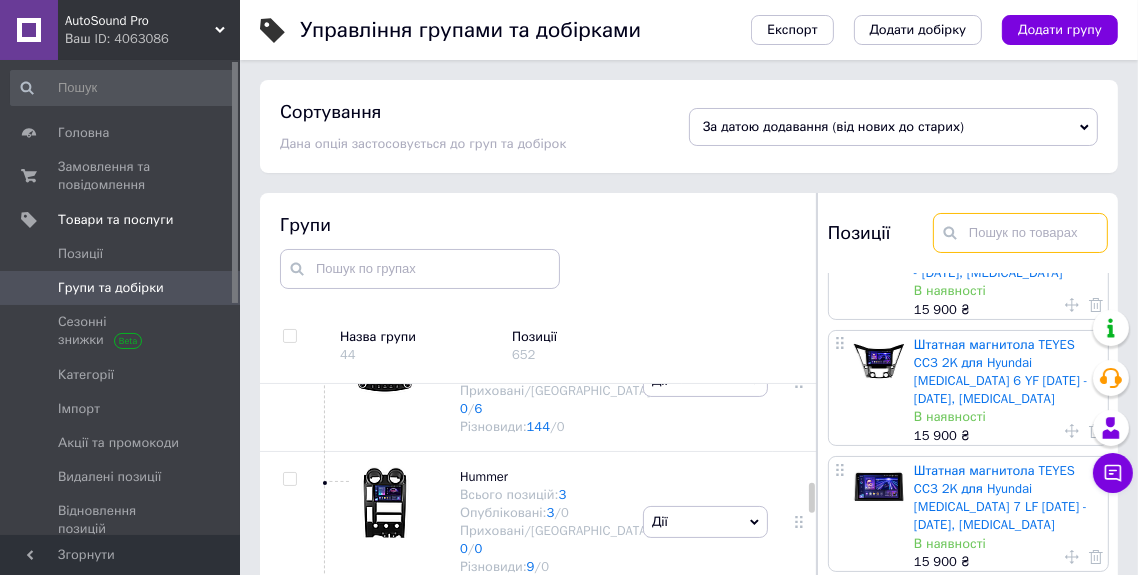 click at bounding box center [1020, 233] 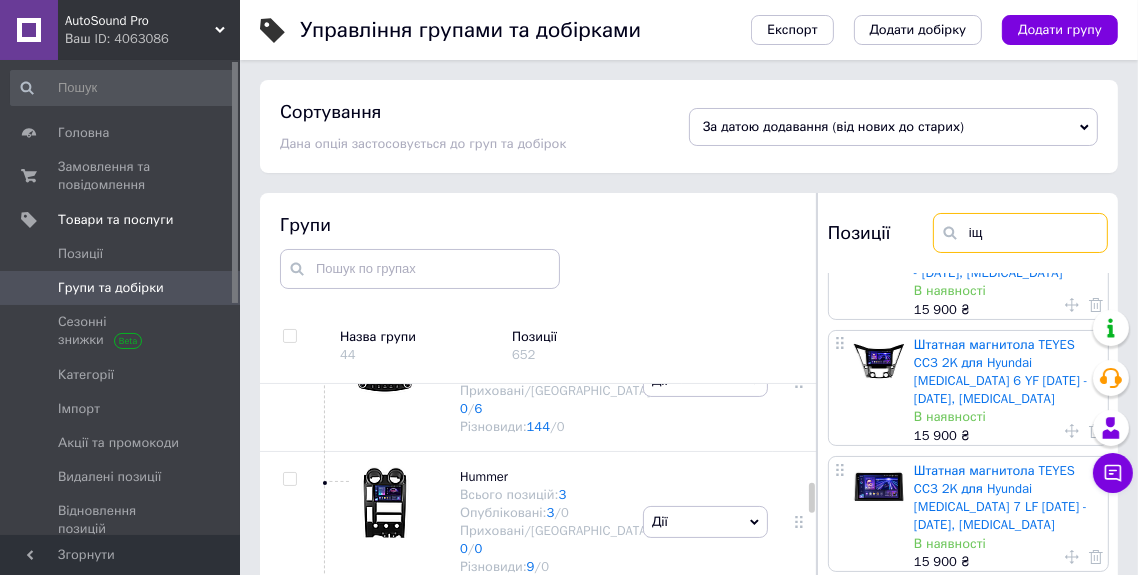 type on "і" 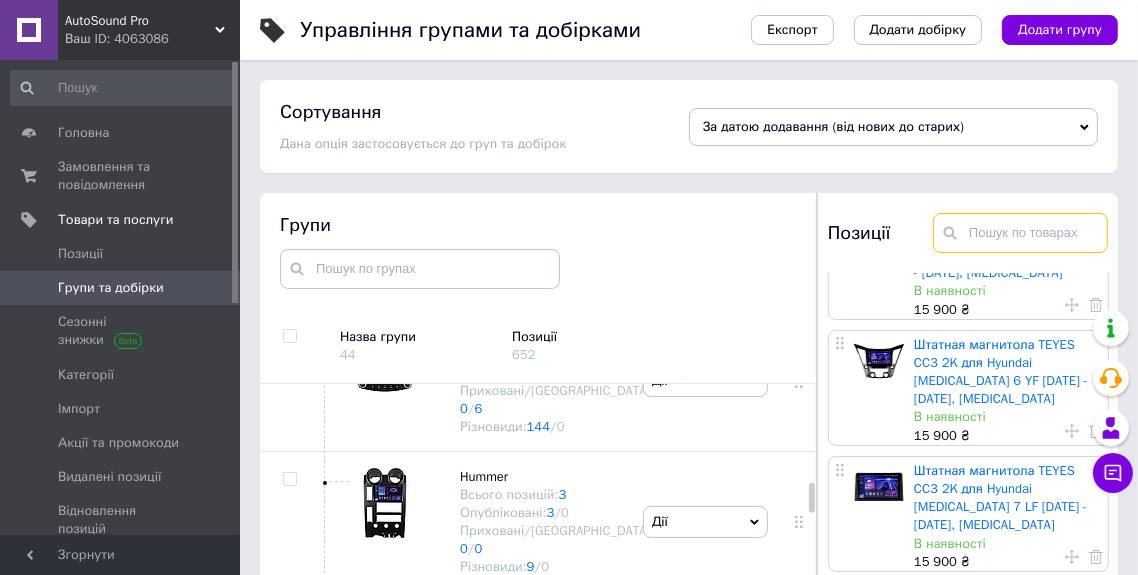 scroll, scrollTop: 0, scrollLeft: 0, axis: both 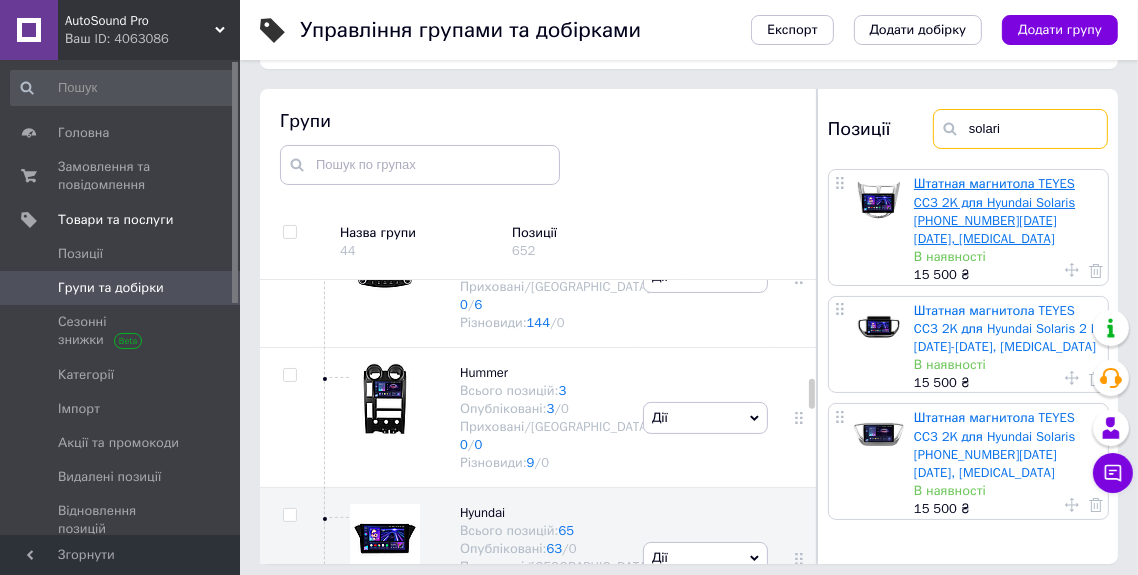 type on "solari" 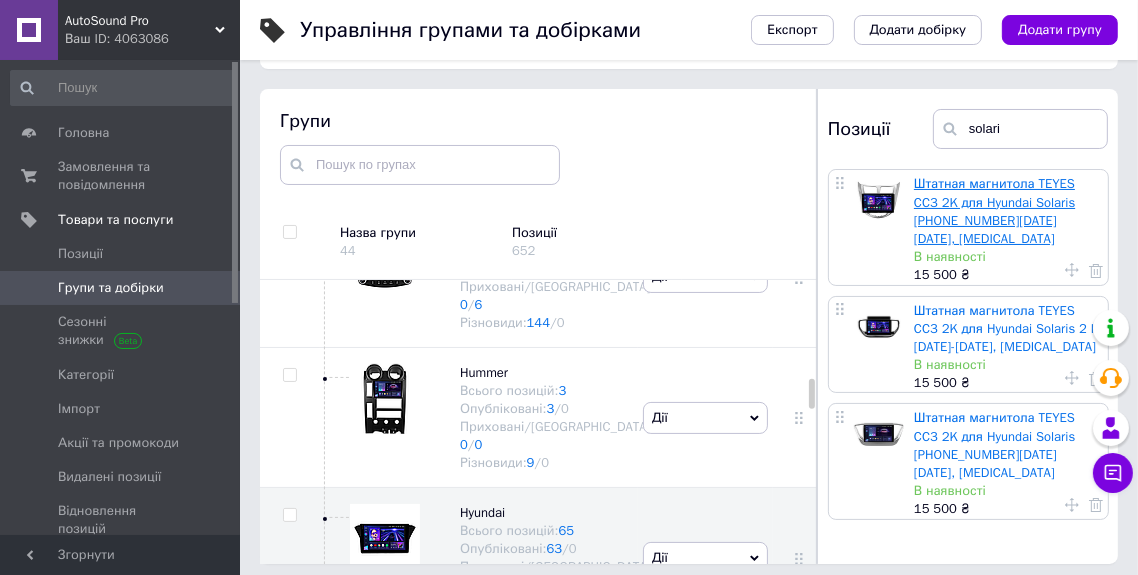 click on "Штатная магнитола TEYES CC3 2K для Hyundai Solaris [PHONE_NUMBER][DATE][DATE], [MEDICAL_DATA]" at bounding box center (994, 211) 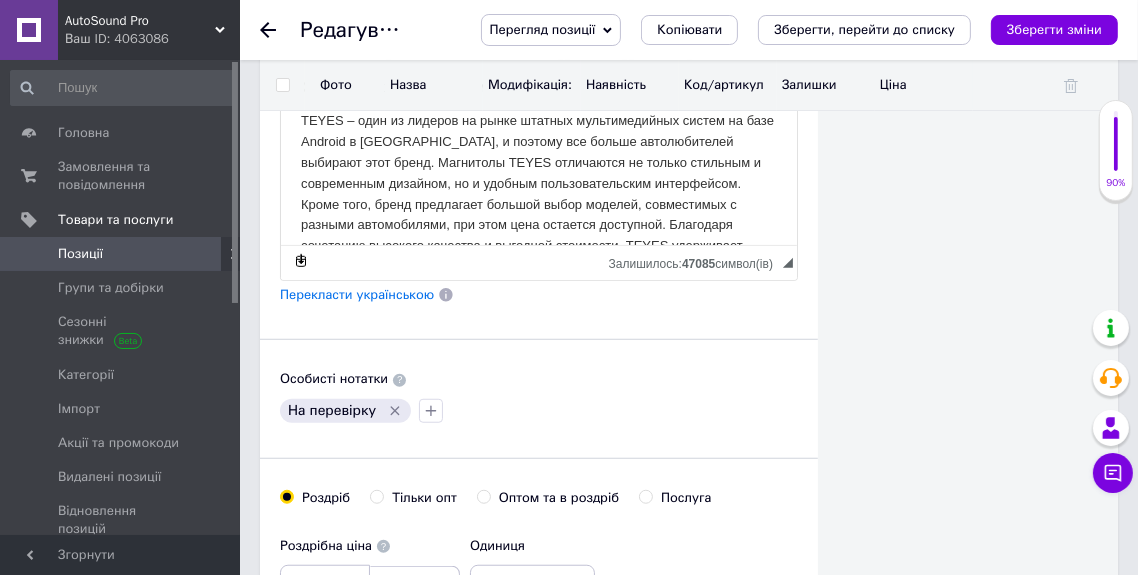 scroll, scrollTop: 1114, scrollLeft: 0, axis: vertical 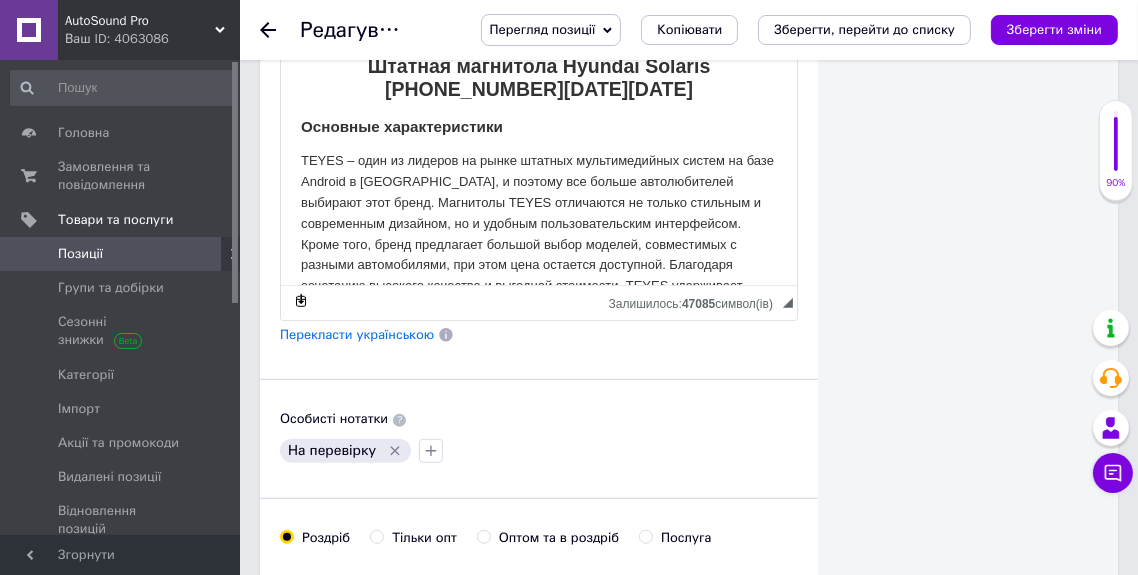 click 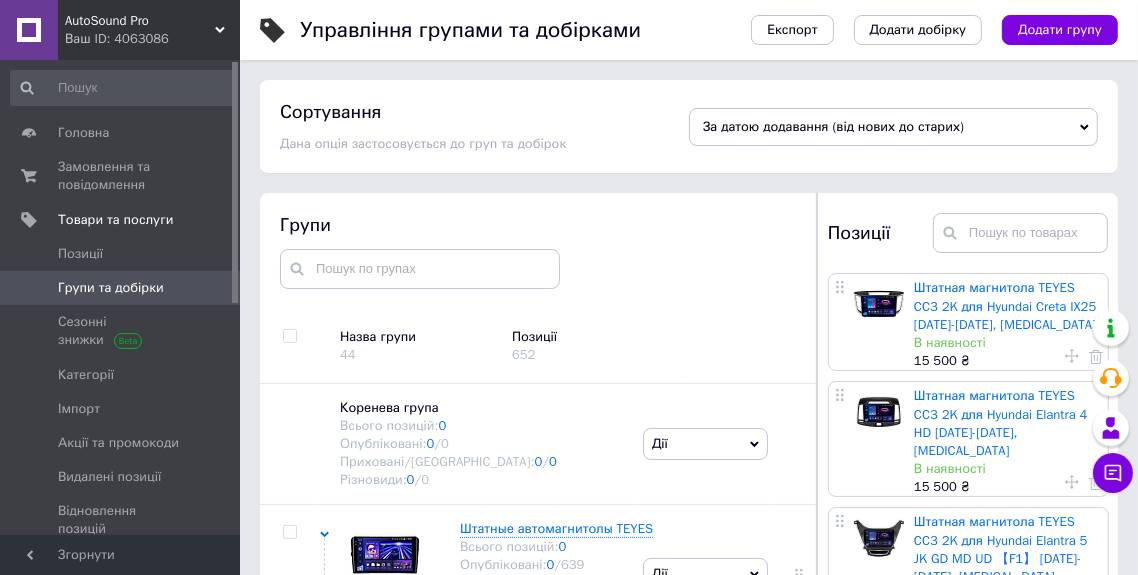 scroll, scrollTop: 256, scrollLeft: 0, axis: vertical 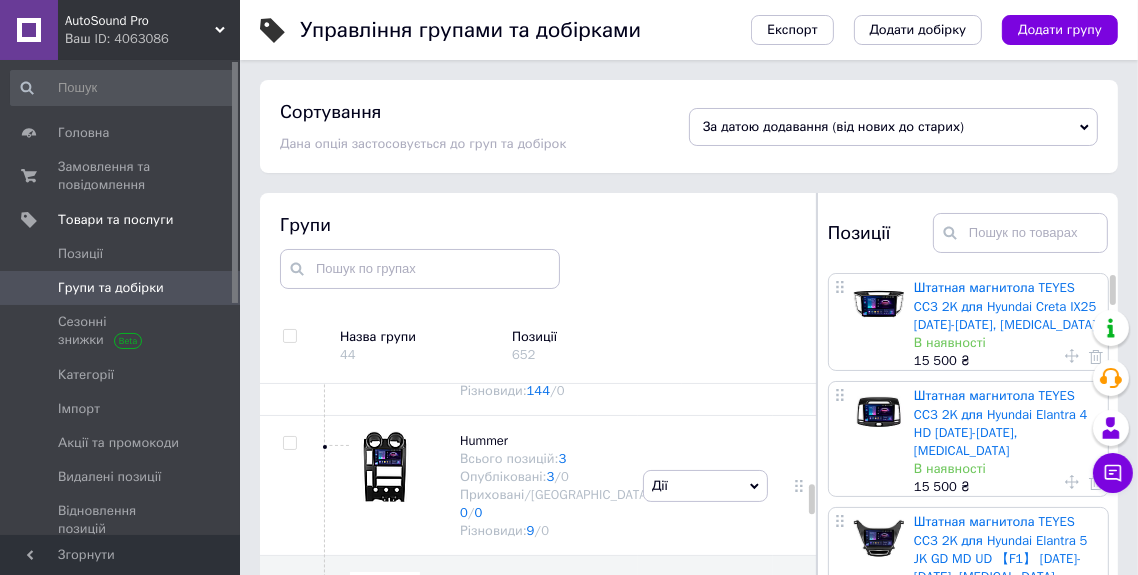 click on "За датою додавання (від нових до старих)" at bounding box center (893, 127) 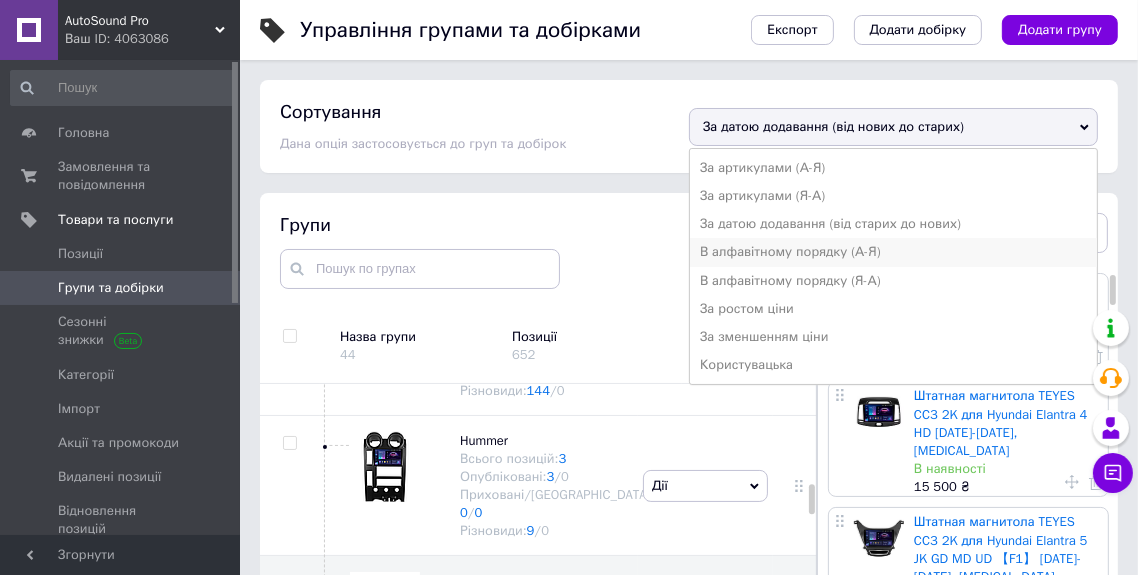 click on "В алфавітному порядку (А-Я)" at bounding box center (893, 252) 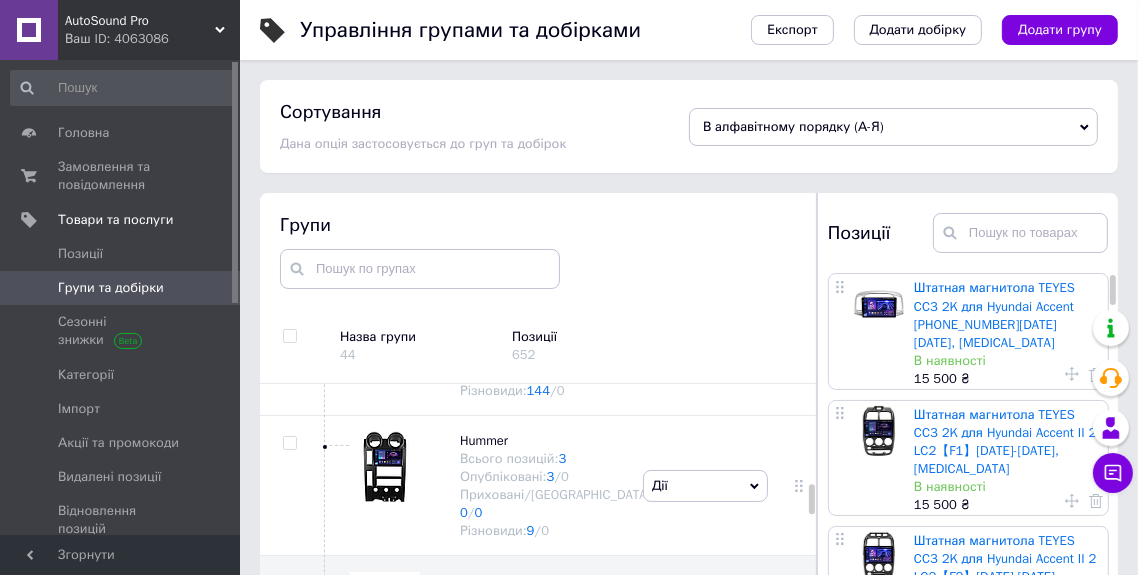 click on "В алфавітному порядку (А-Я)" at bounding box center [893, 127] 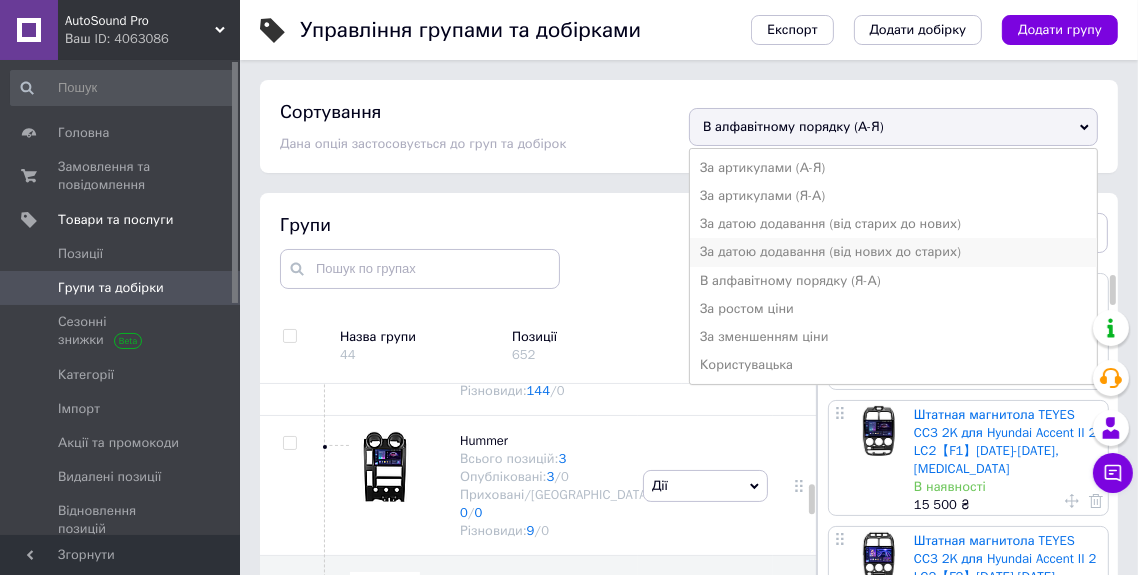 click on "За датою додавання (від нових до старих)" at bounding box center (893, 252) 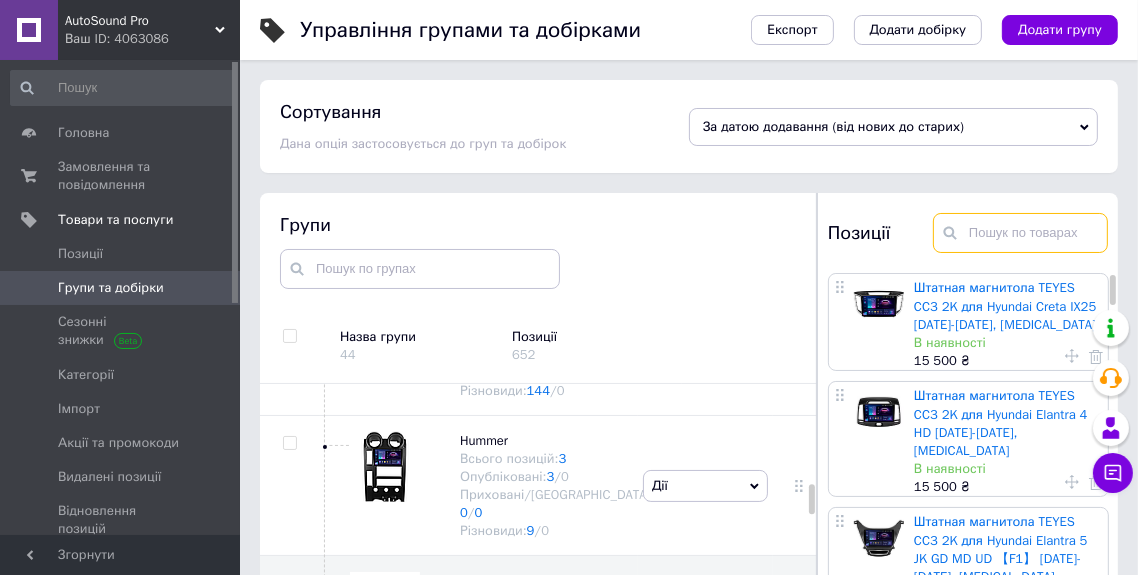 click at bounding box center (1020, 233) 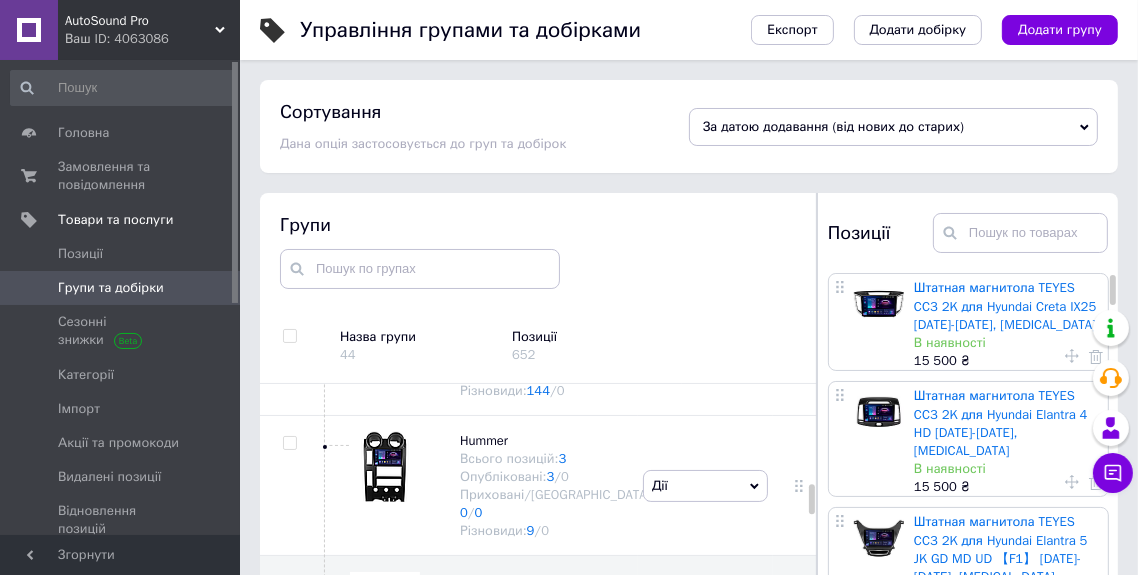 click on "За датою додавання (від нових до старих)" at bounding box center (893, 127) 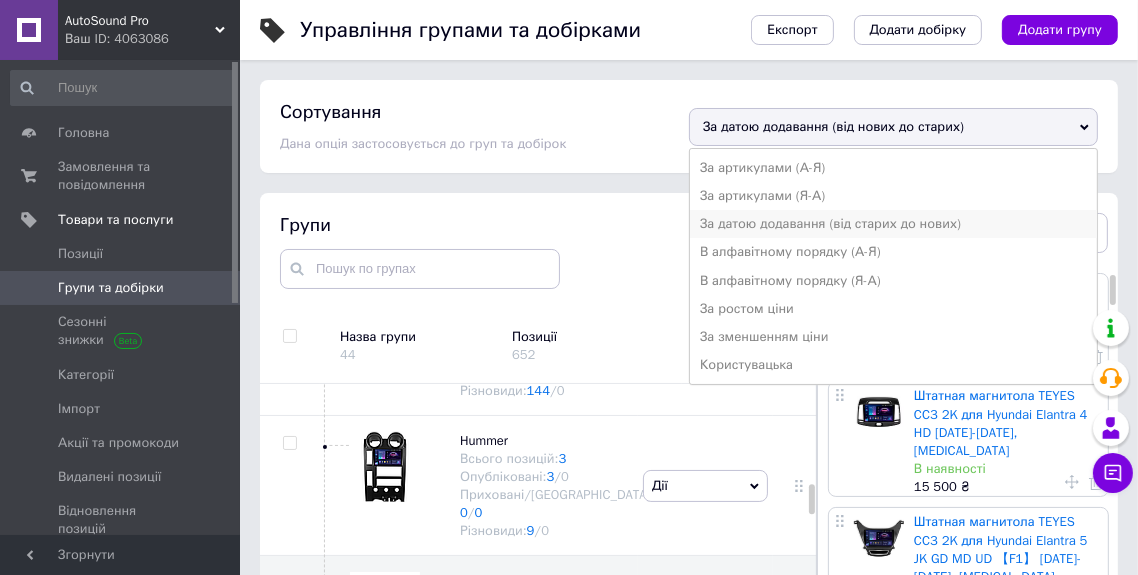 click on "За датою додавання (від старих до нових)" at bounding box center (893, 224) 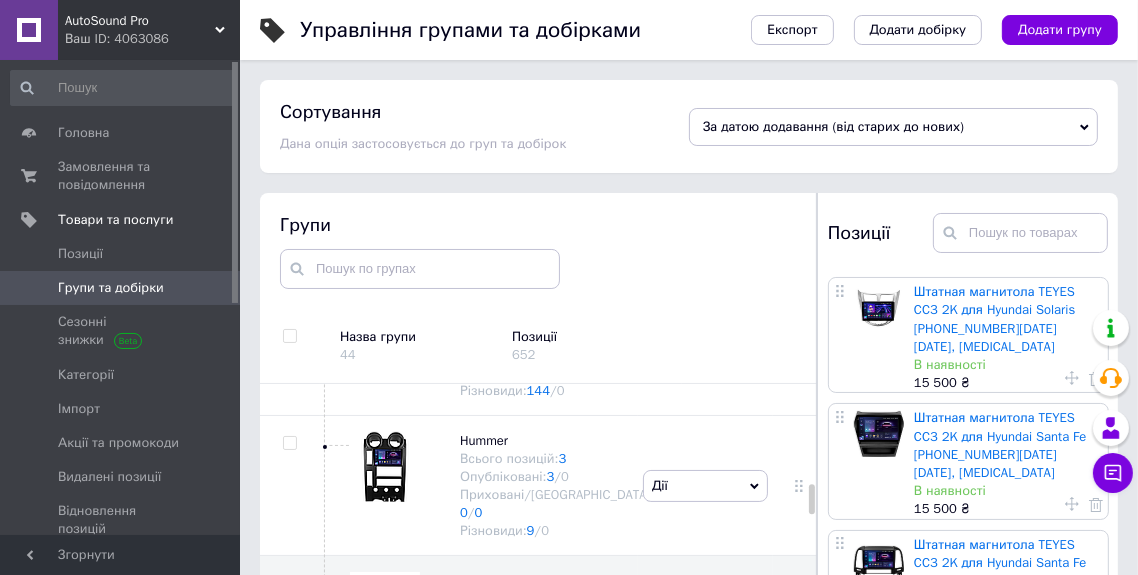 scroll, scrollTop: 7019, scrollLeft: 0, axis: vertical 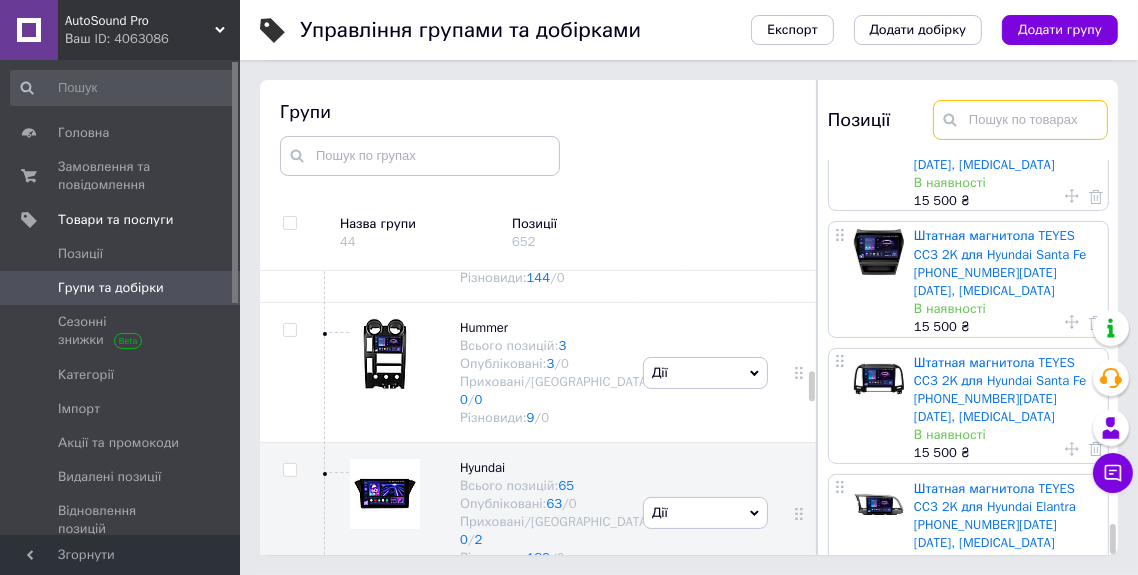 click at bounding box center [1020, 120] 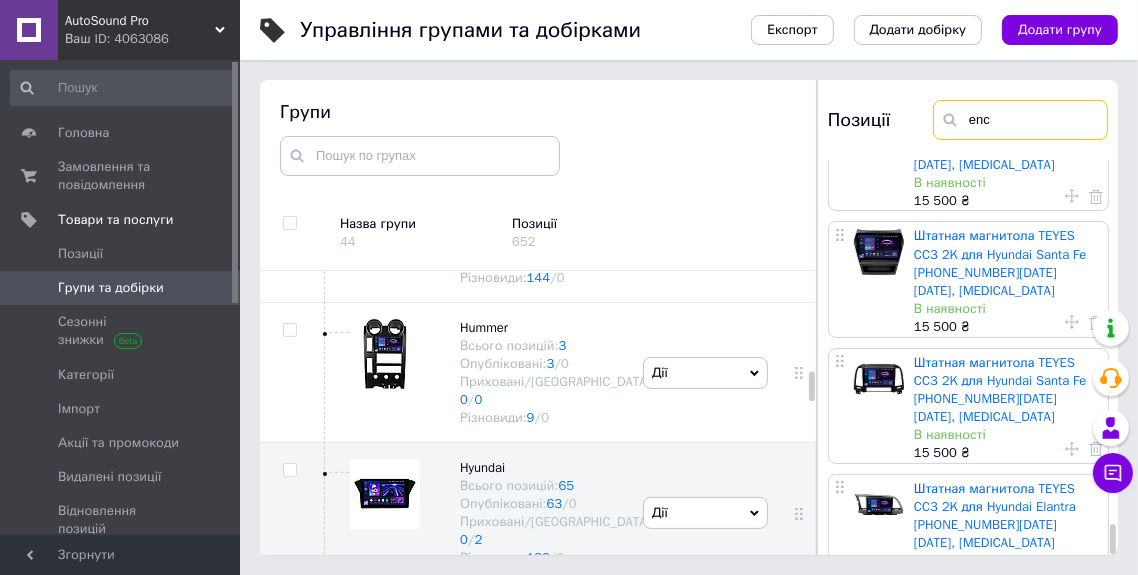 scroll, scrollTop: 0, scrollLeft: 0, axis: both 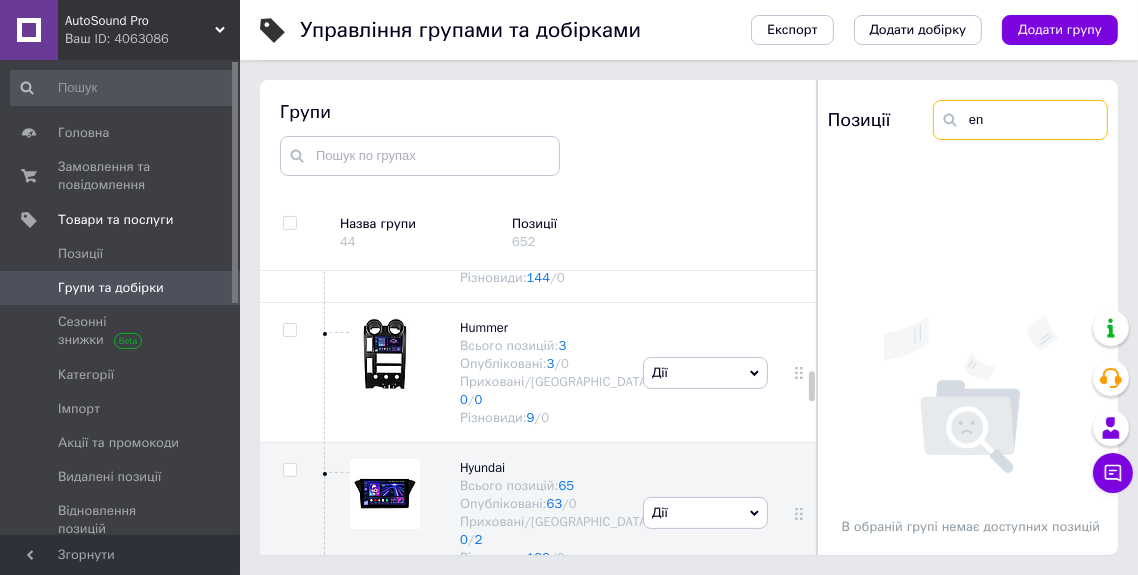 type on "e" 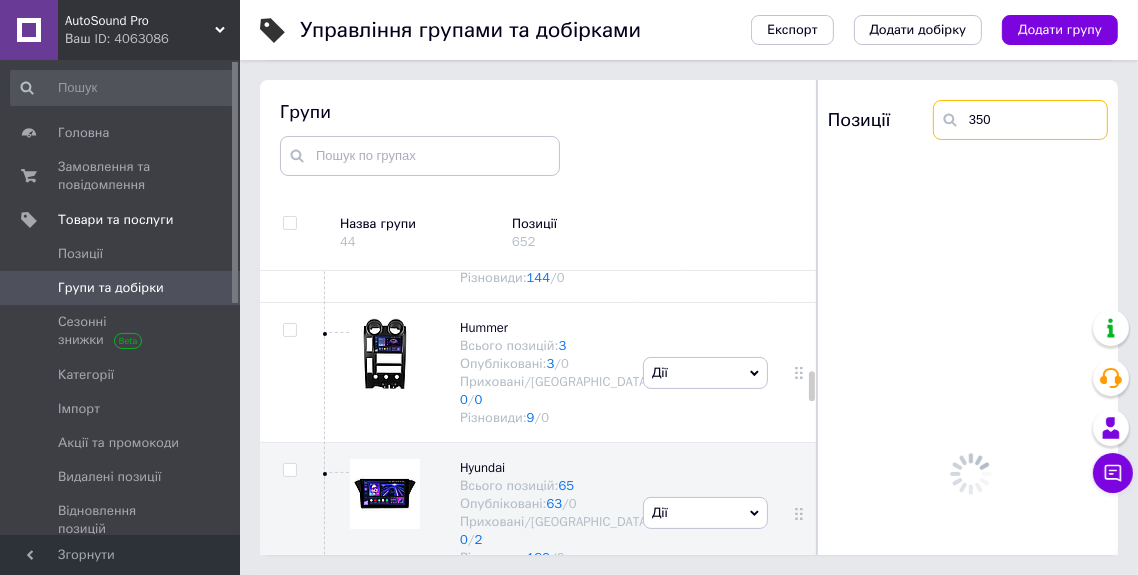 scroll, scrollTop: 0, scrollLeft: 0, axis: both 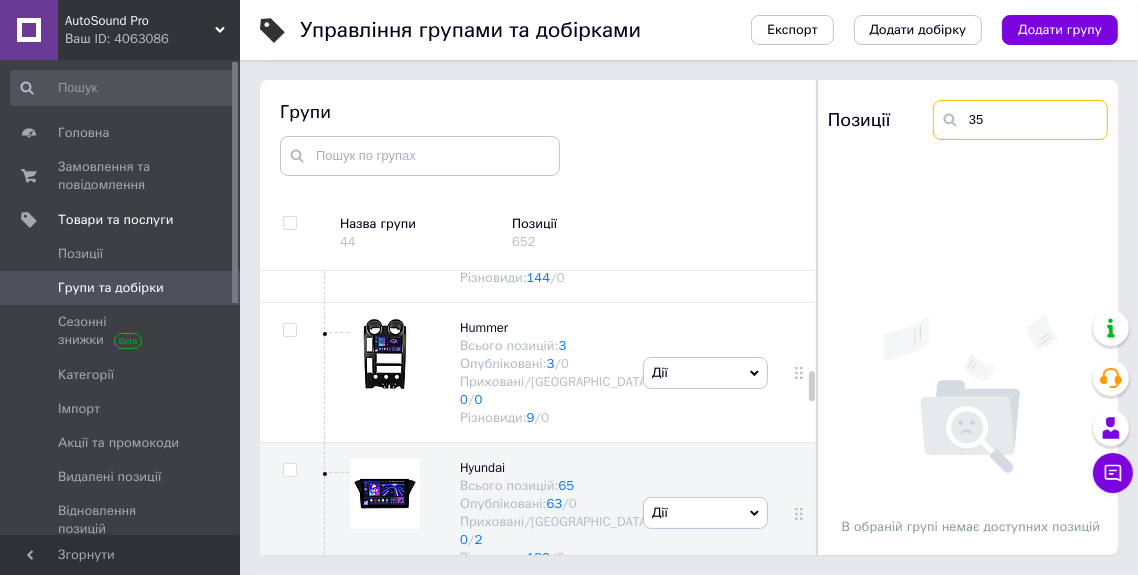 type on "3" 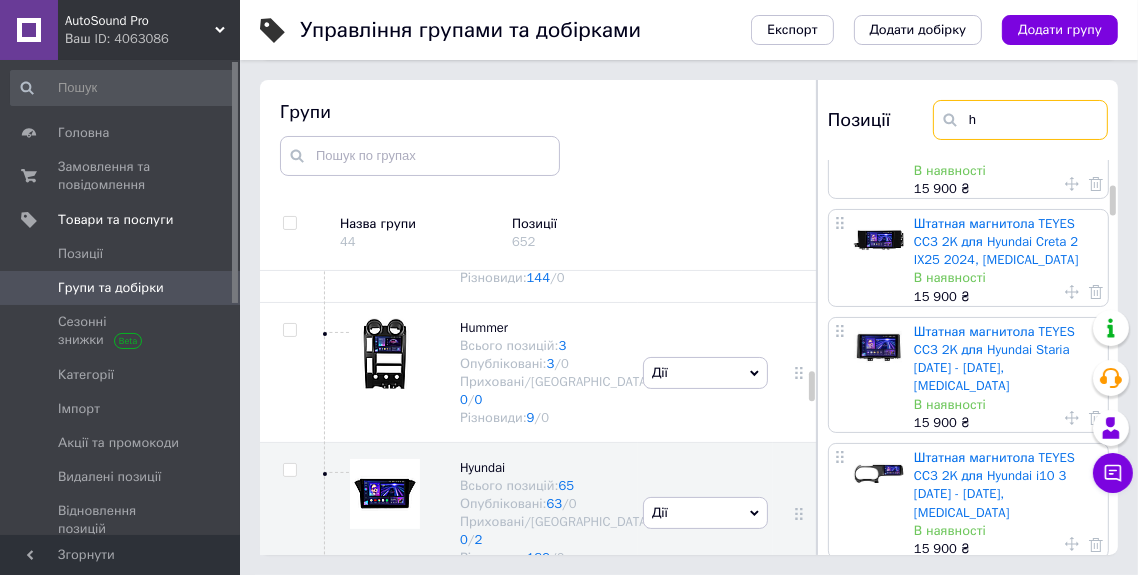 scroll, scrollTop: 457, scrollLeft: 0, axis: vertical 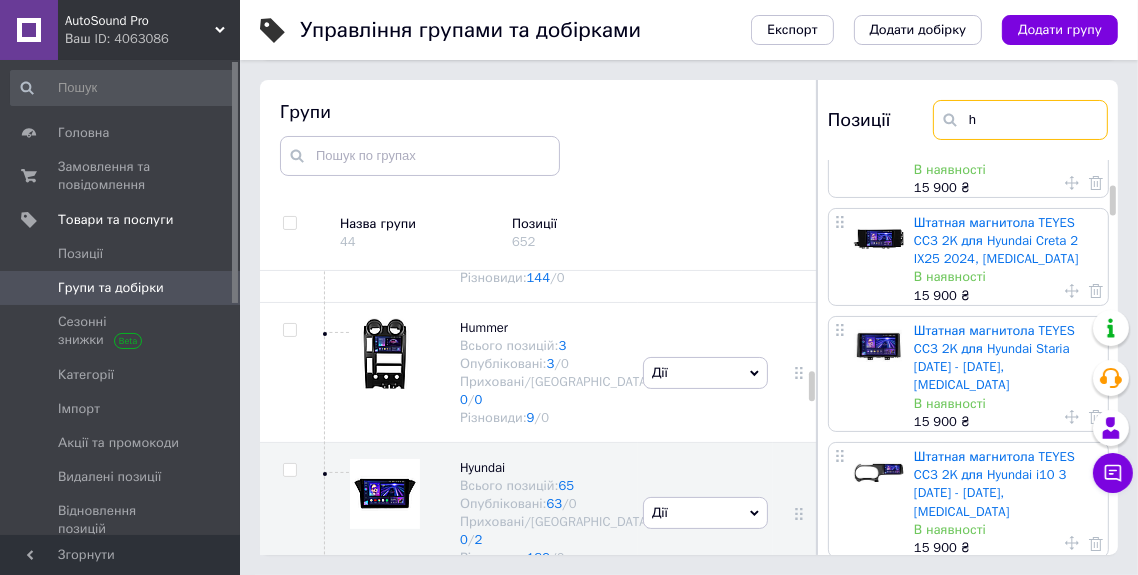 type on "h" 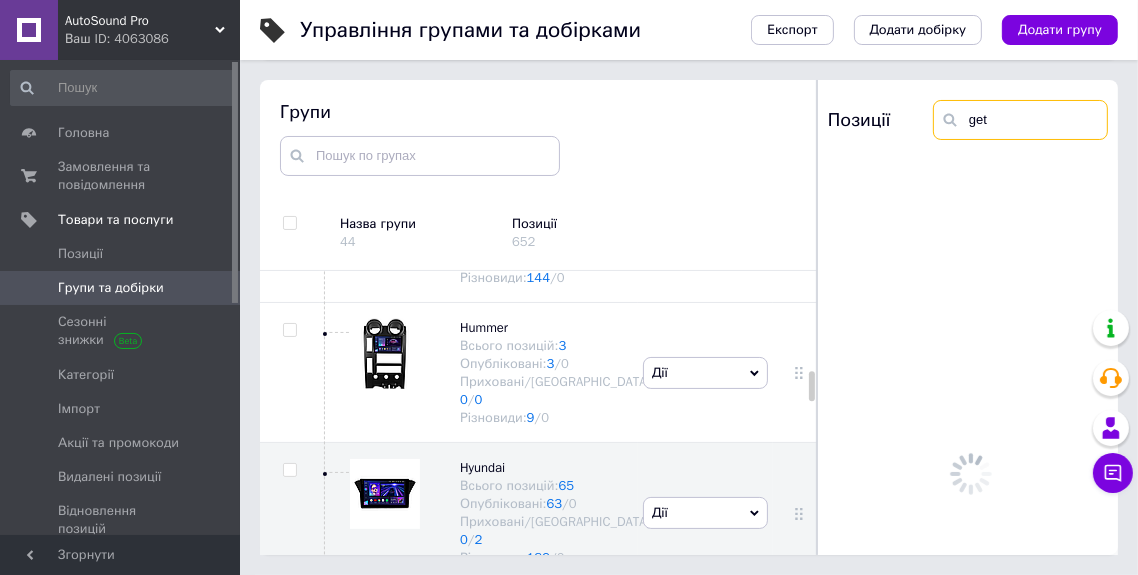 scroll, scrollTop: 0, scrollLeft: 0, axis: both 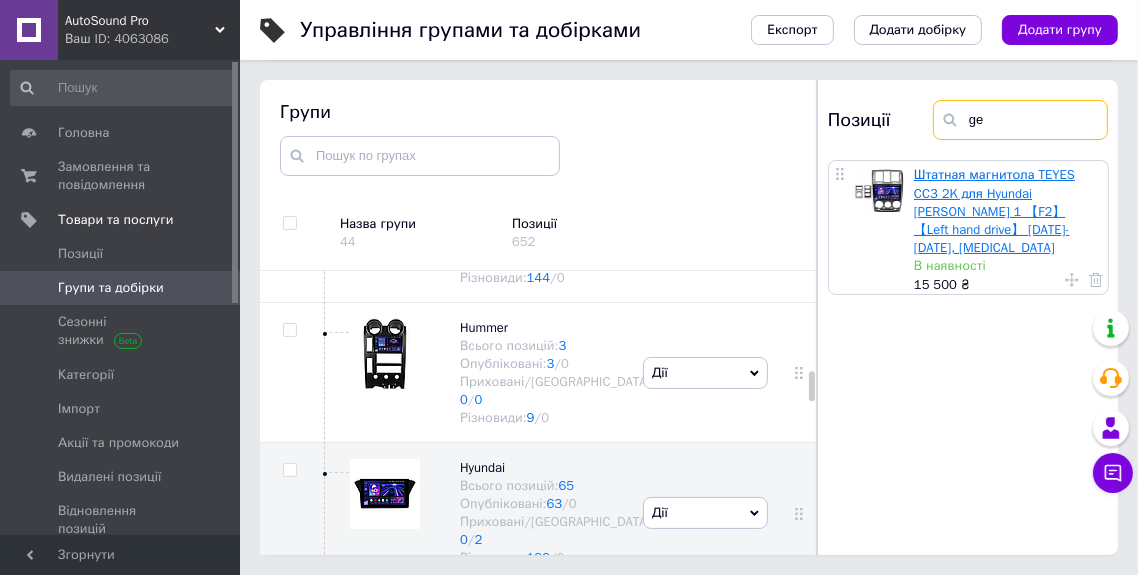 type on "g" 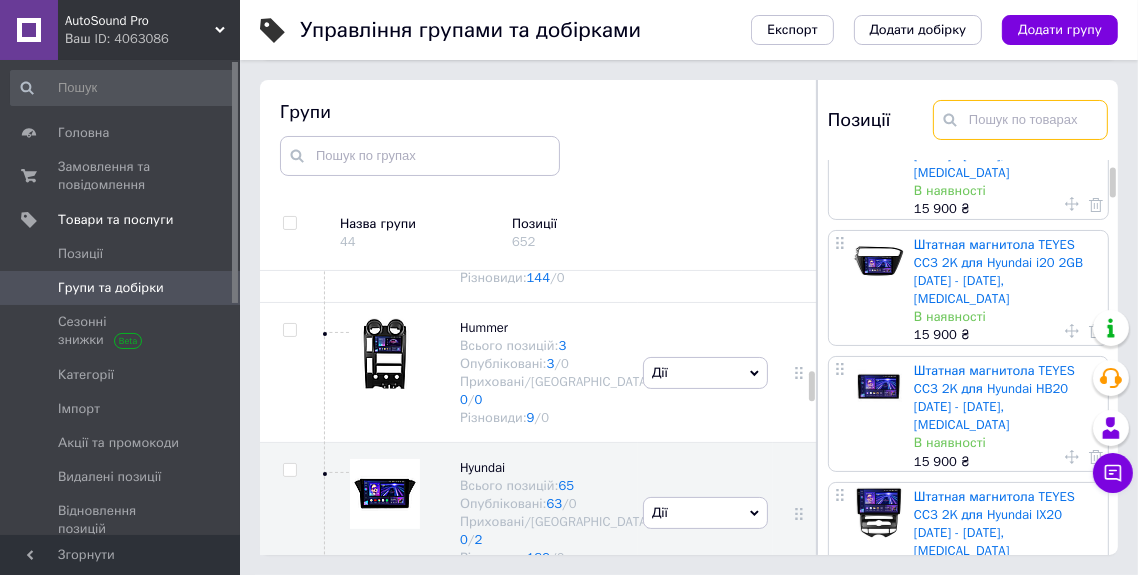 scroll, scrollTop: 0, scrollLeft: 0, axis: both 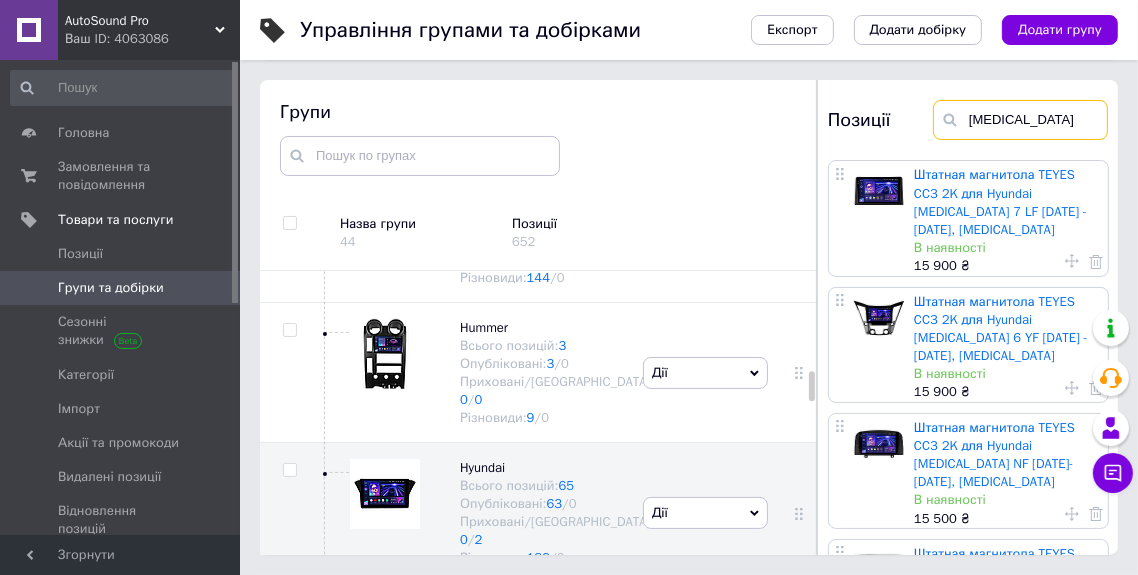 click on "[MEDICAL_DATA]" at bounding box center (1020, 120) 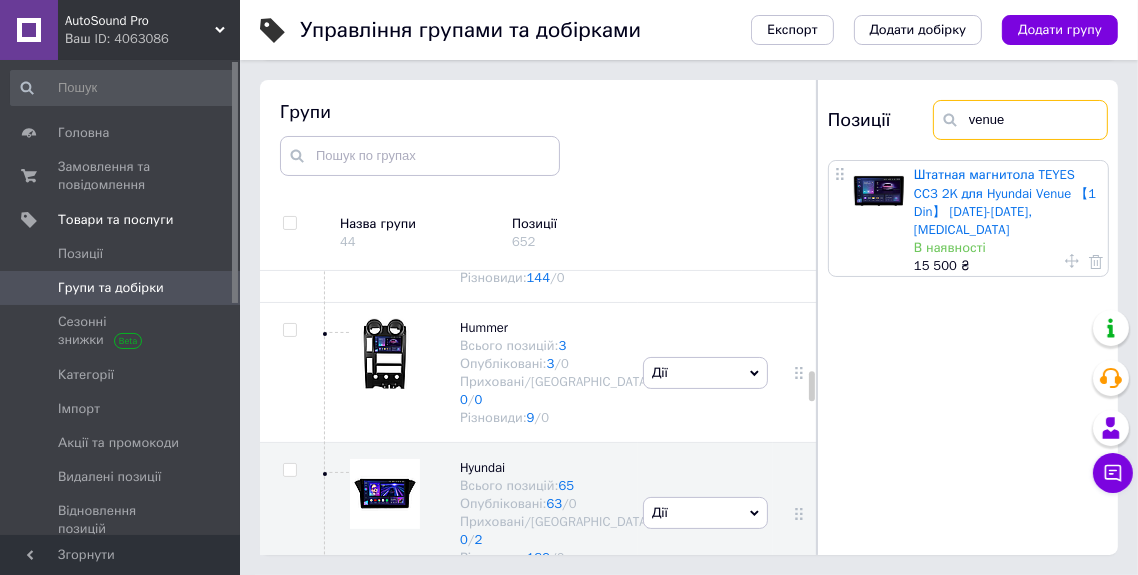 click on "venue" at bounding box center [1020, 120] 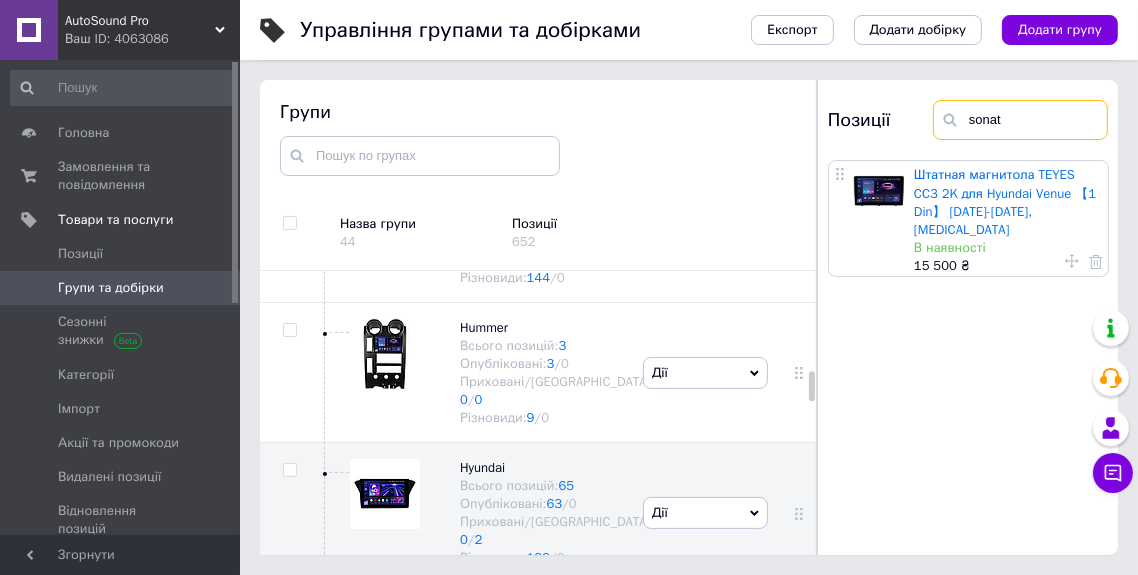 type on "[MEDICAL_DATA]" 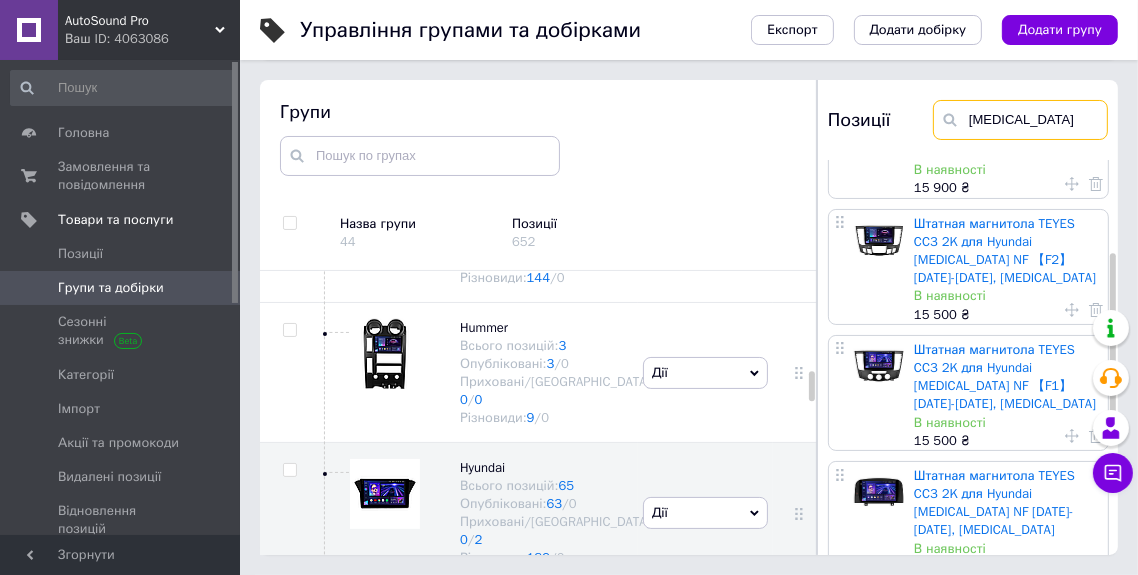 scroll, scrollTop: 208, scrollLeft: 0, axis: vertical 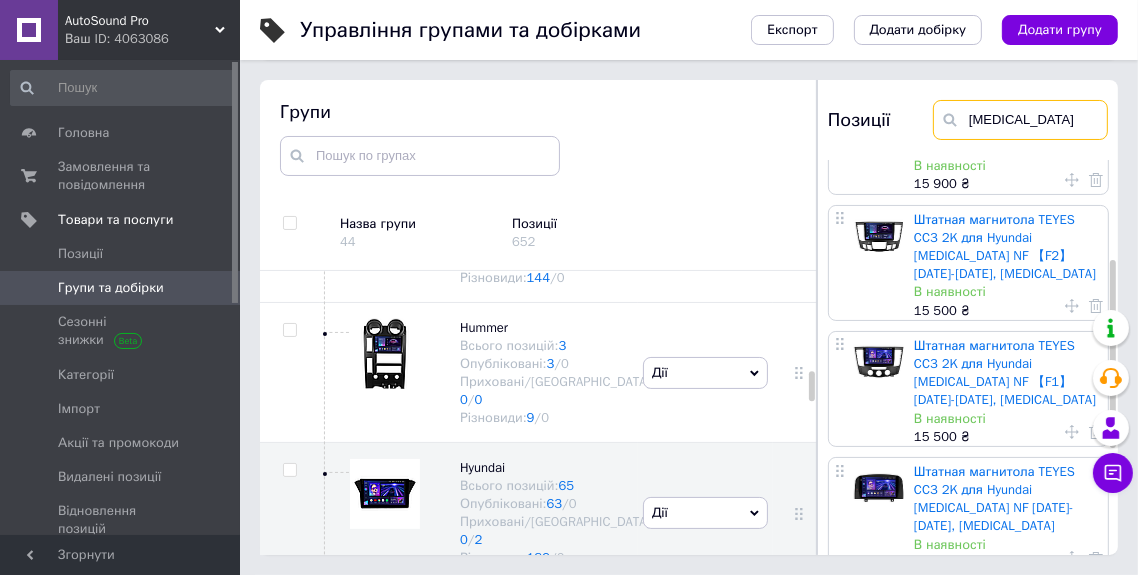 click on "[MEDICAL_DATA]" at bounding box center [1020, 120] 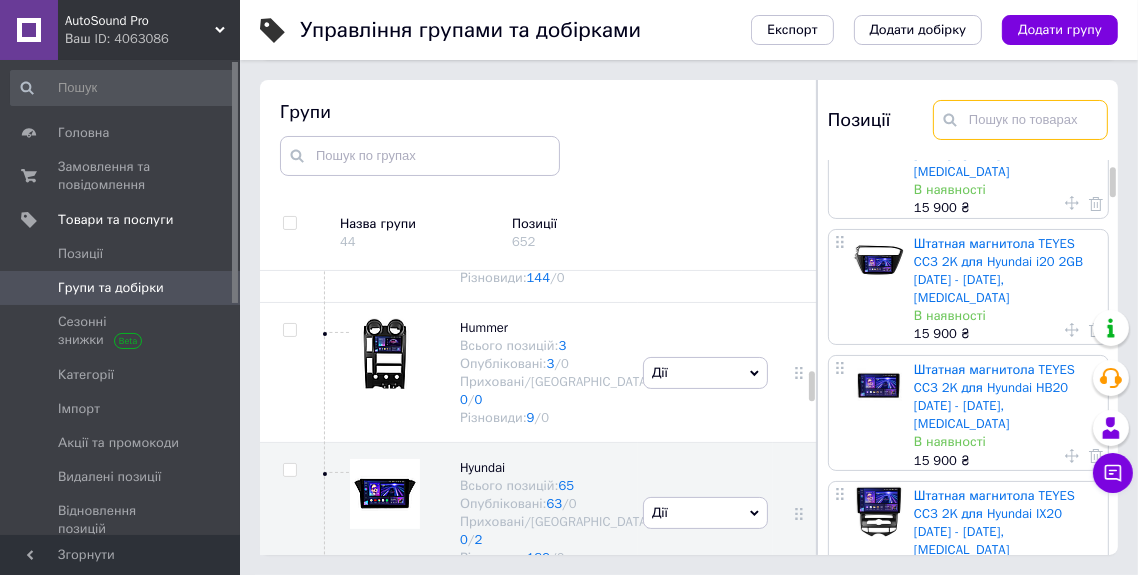 scroll, scrollTop: 0, scrollLeft: 0, axis: both 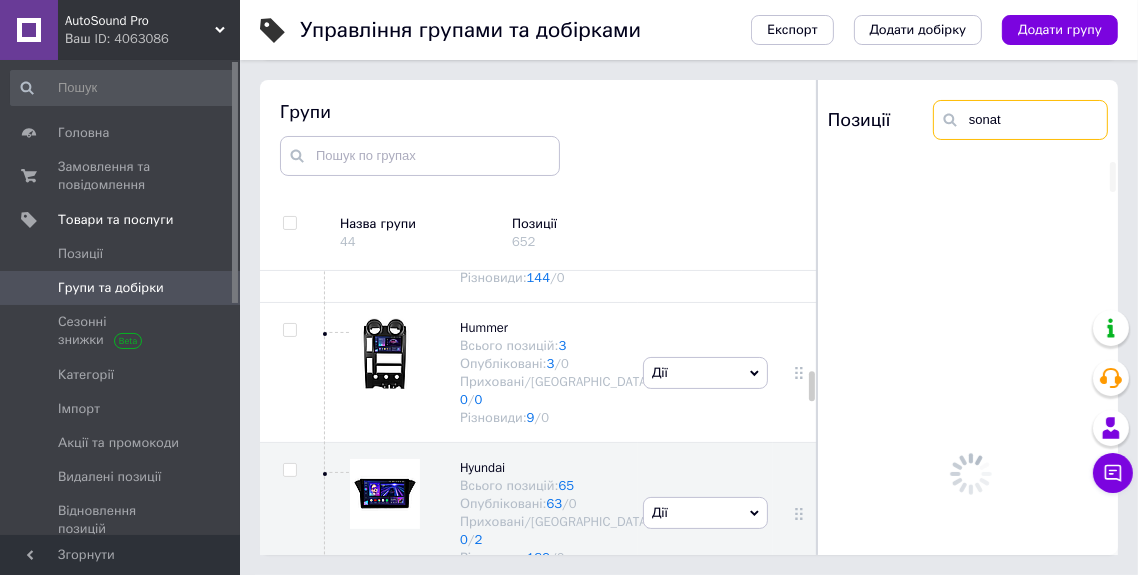 type on "[MEDICAL_DATA]" 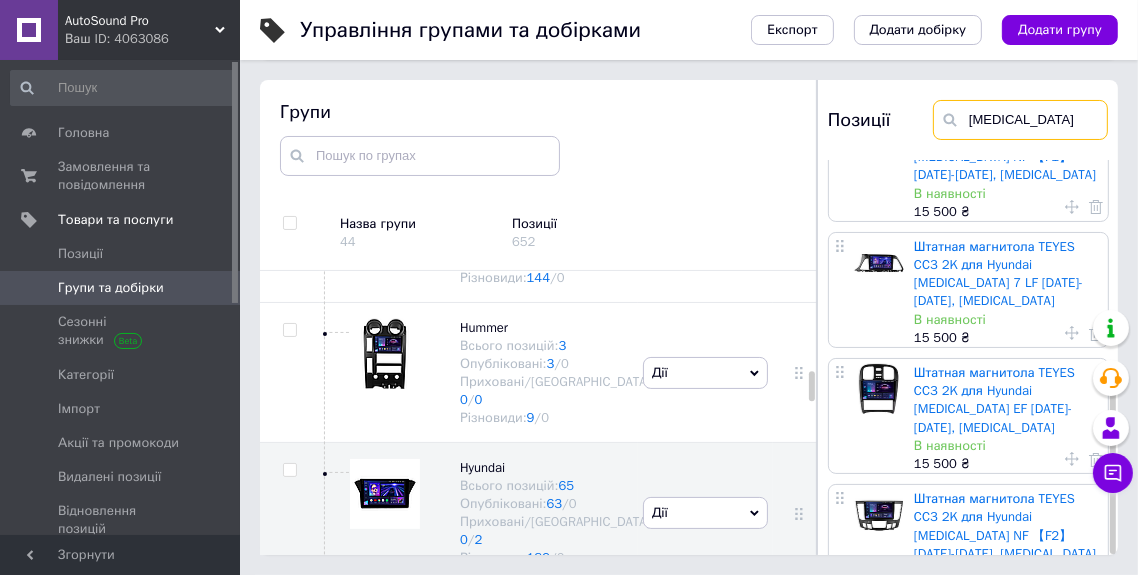 scroll, scrollTop: 231, scrollLeft: 0, axis: vertical 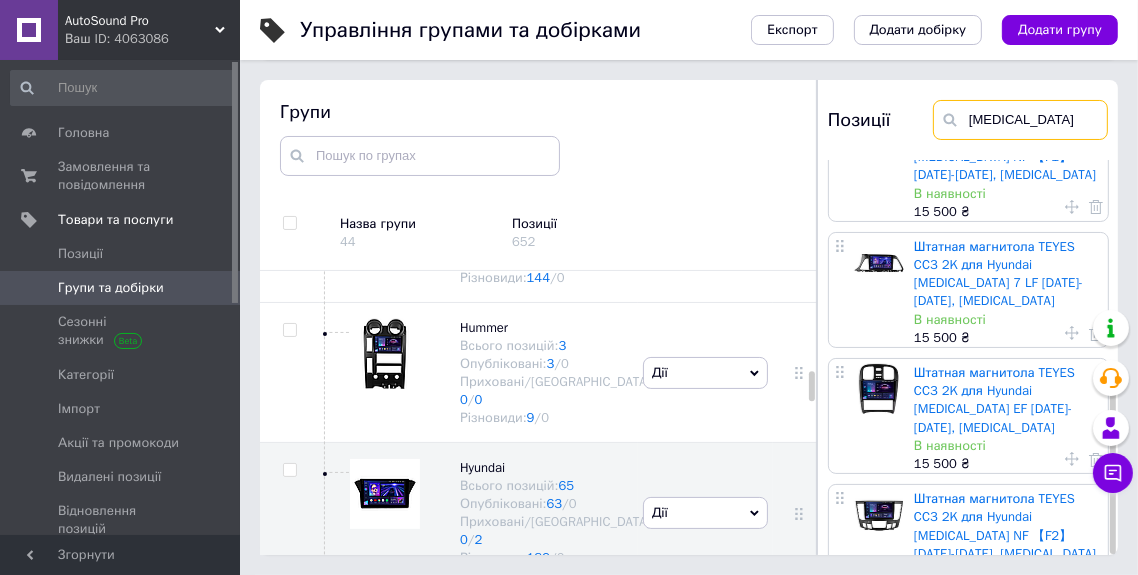 click on "[MEDICAL_DATA]" at bounding box center [1020, 120] 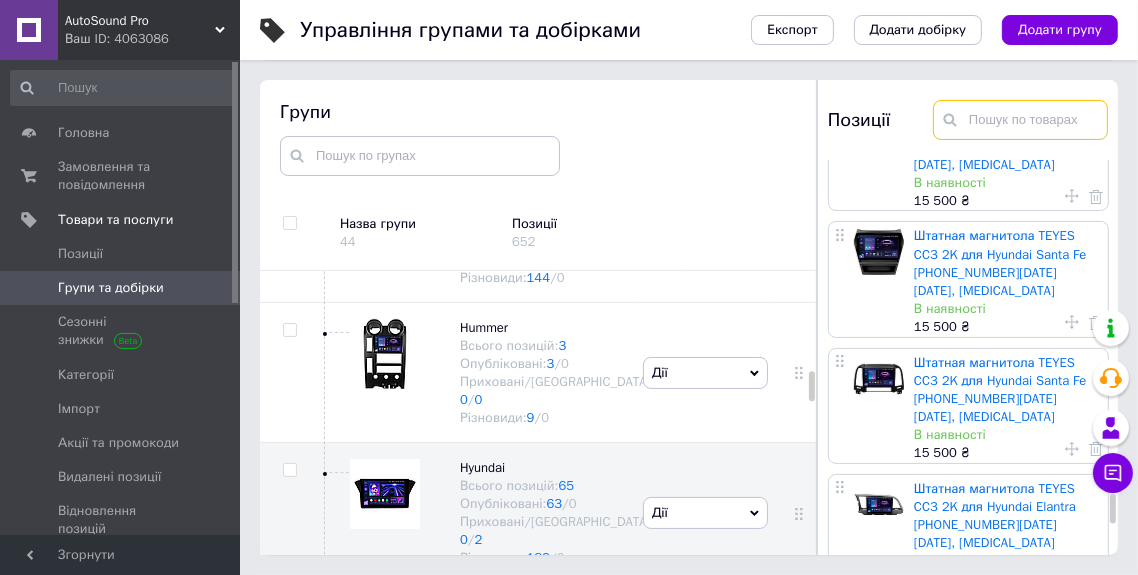 scroll, scrollTop: 5041, scrollLeft: 0, axis: vertical 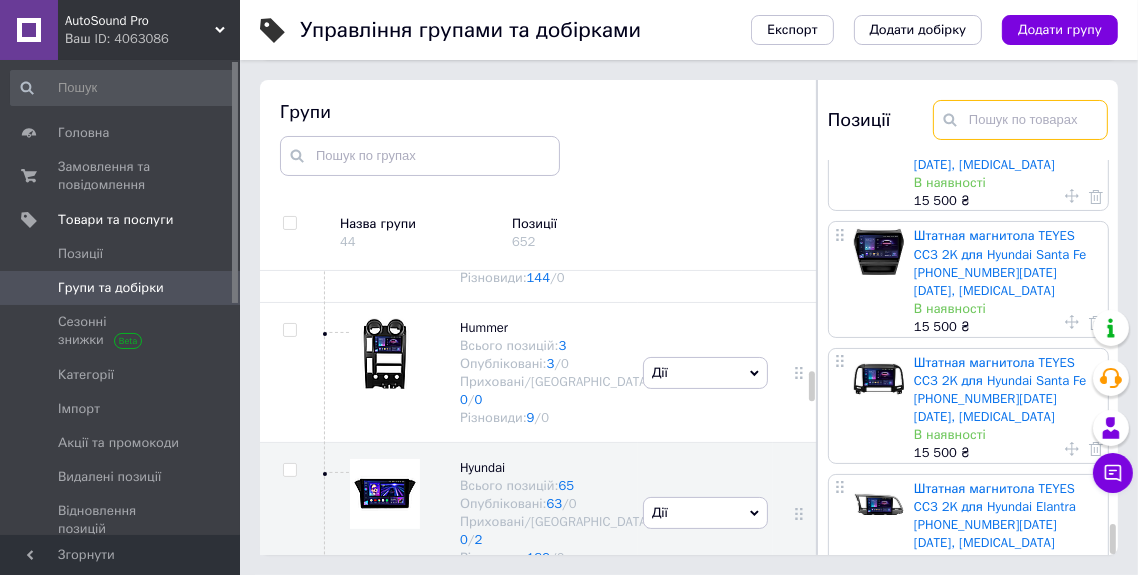 click at bounding box center [1020, 120] 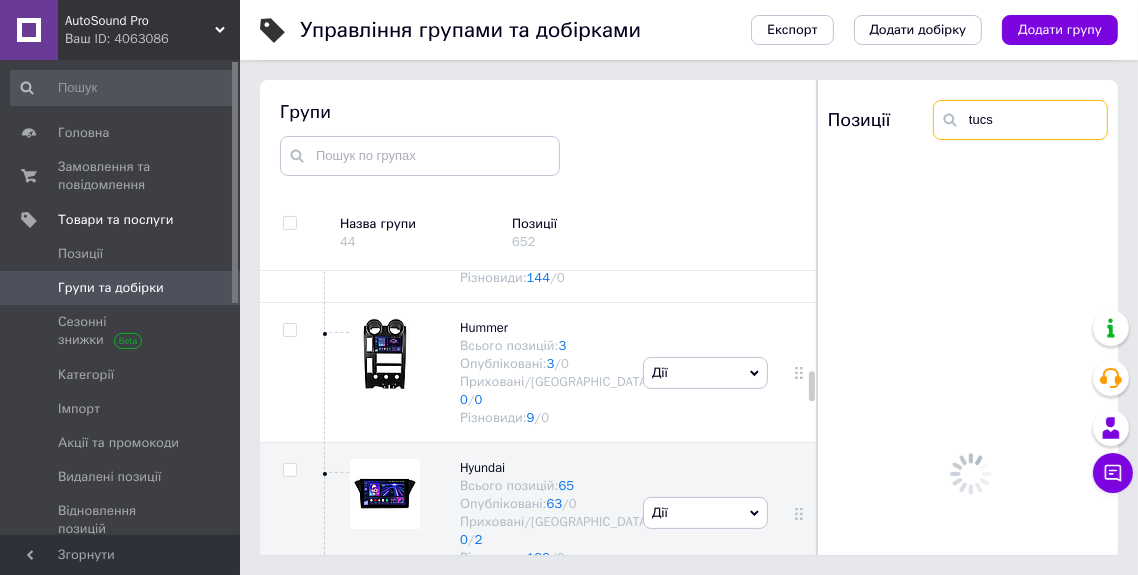 scroll, scrollTop: 0, scrollLeft: 0, axis: both 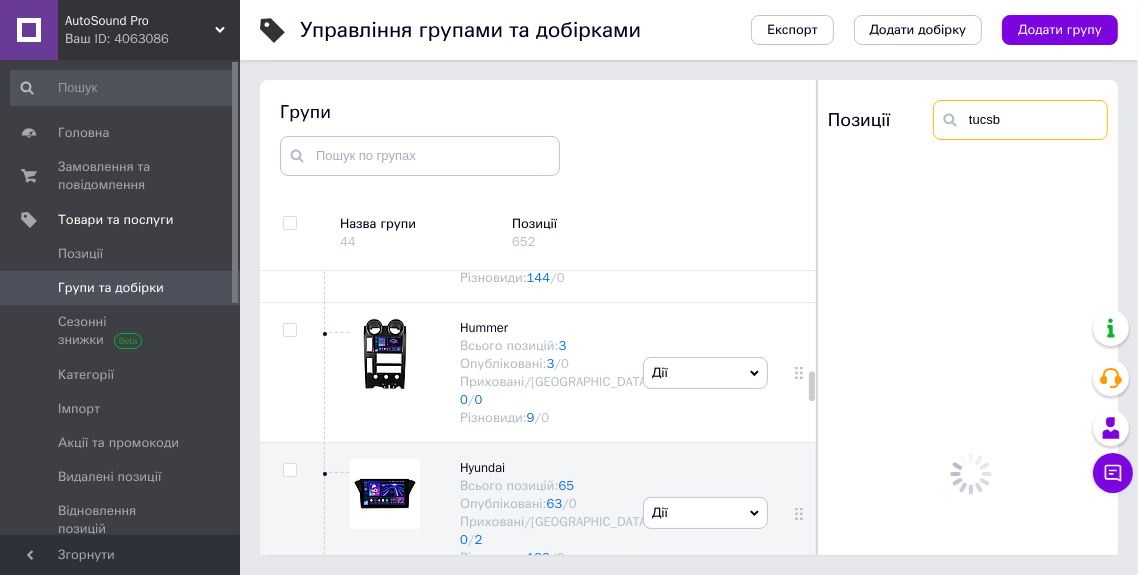 type on "tucs" 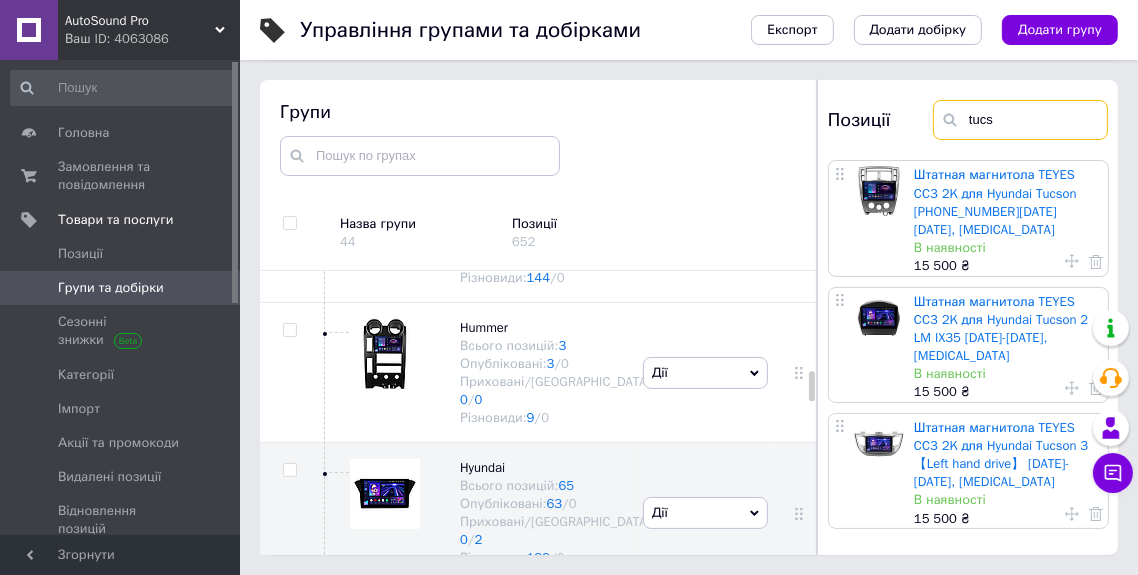 click on "tucs" at bounding box center [1020, 120] 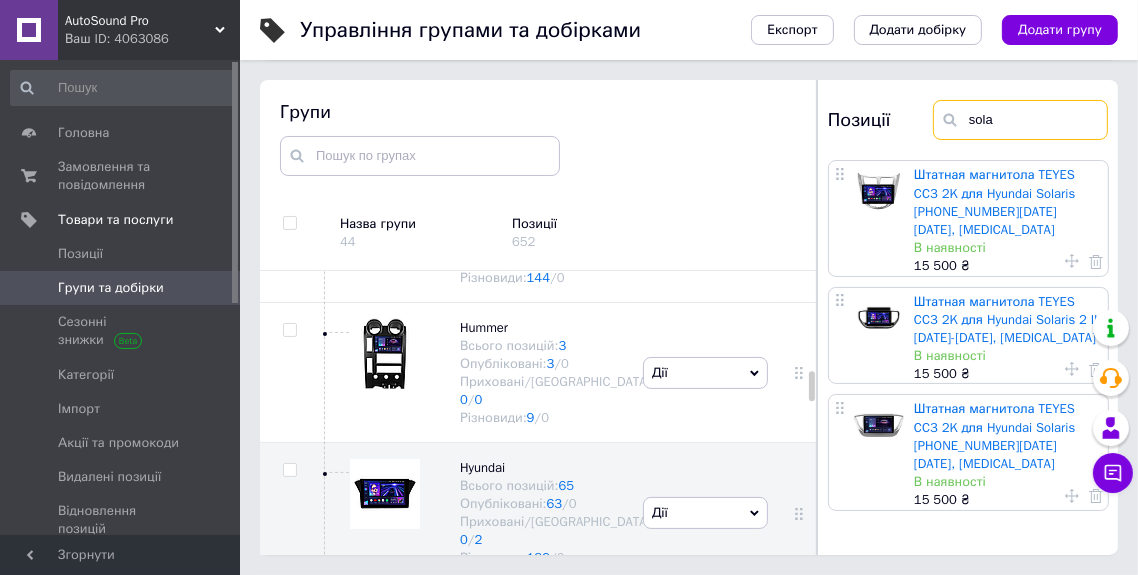 click on "sola" at bounding box center [1020, 120] 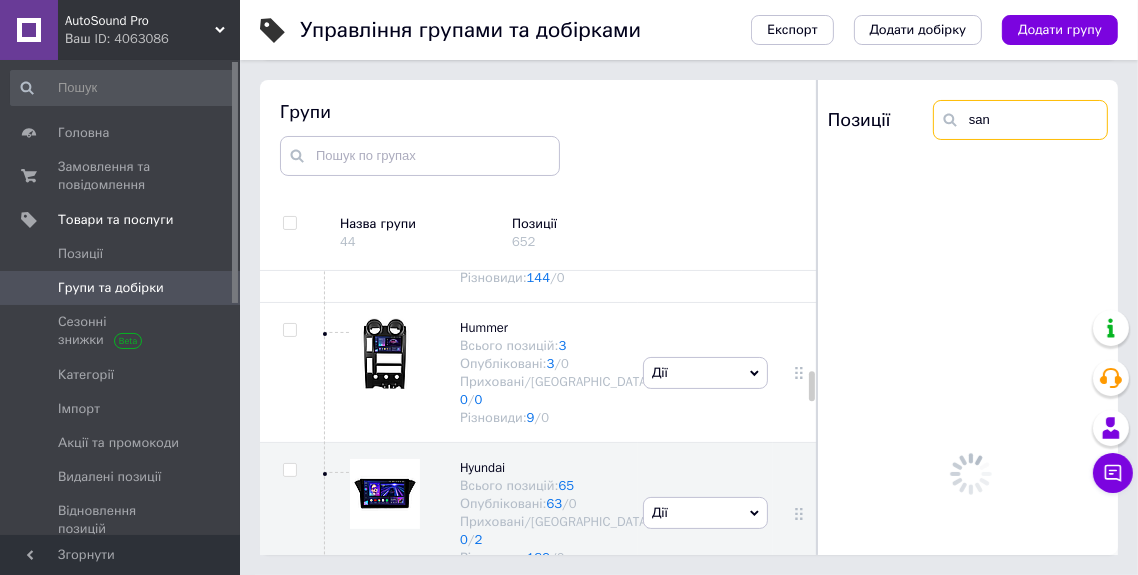 type on "sant" 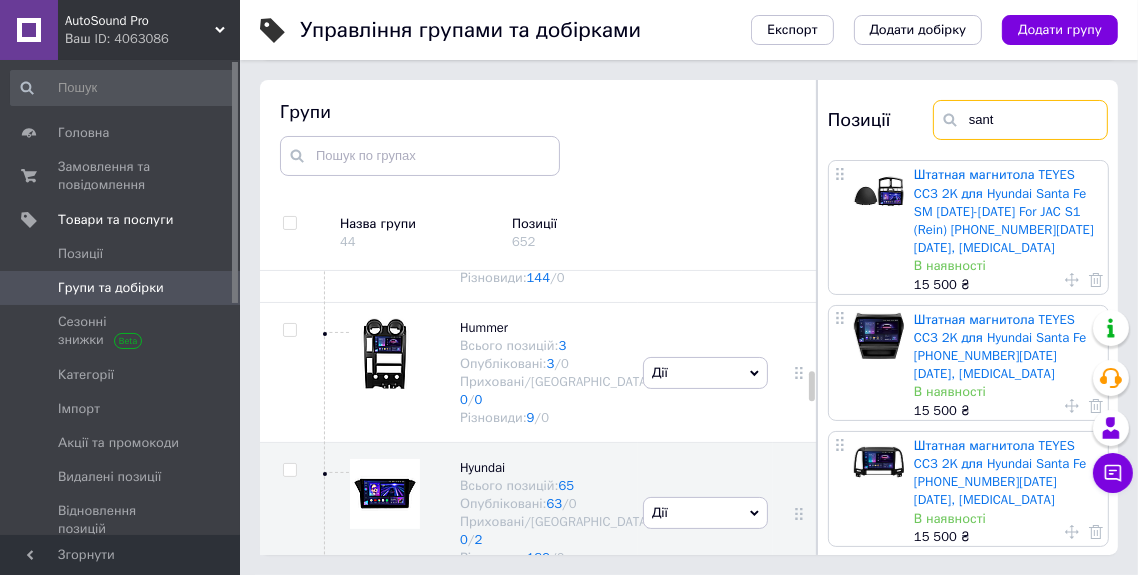 click on "sant" at bounding box center [1020, 120] 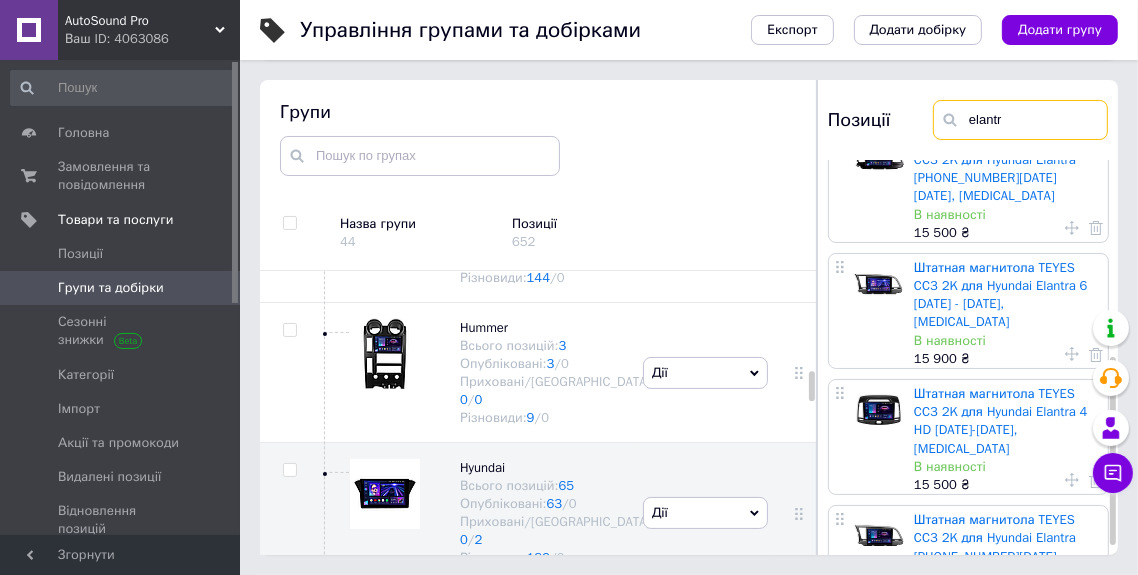 scroll, scrollTop: 433, scrollLeft: 0, axis: vertical 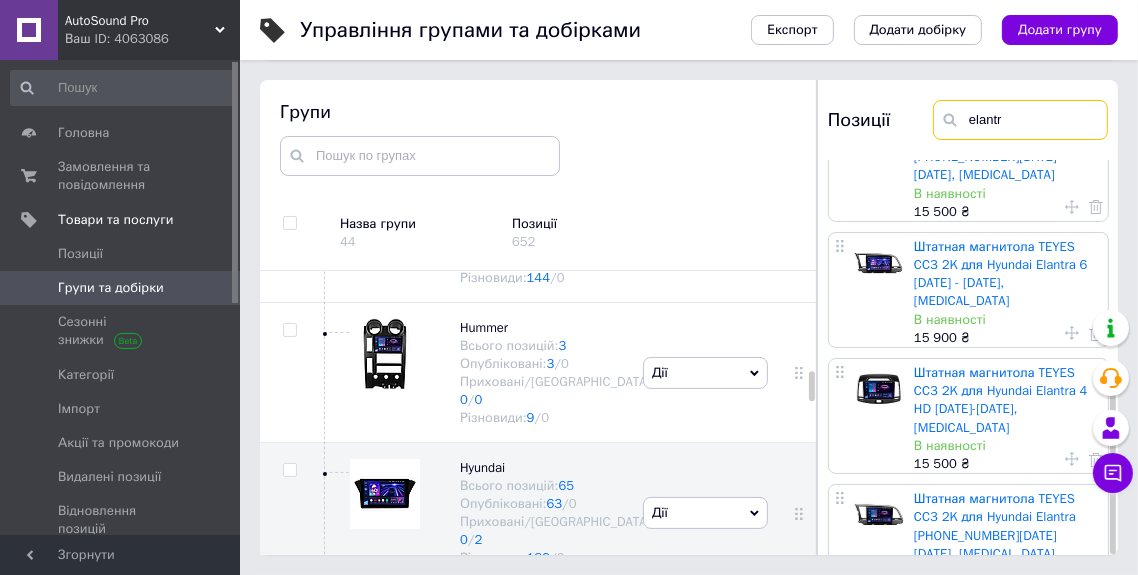 click on "elantr" at bounding box center [1020, 120] 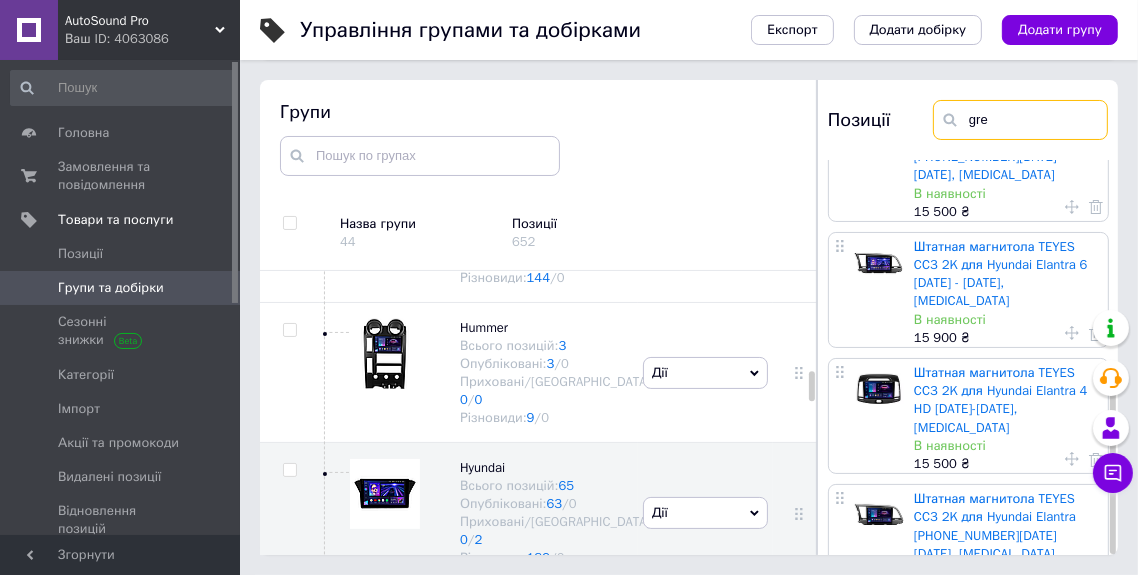 scroll, scrollTop: 0, scrollLeft: 0, axis: both 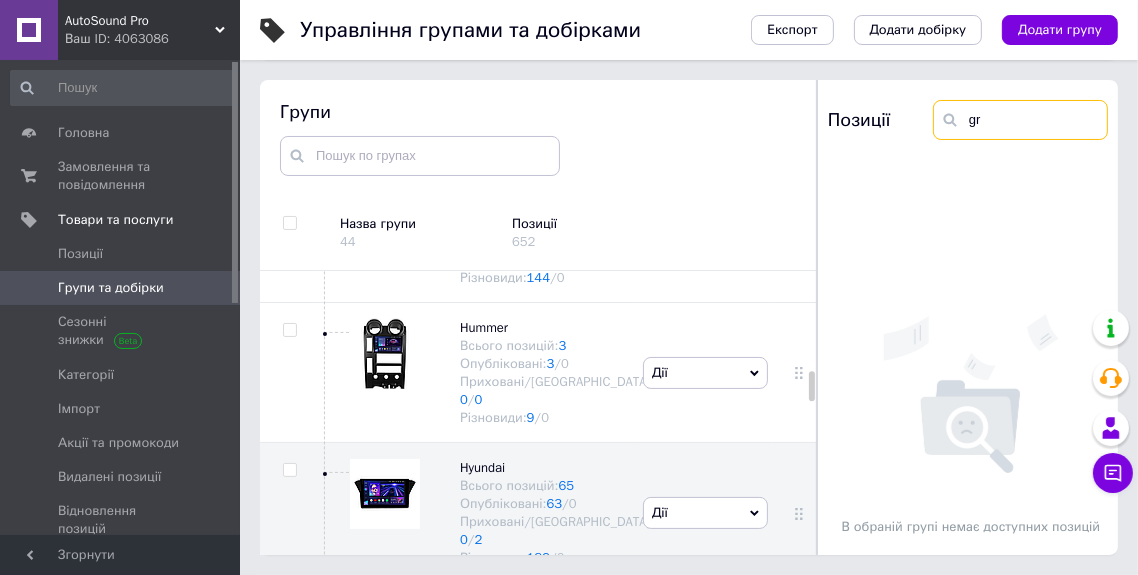 type on "g" 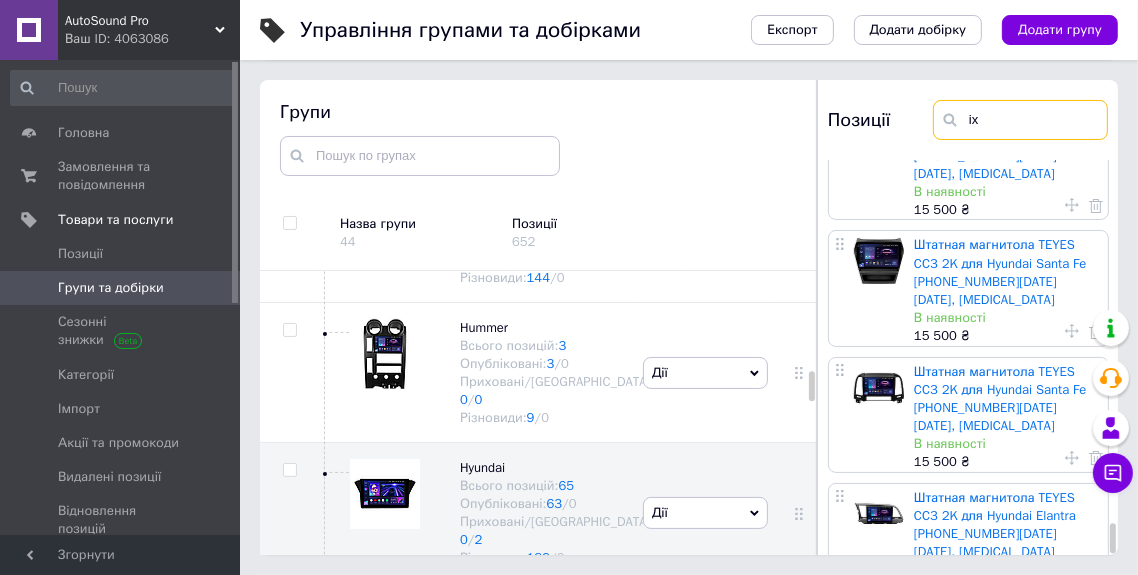 scroll, scrollTop: 7019, scrollLeft: 0, axis: vertical 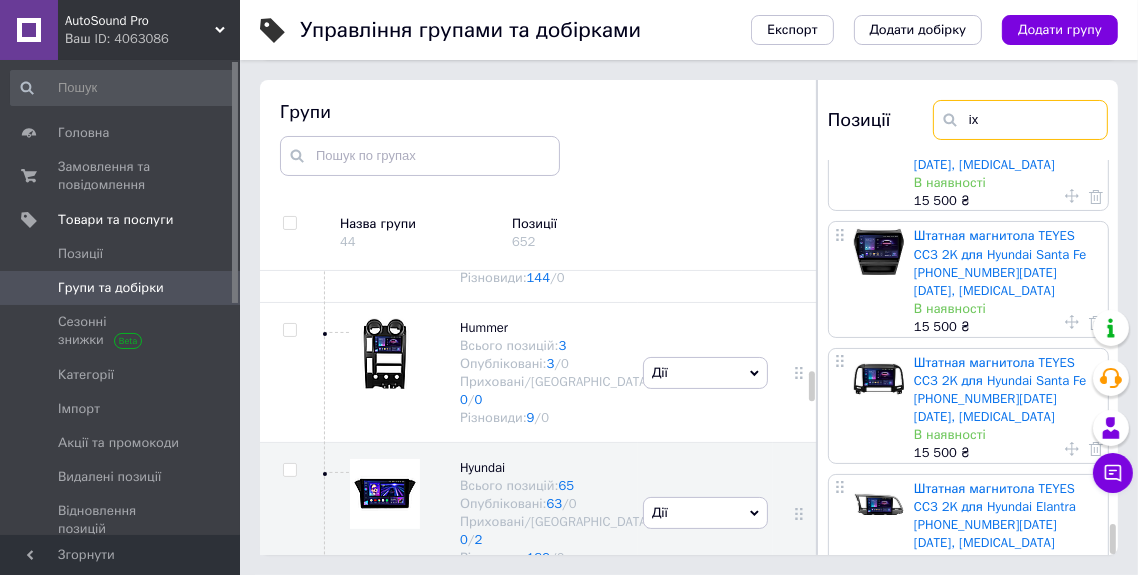 type on "i" 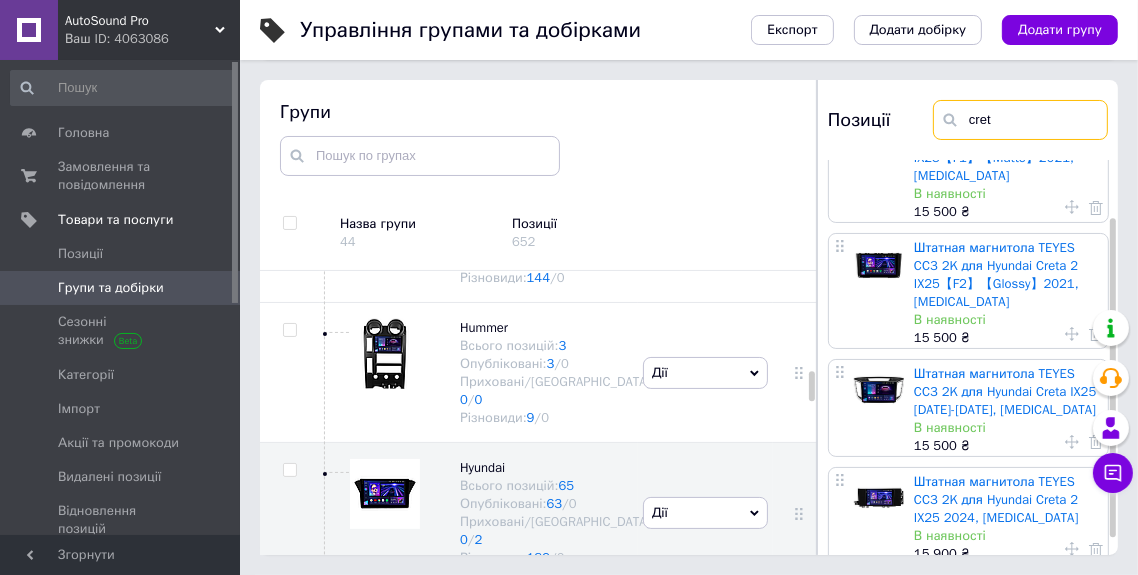 scroll, scrollTop: 91, scrollLeft: 0, axis: vertical 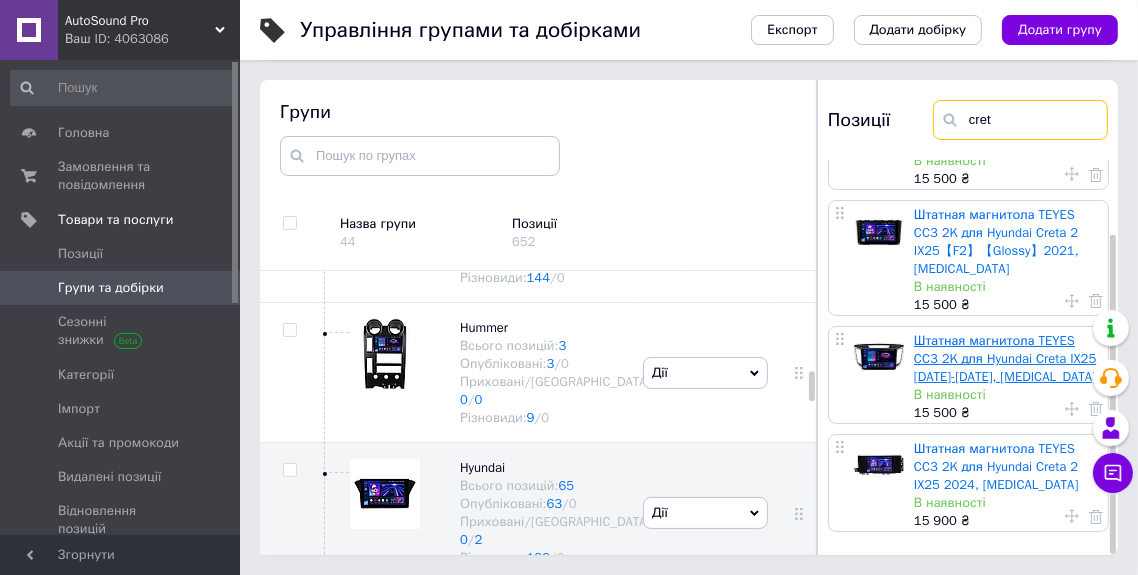 type on "cret" 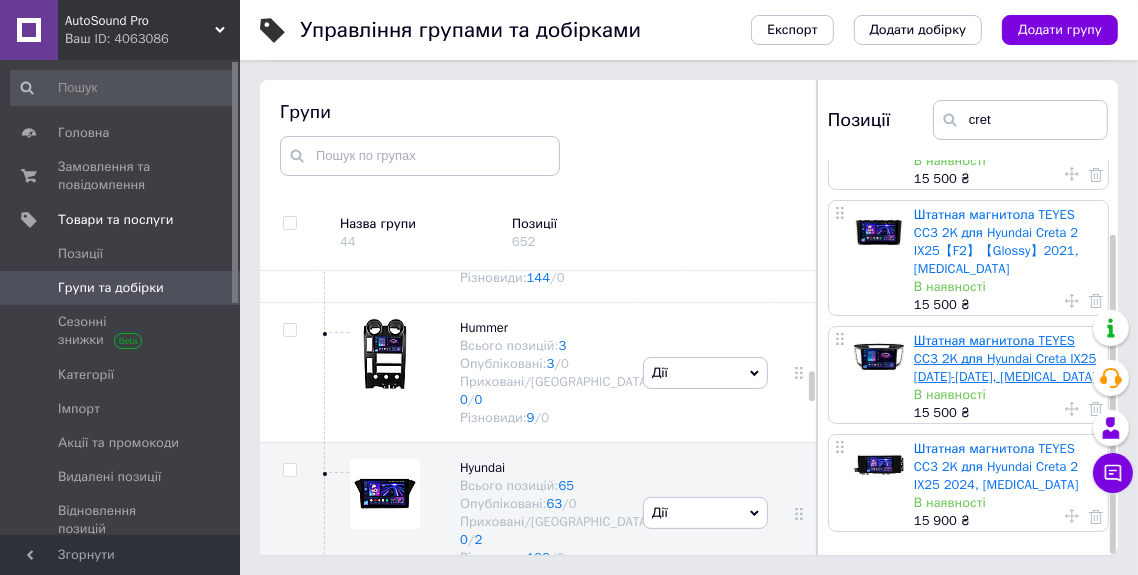 click on "Штатная магнитола TEYES CC3 2K для Hyundai Creta IX25 [DATE]-[DATE], [MEDICAL_DATA]" at bounding box center (1005, 358) 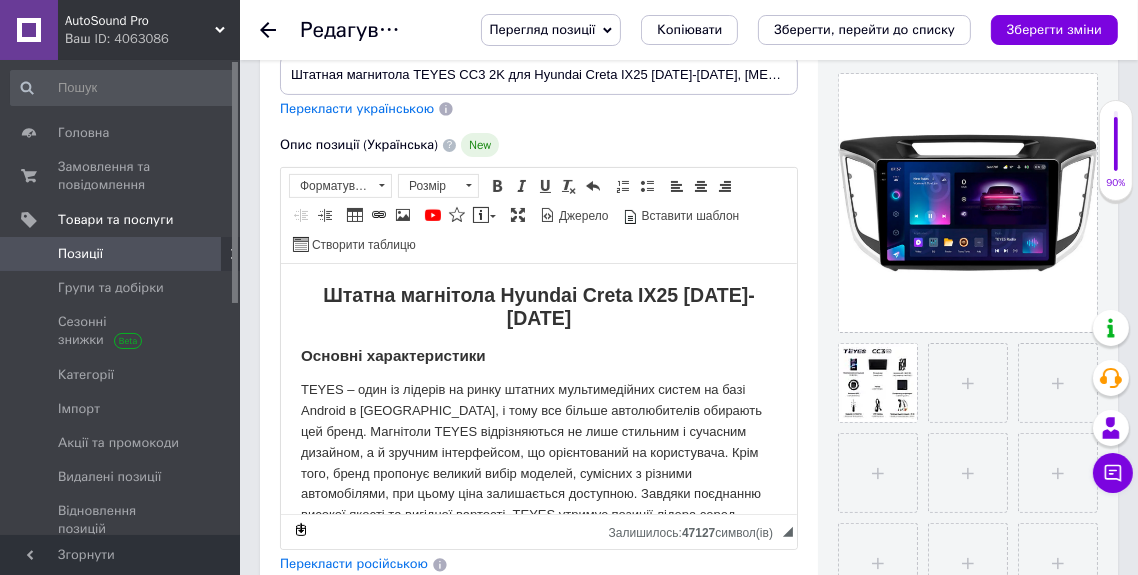 scroll, scrollTop: 423, scrollLeft: 0, axis: vertical 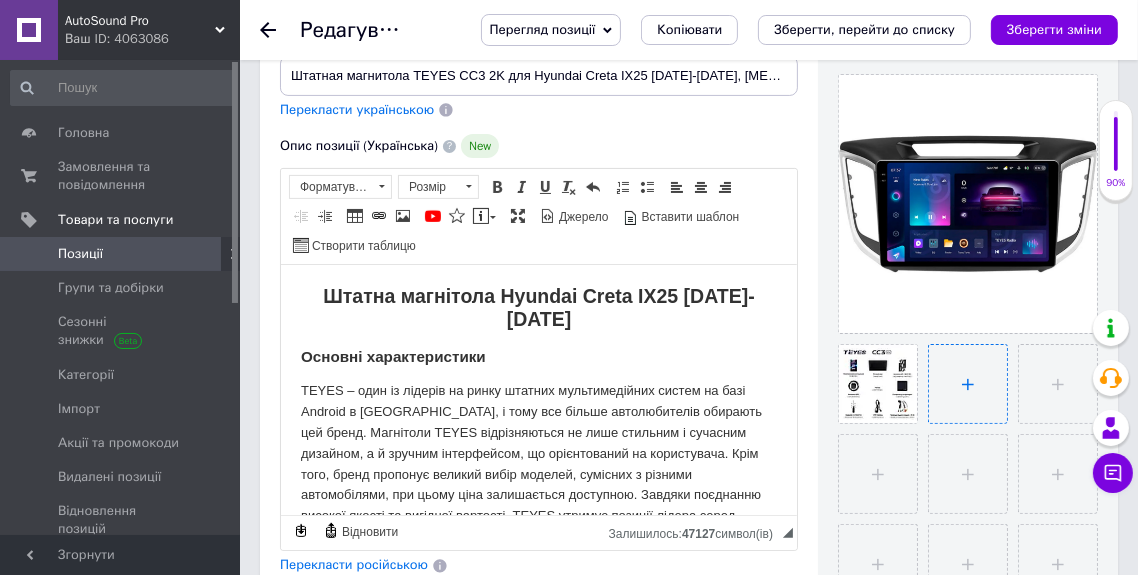 click at bounding box center (968, 384) 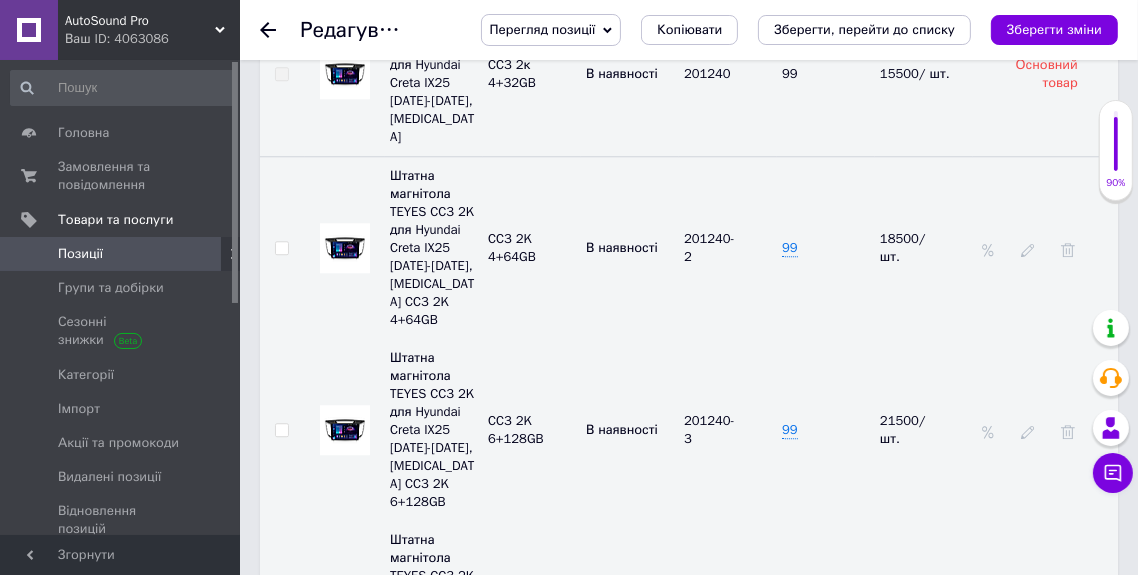 scroll, scrollTop: 4373, scrollLeft: 0, axis: vertical 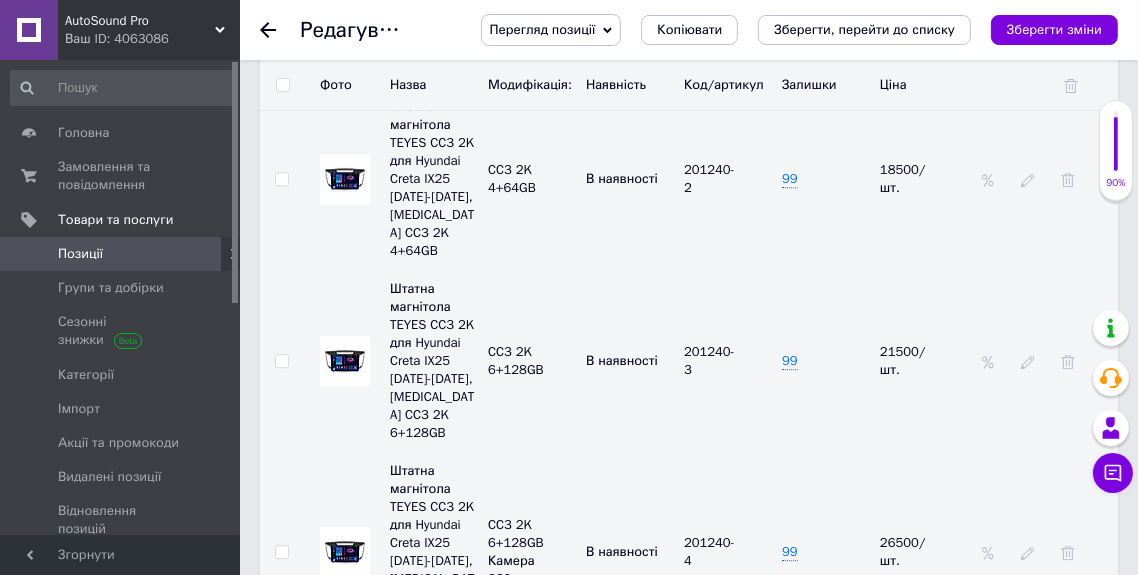 click at bounding box center (345, 179) 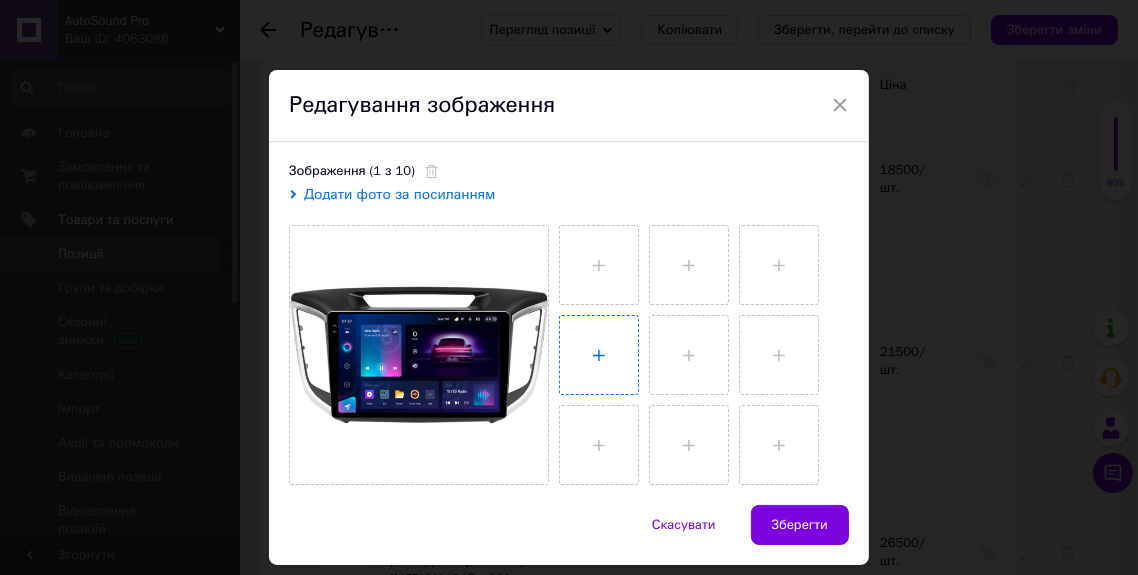 click at bounding box center [599, 355] 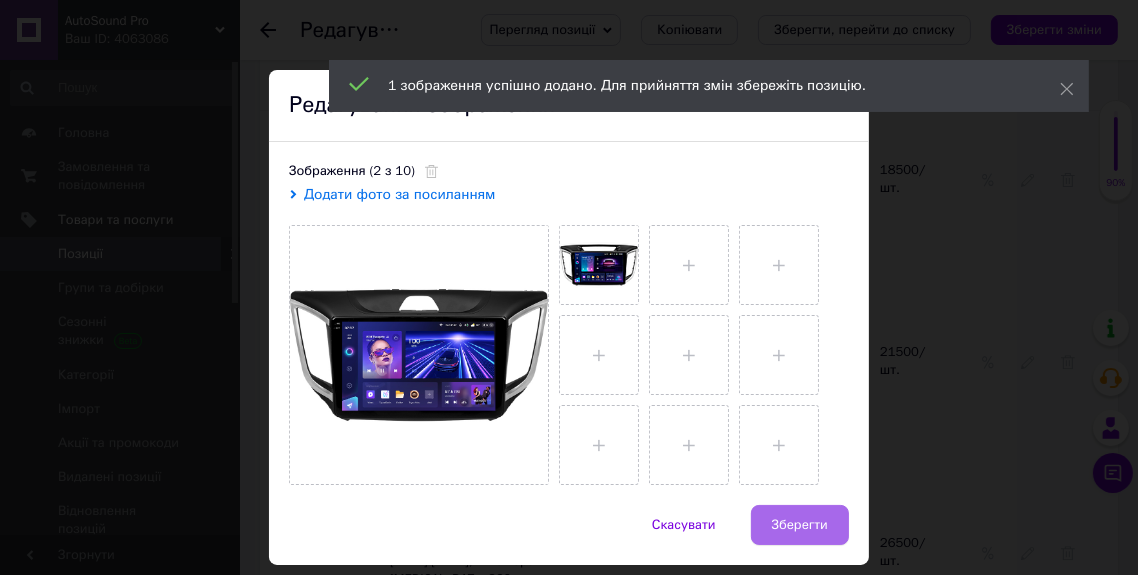 click on "Зберегти" at bounding box center (800, 525) 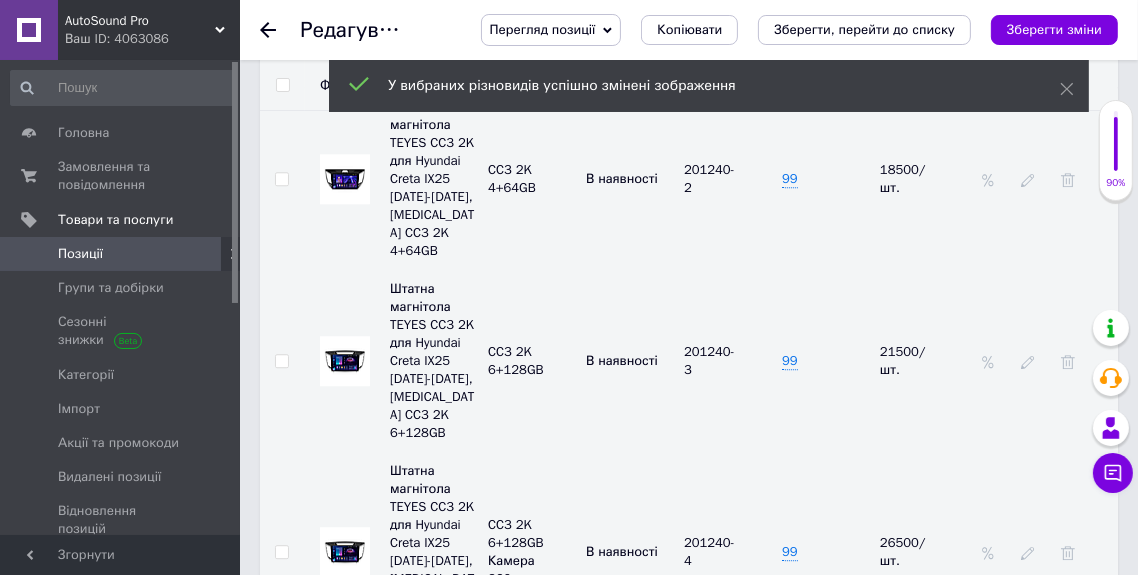 click at bounding box center (345, 361) 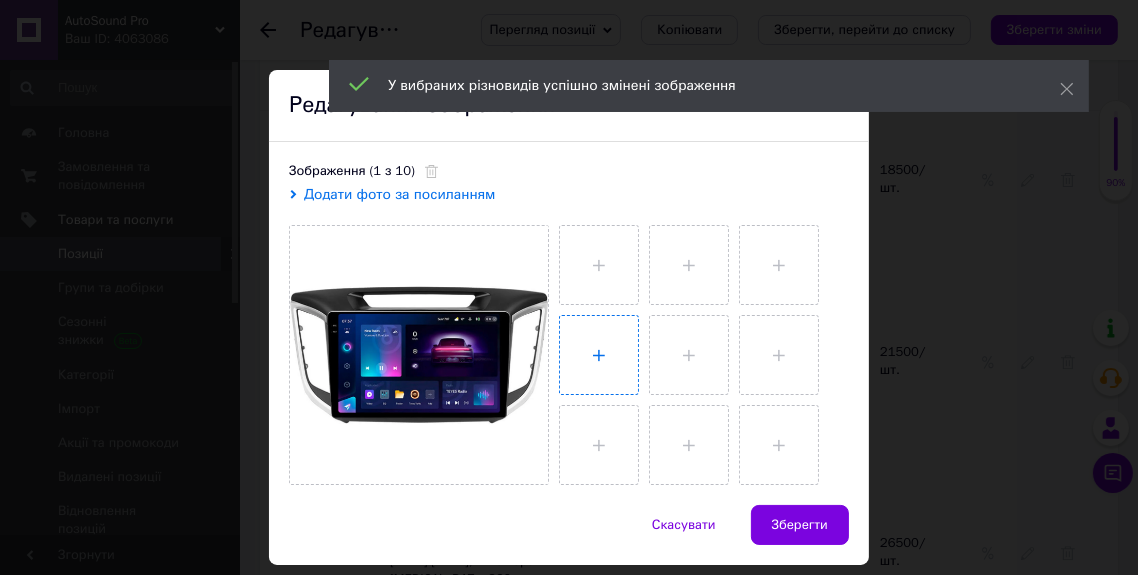 click at bounding box center [599, 355] 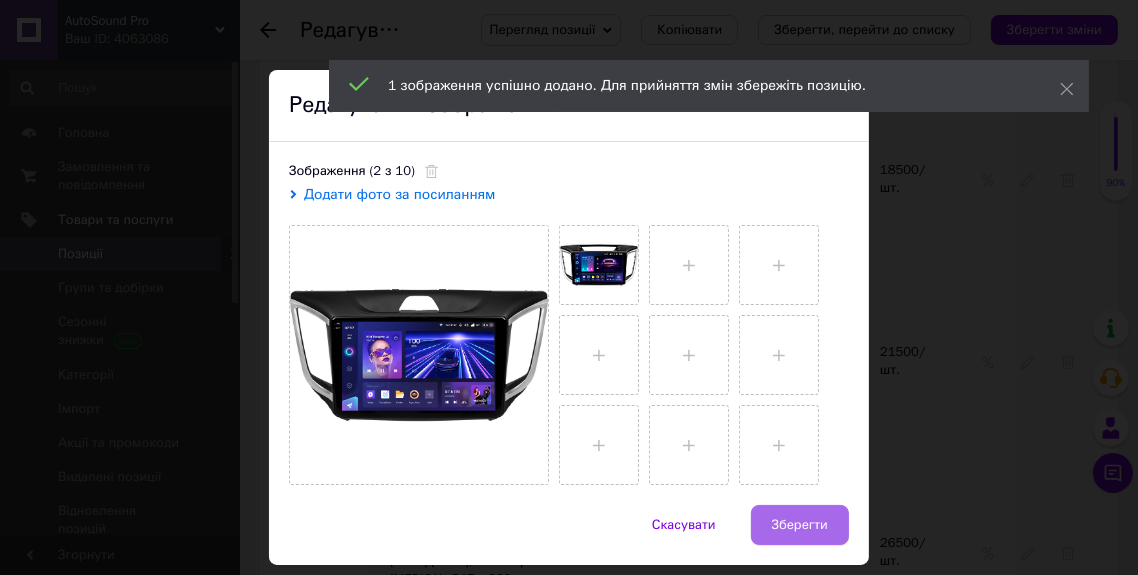 click on "Зберегти" at bounding box center [800, 525] 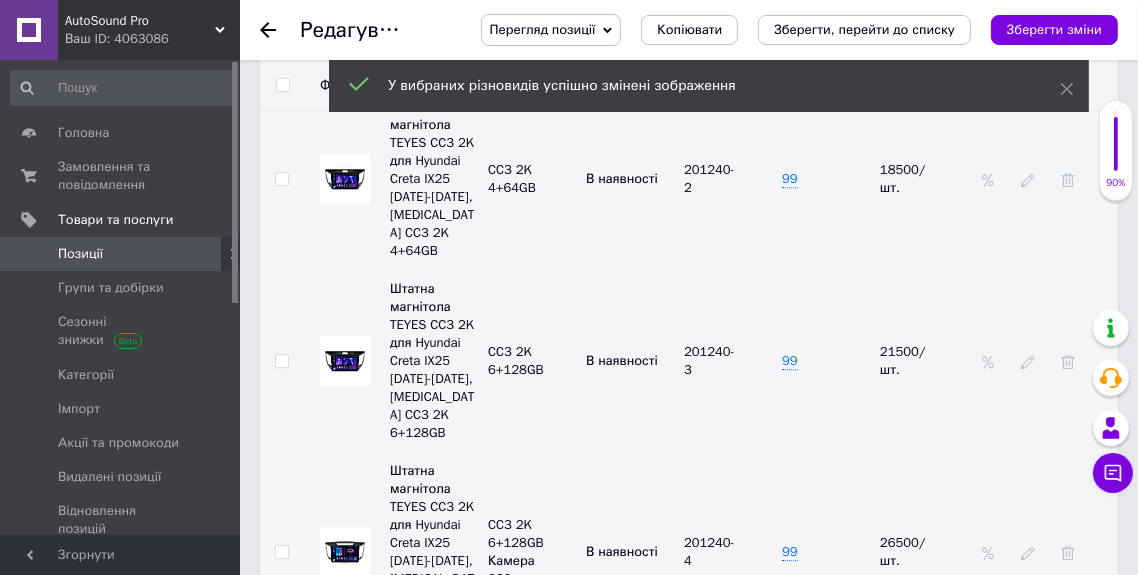 click at bounding box center (345, 552) 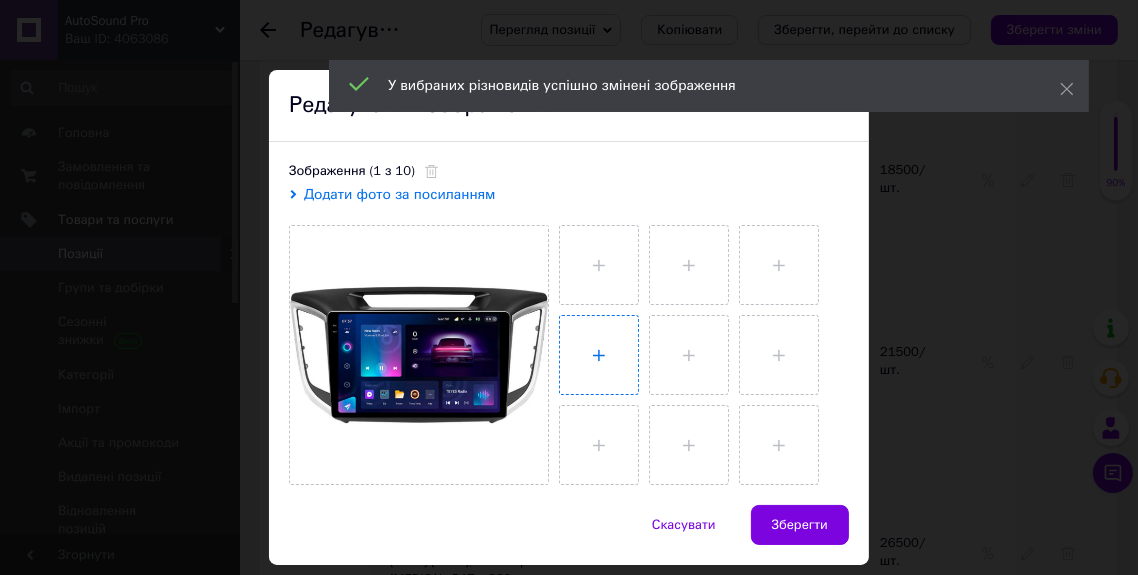 click at bounding box center [599, 355] 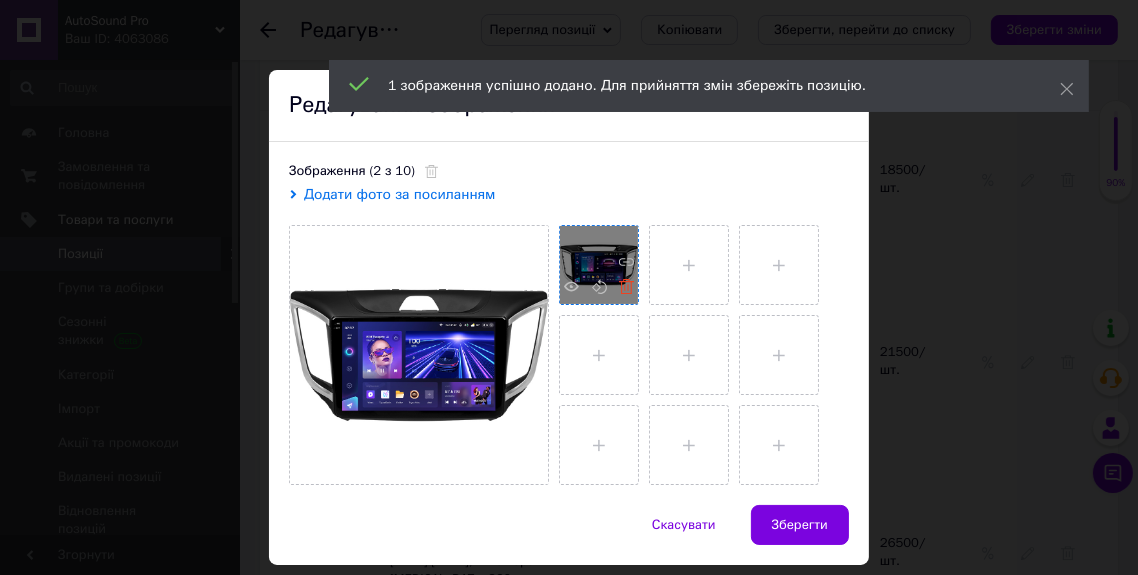 click 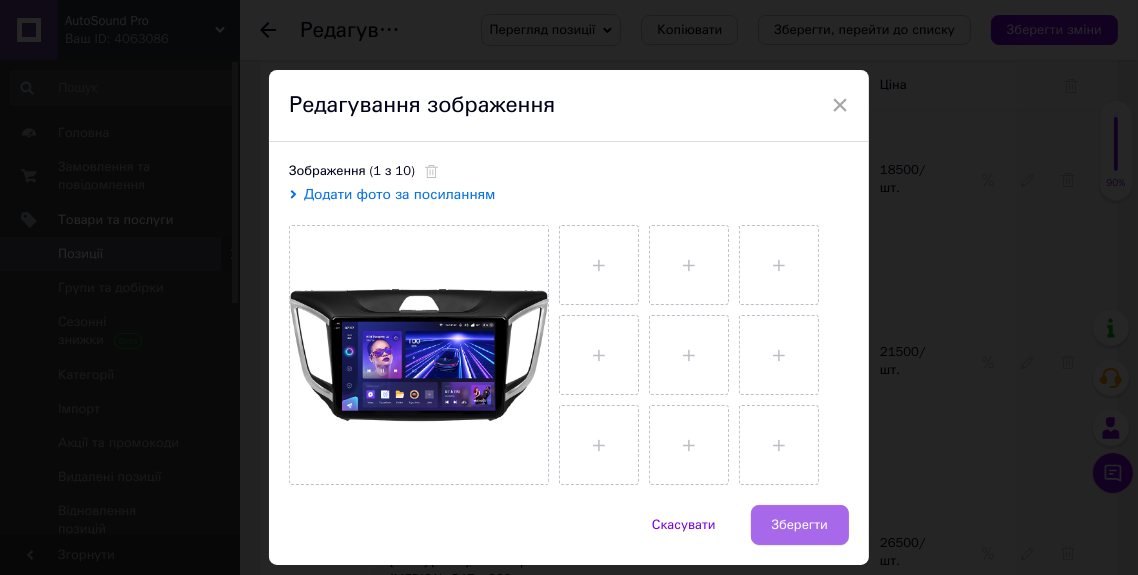 click on "Зберегти" at bounding box center (800, 525) 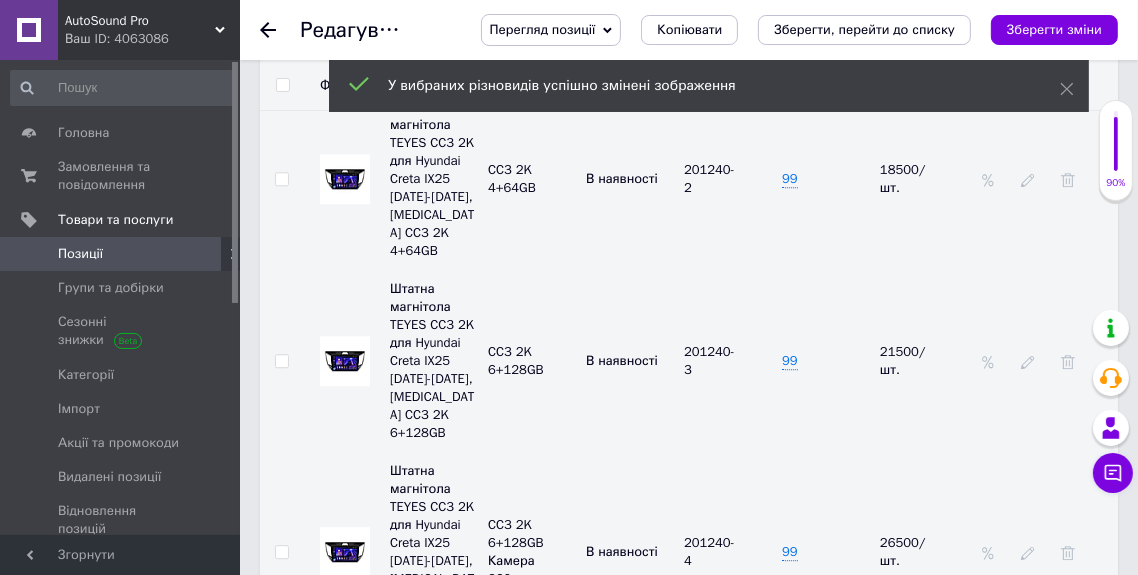 click at bounding box center [345, 361] 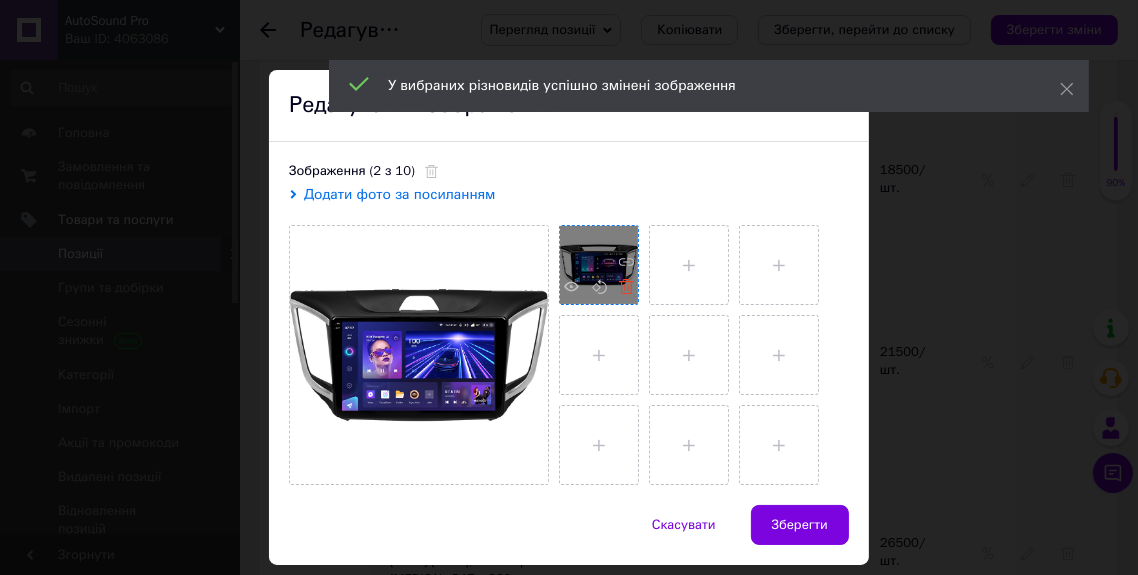 click 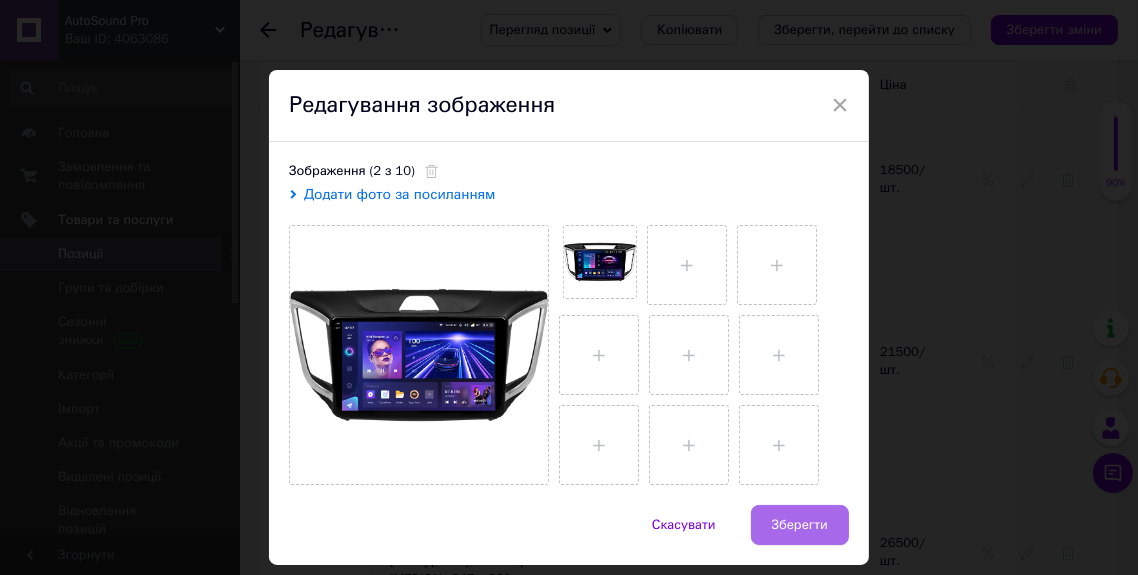 click on "Зберегти" at bounding box center [800, 525] 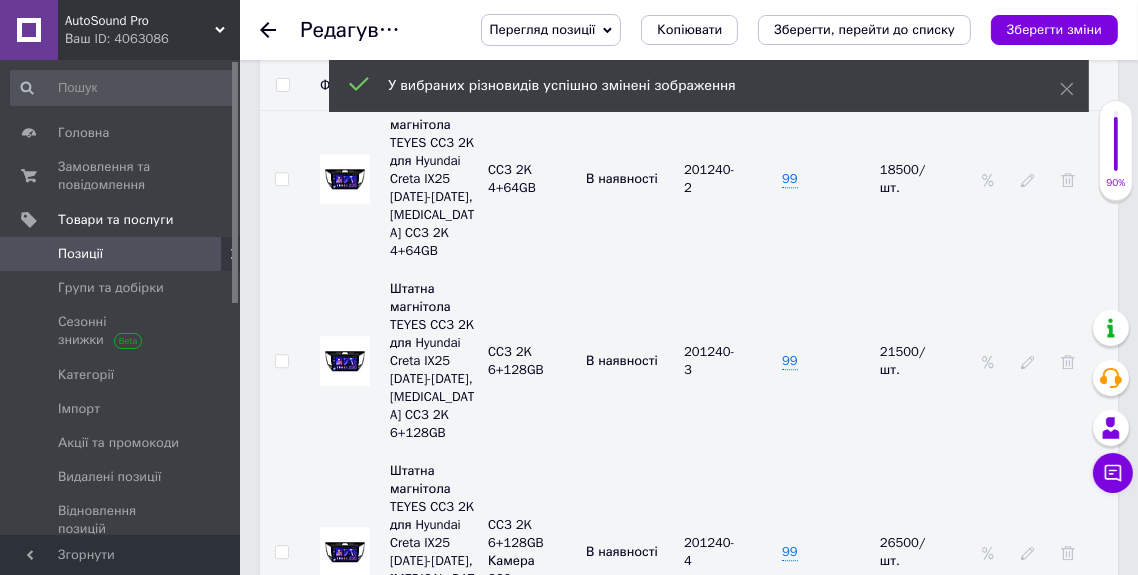 click at bounding box center (345, 179) 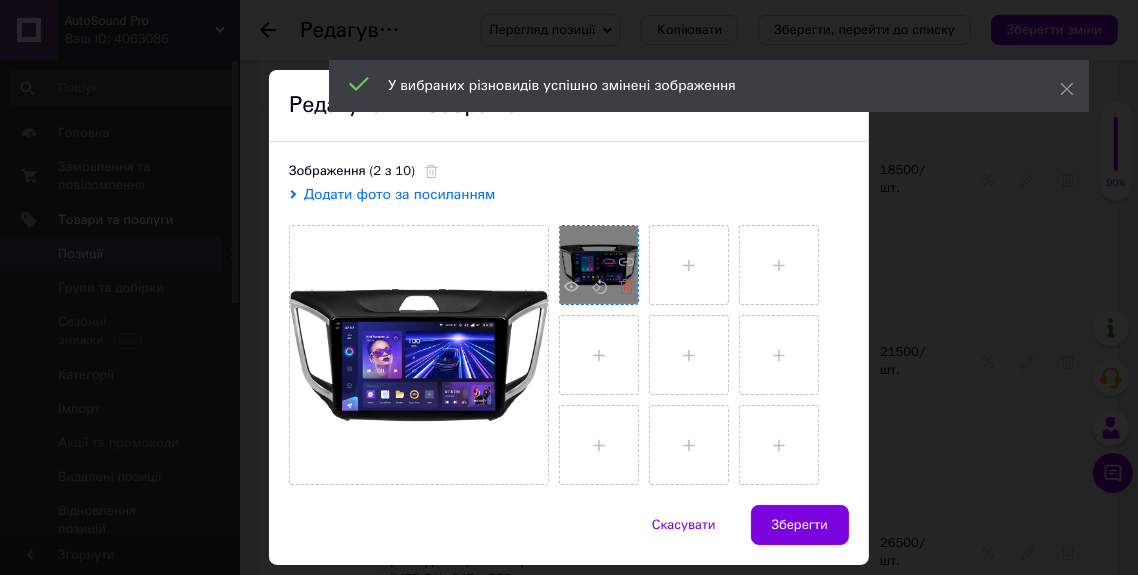 click 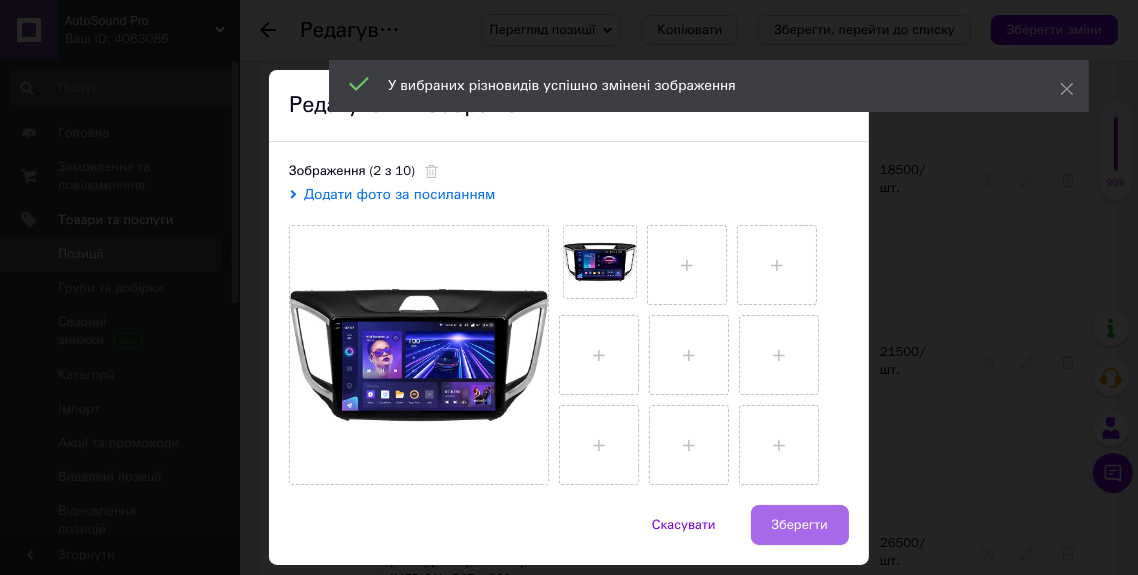 click on "Зберегти" at bounding box center (800, 525) 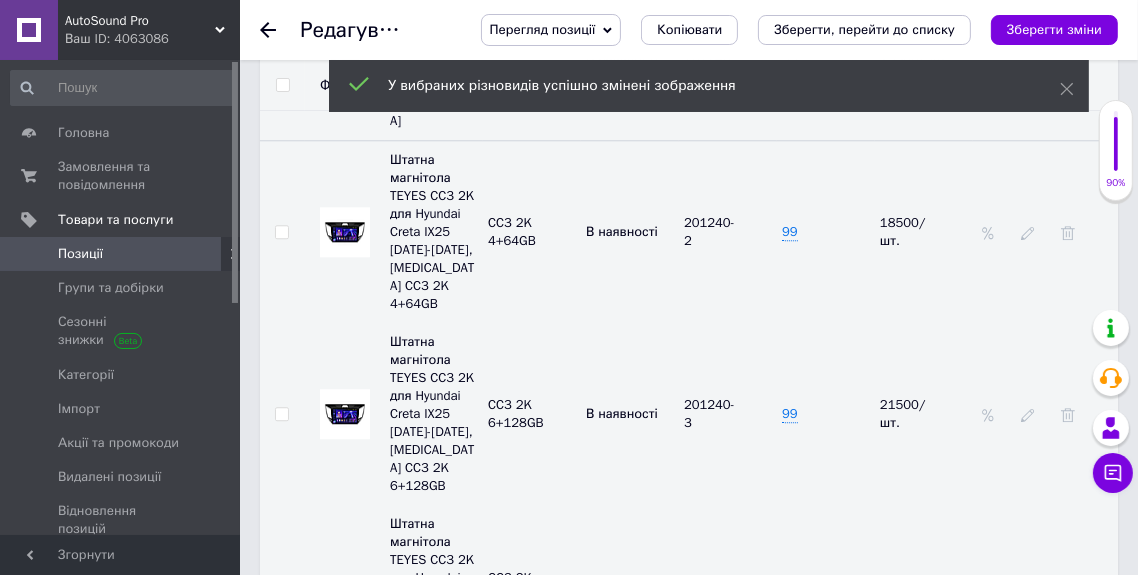 scroll, scrollTop: 4342, scrollLeft: 0, axis: vertical 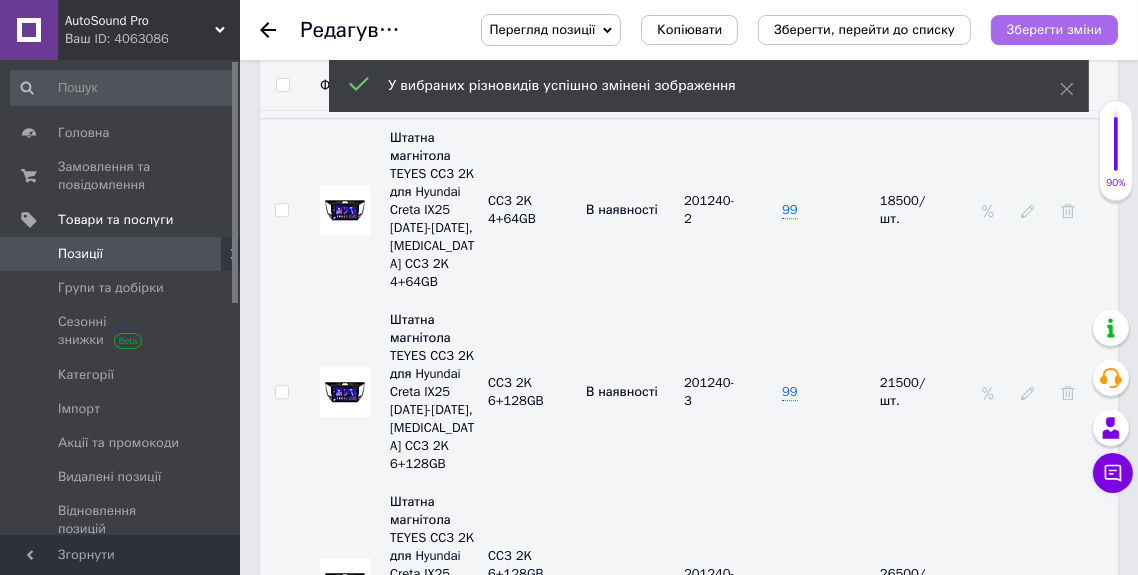 click on "Зберегти зміни" at bounding box center [1054, 30] 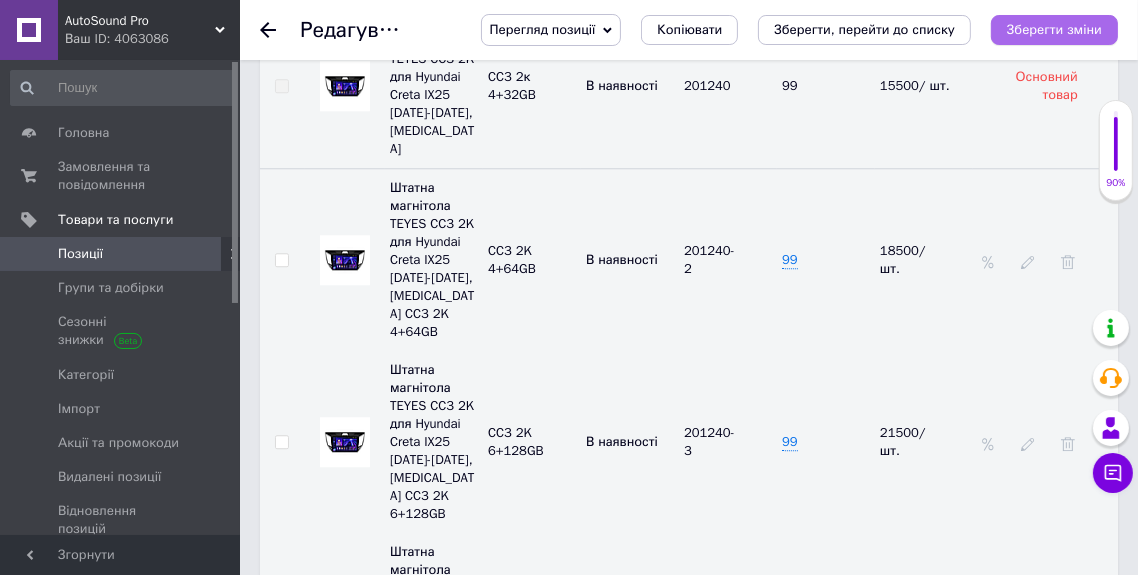 click on "Зберегти зміни" at bounding box center (1054, 29) 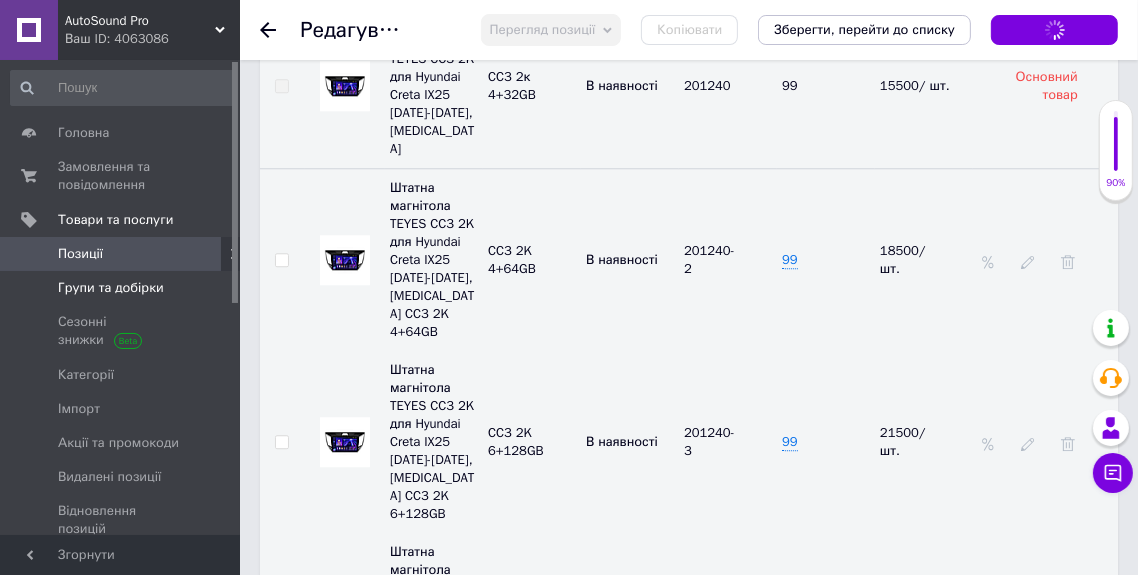 click on "Групи та добірки" at bounding box center (111, 288) 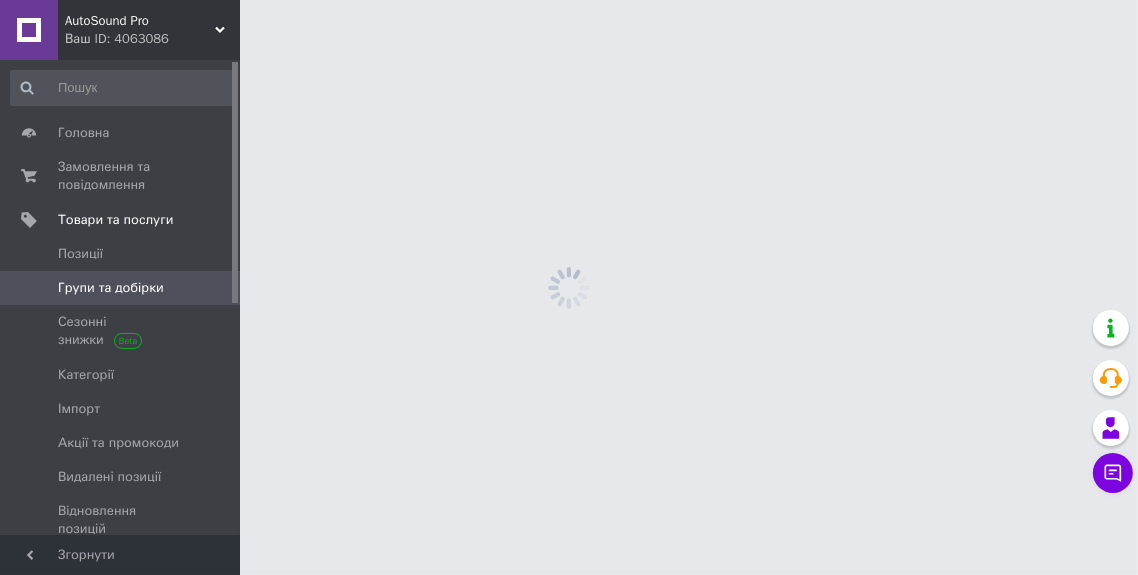 scroll, scrollTop: 0, scrollLeft: 0, axis: both 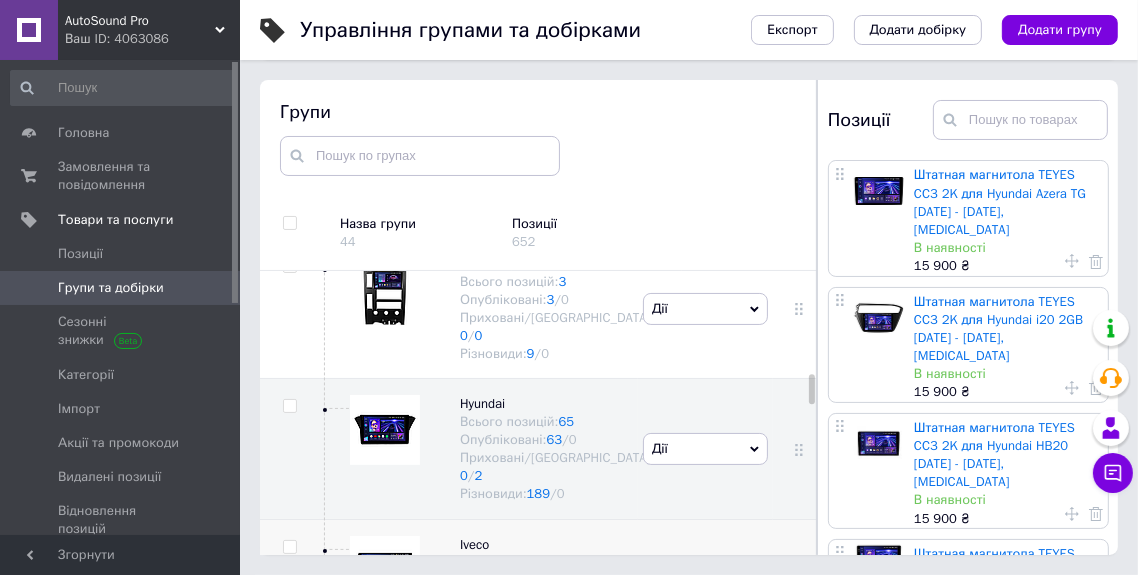 click at bounding box center [385, 571] 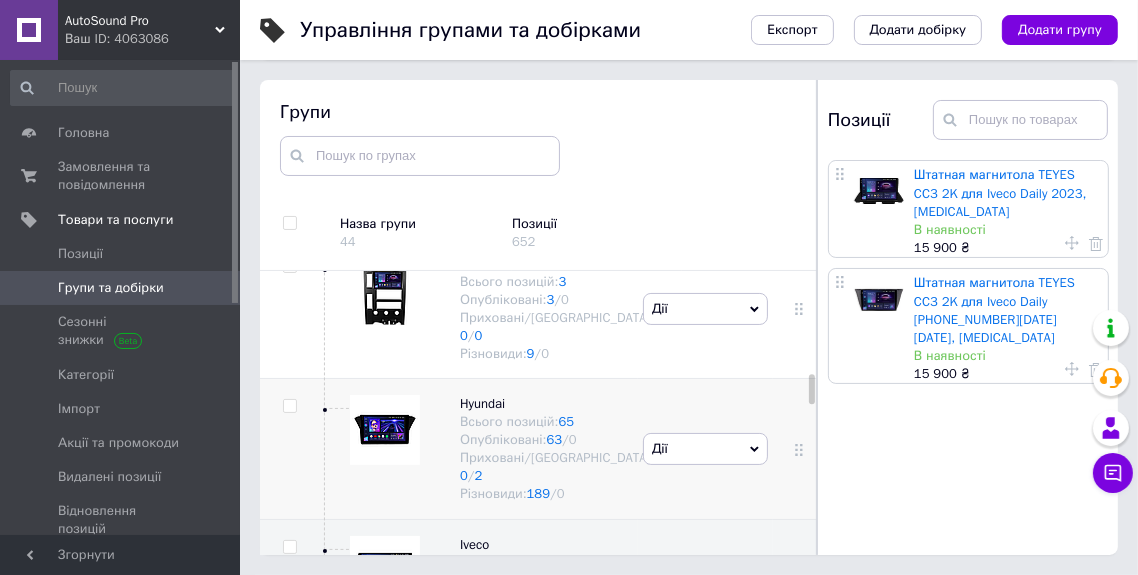 click at bounding box center (385, 430) 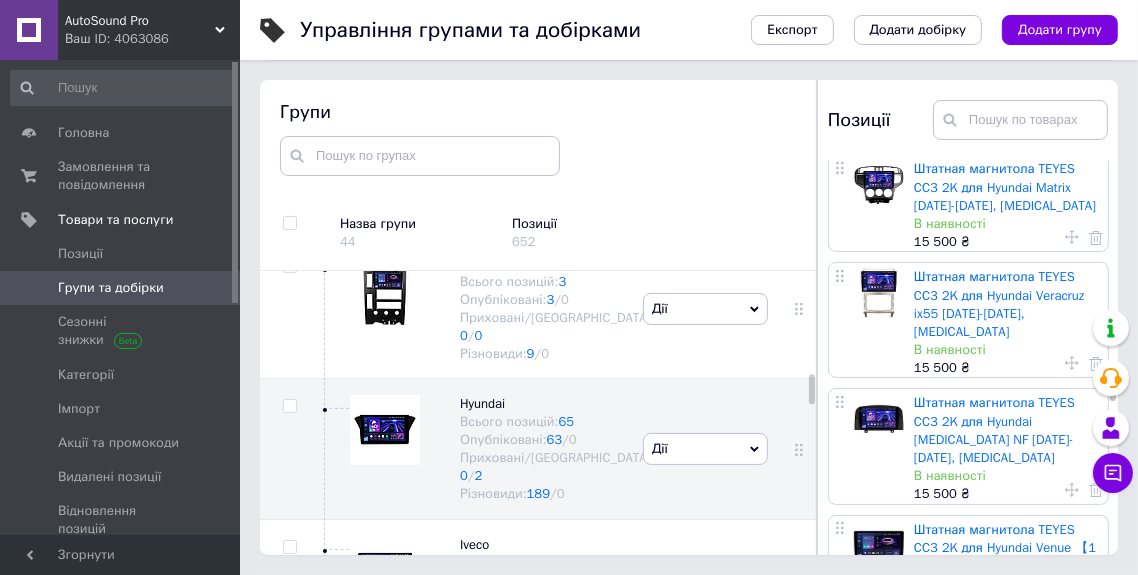 scroll, scrollTop: 4060, scrollLeft: 0, axis: vertical 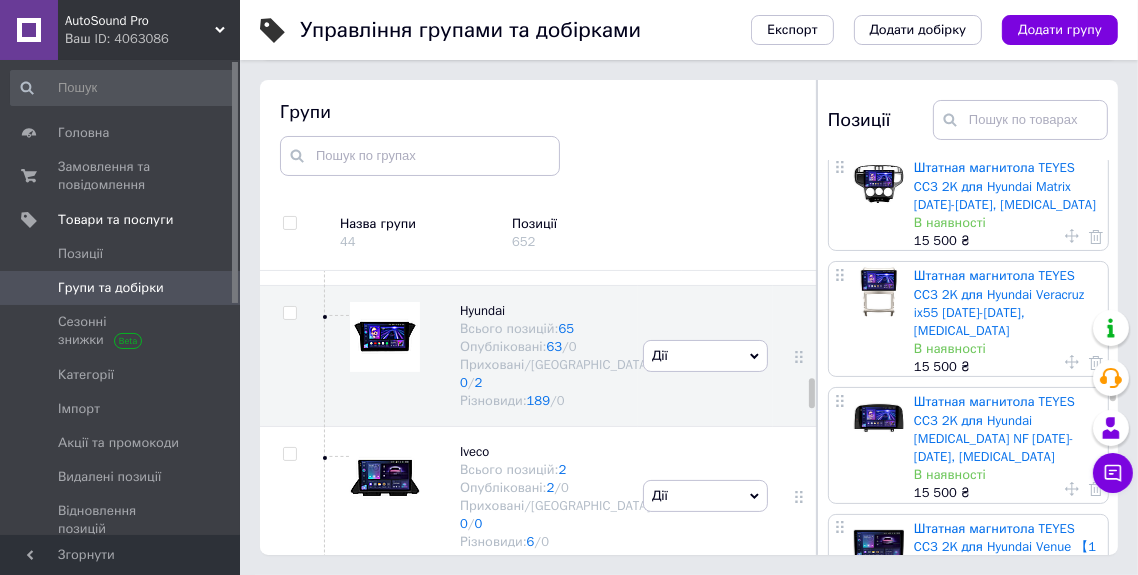 click at bounding box center (385, 618) 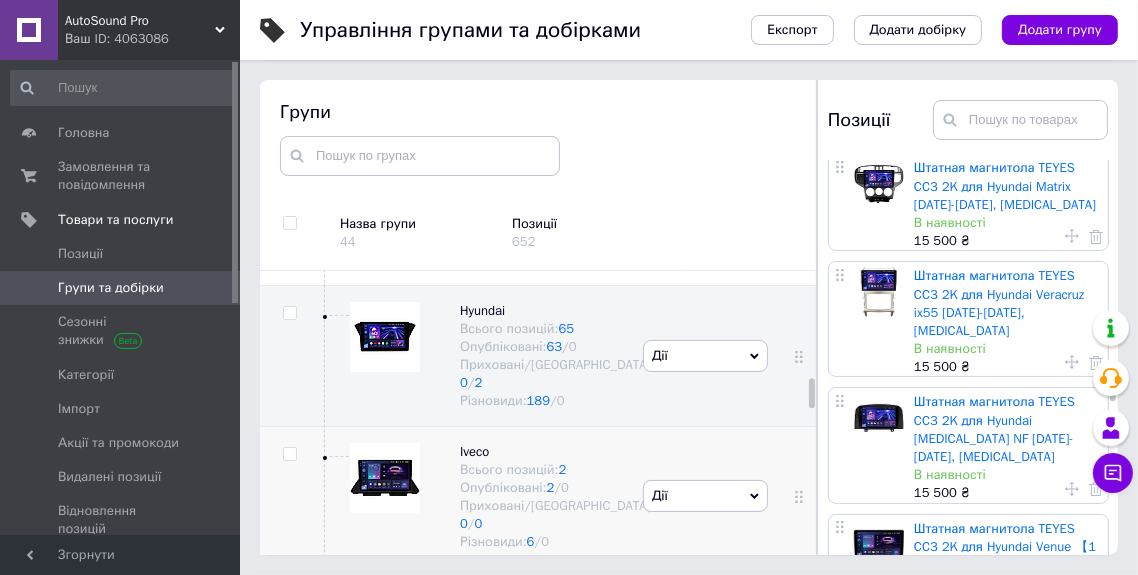 scroll, scrollTop: 0, scrollLeft: 0, axis: both 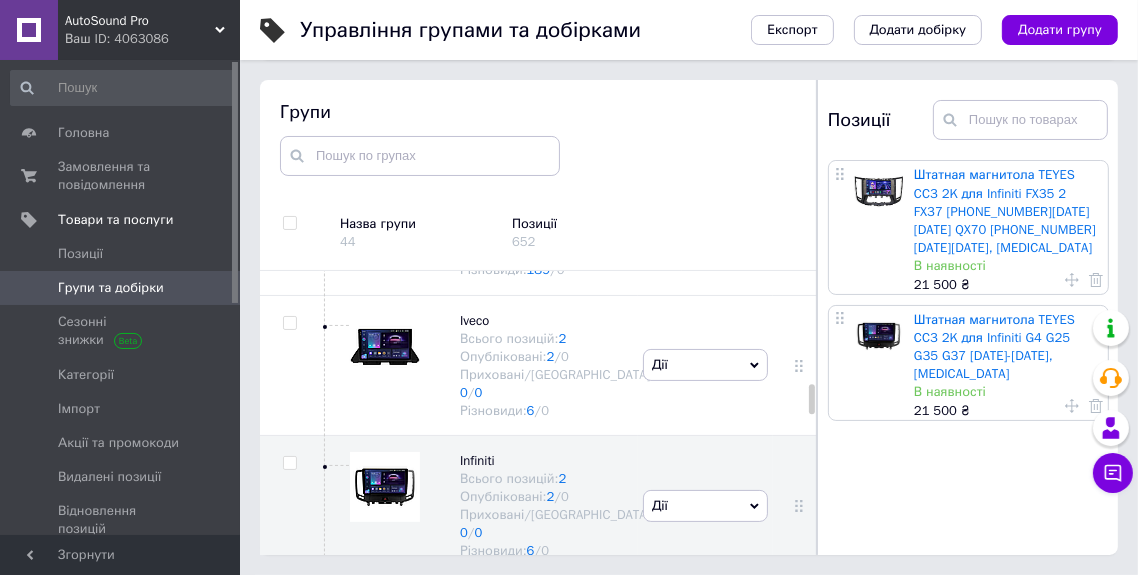 click at bounding box center (385, 627) 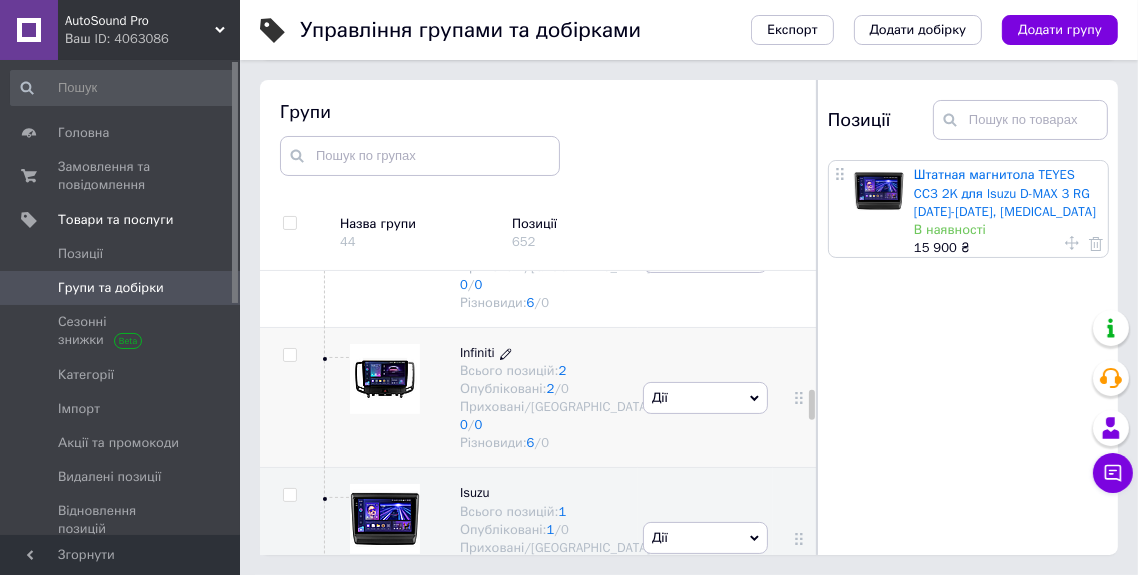 scroll, scrollTop: 2605, scrollLeft: 0, axis: vertical 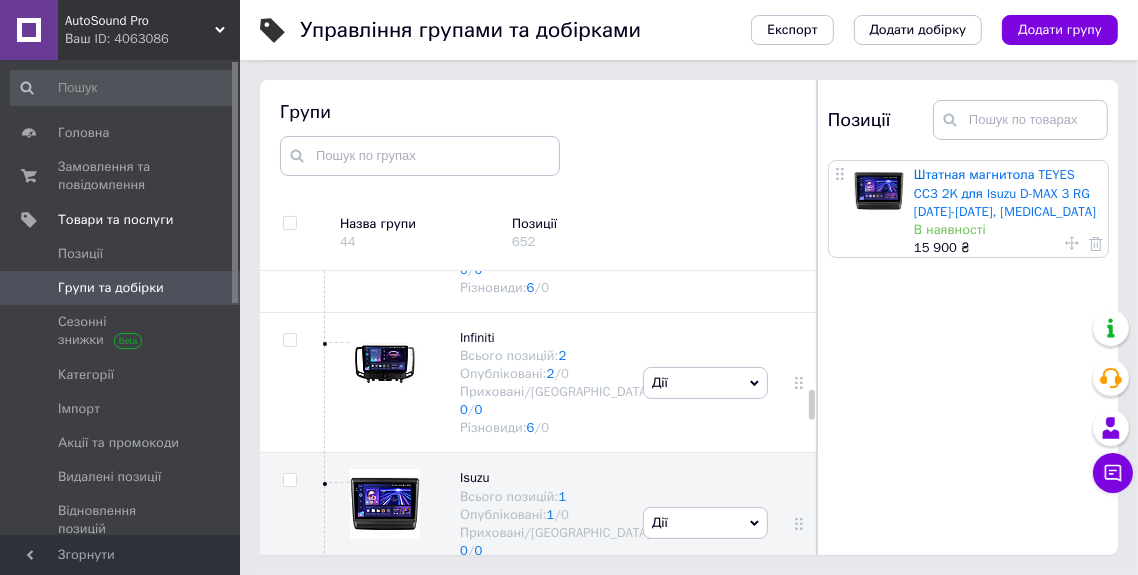 click at bounding box center [385, 633] 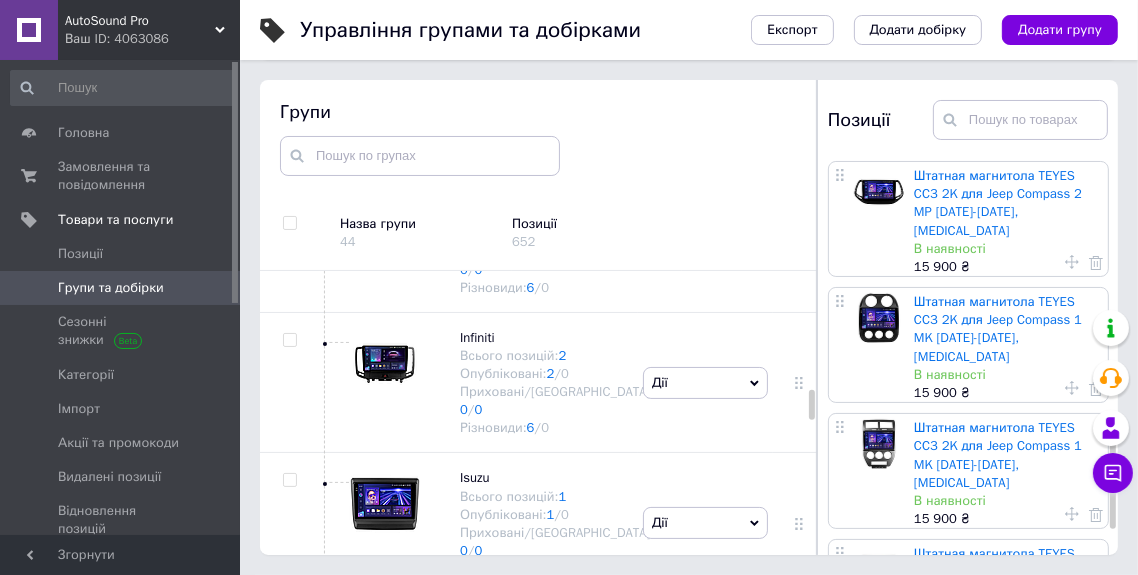 scroll, scrollTop: 1278, scrollLeft: 0, axis: vertical 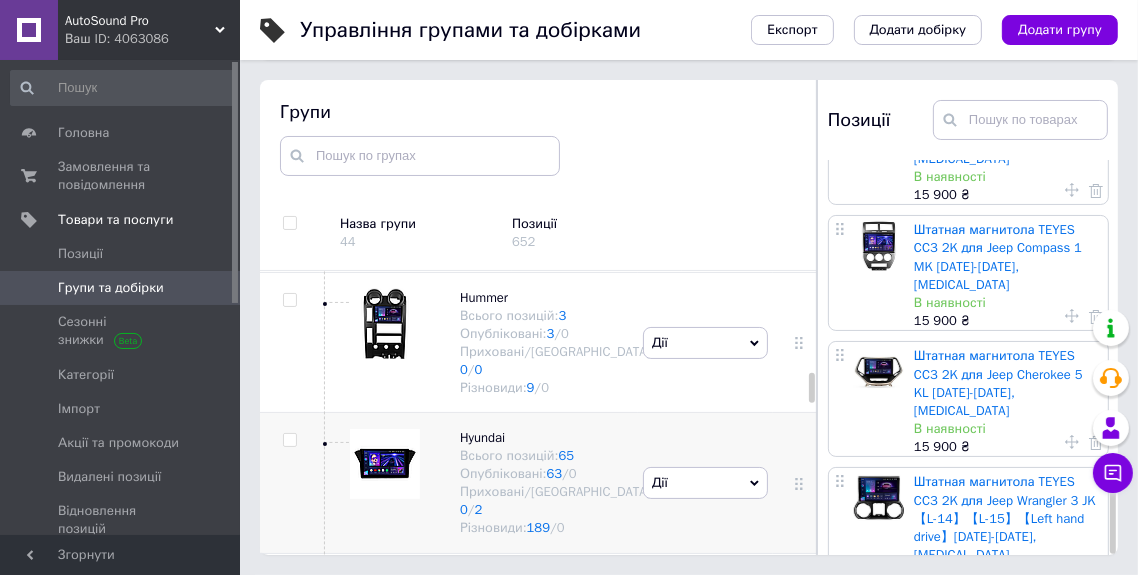 click at bounding box center [289, 440] 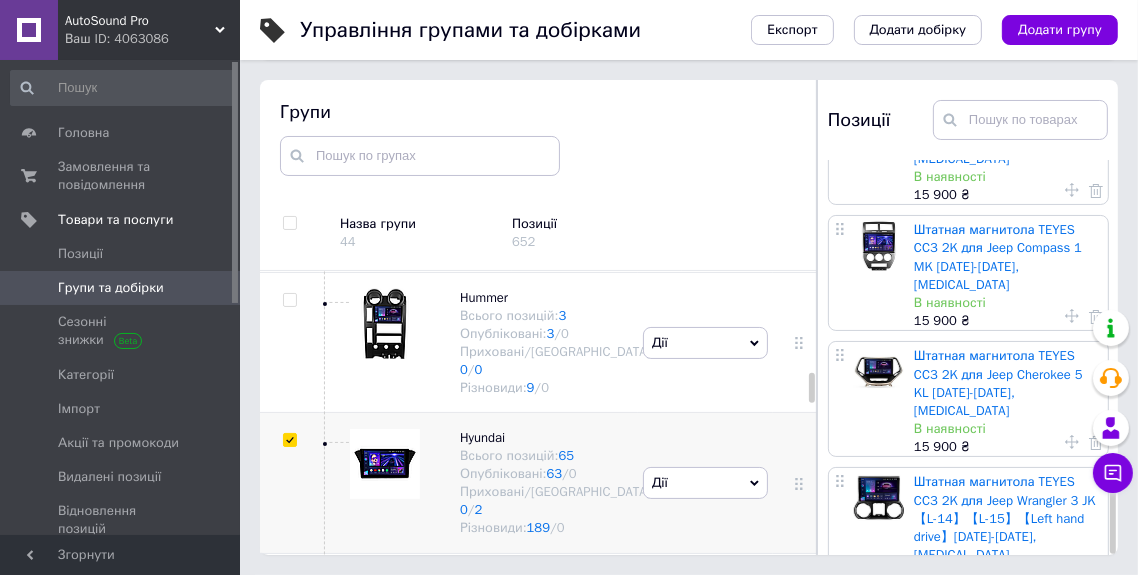 checkbox on "true" 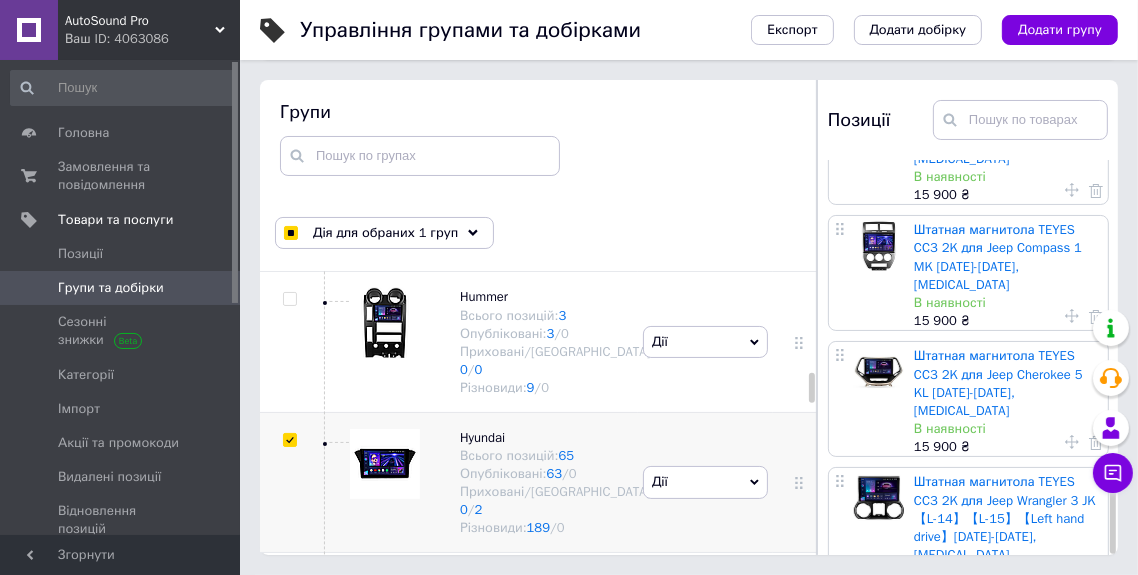 scroll, scrollTop: 0, scrollLeft: 0, axis: both 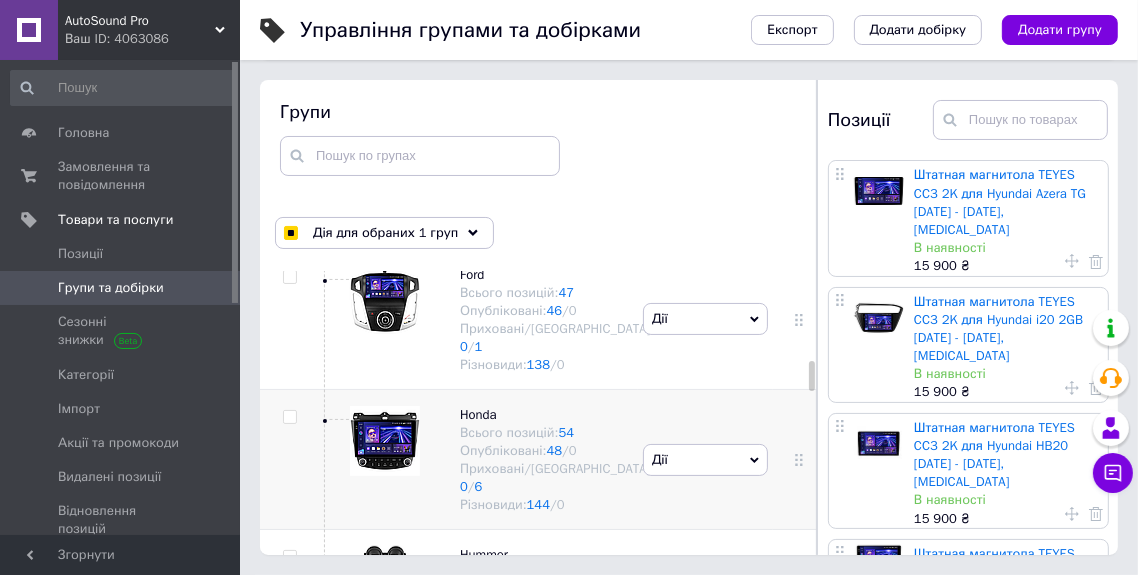 click at bounding box center (385, 441) 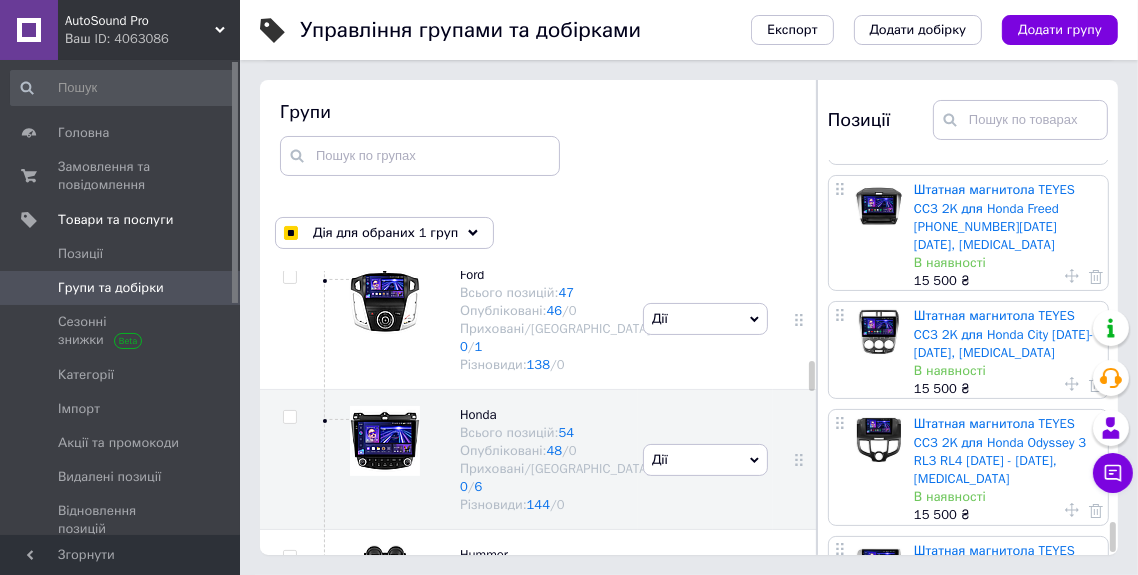 scroll, scrollTop: 5493, scrollLeft: 0, axis: vertical 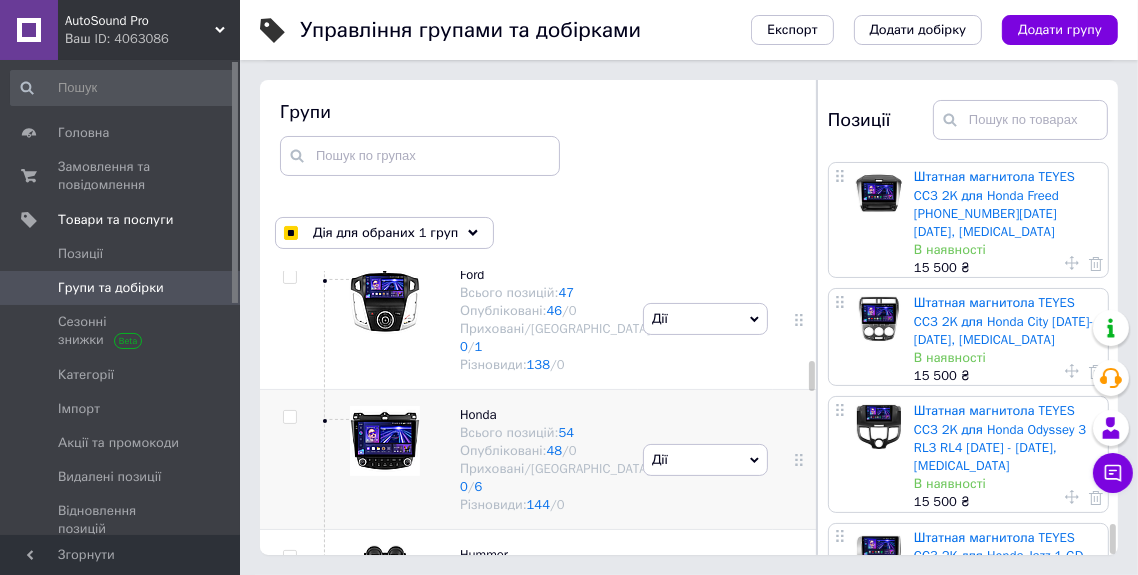 click at bounding box center [289, 417] 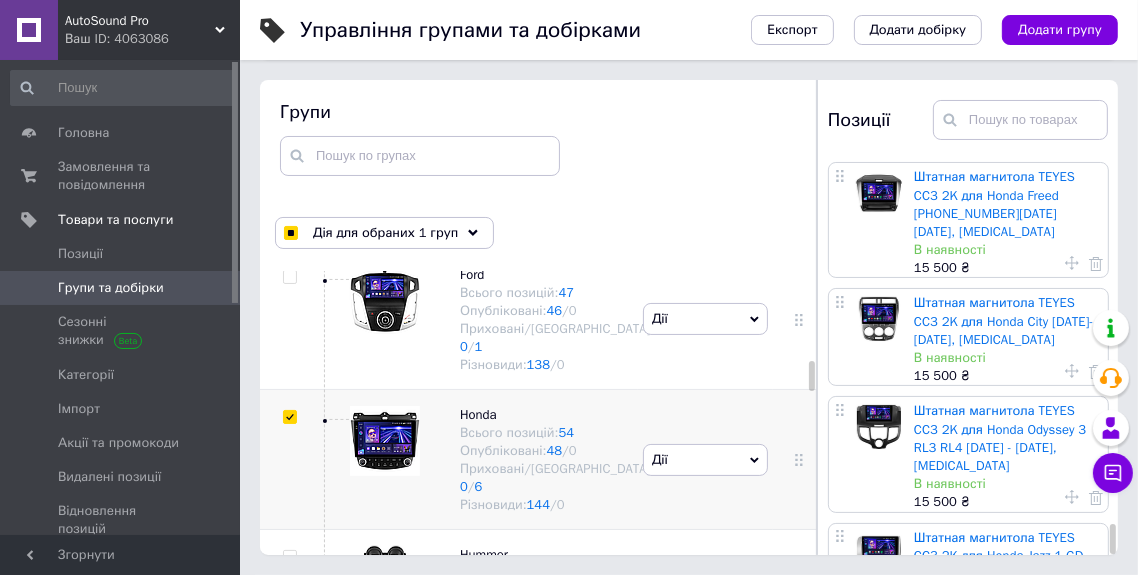 checkbox on "true" 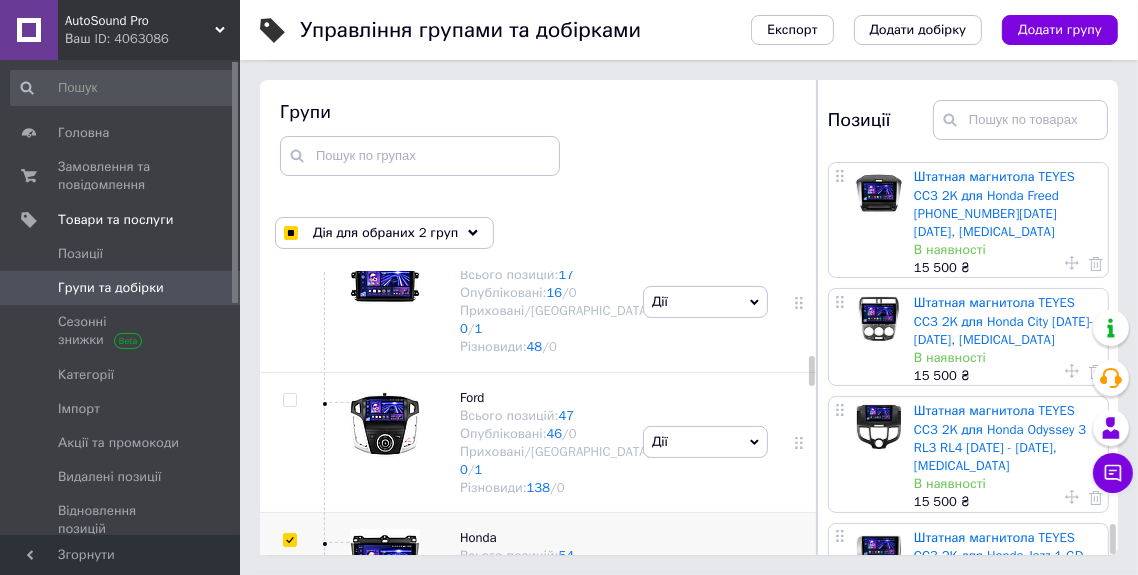 scroll, scrollTop: 1837, scrollLeft: 0, axis: vertical 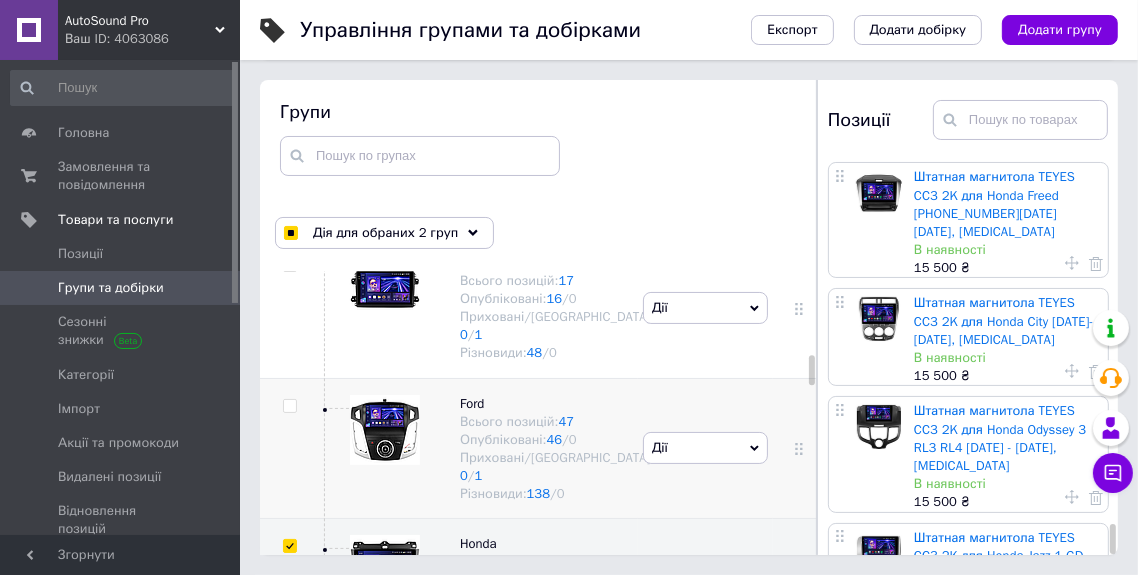 click at bounding box center [385, 430] 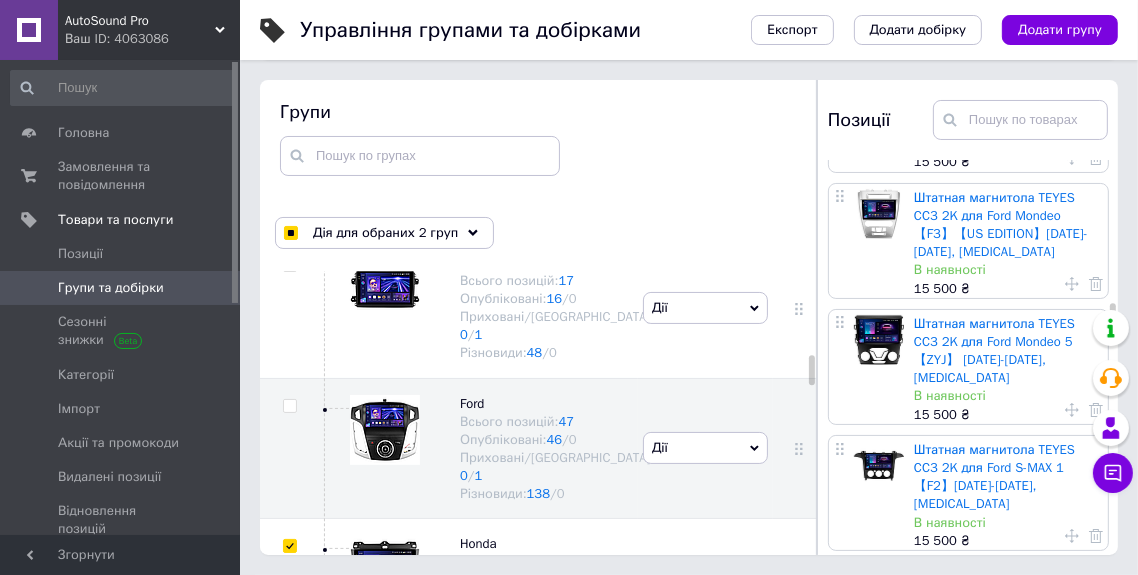 scroll, scrollTop: 2047, scrollLeft: 0, axis: vertical 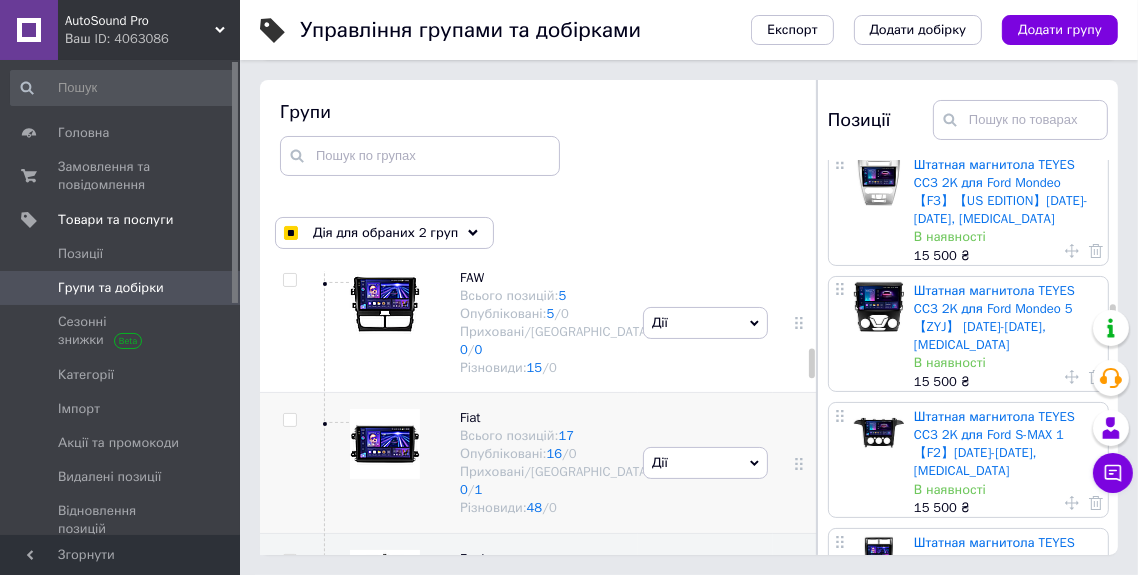 click at bounding box center (385, 444) 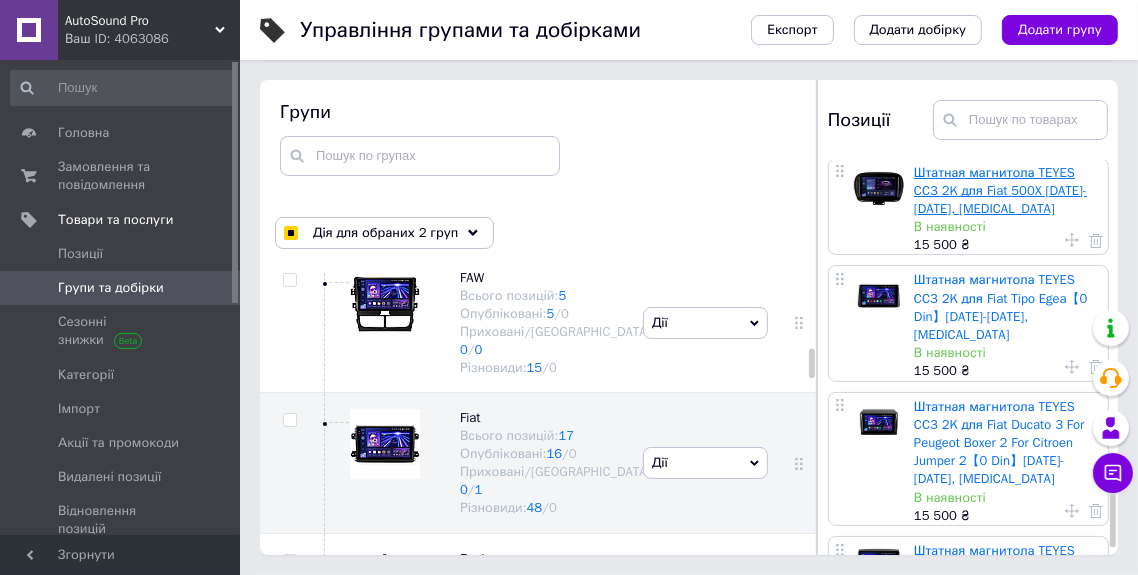 scroll, scrollTop: 1512, scrollLeft: 0, axis: vertical 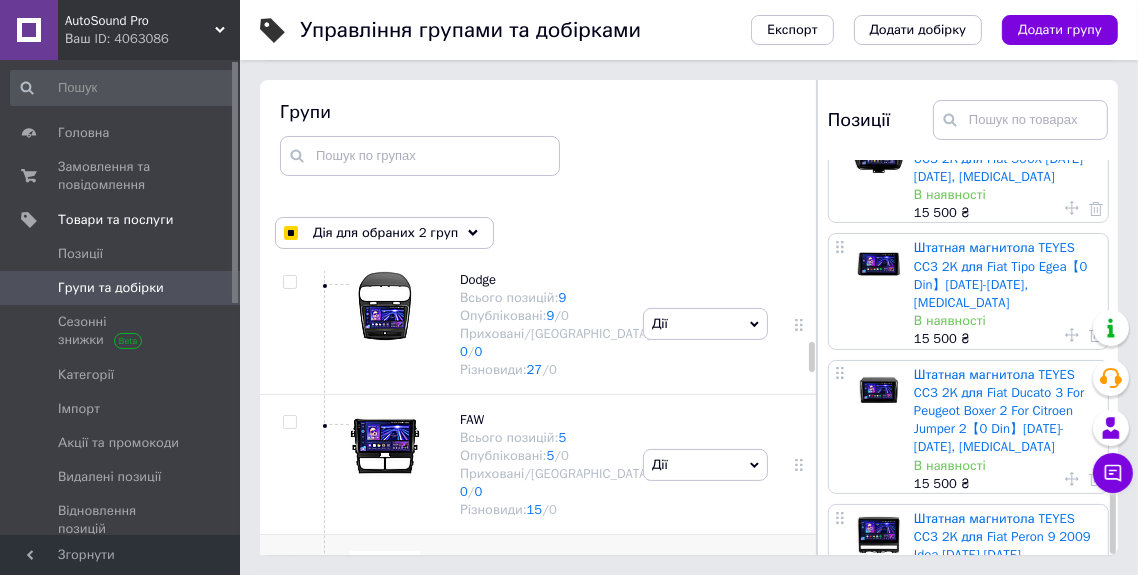 click at bounding box center [289, 562] 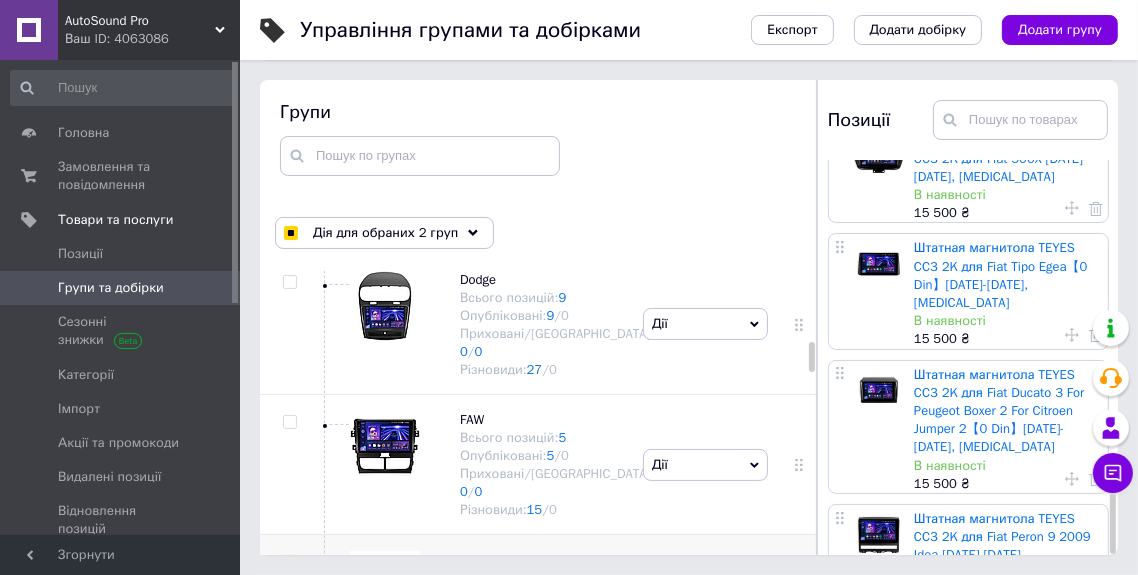 checkbox on "true" 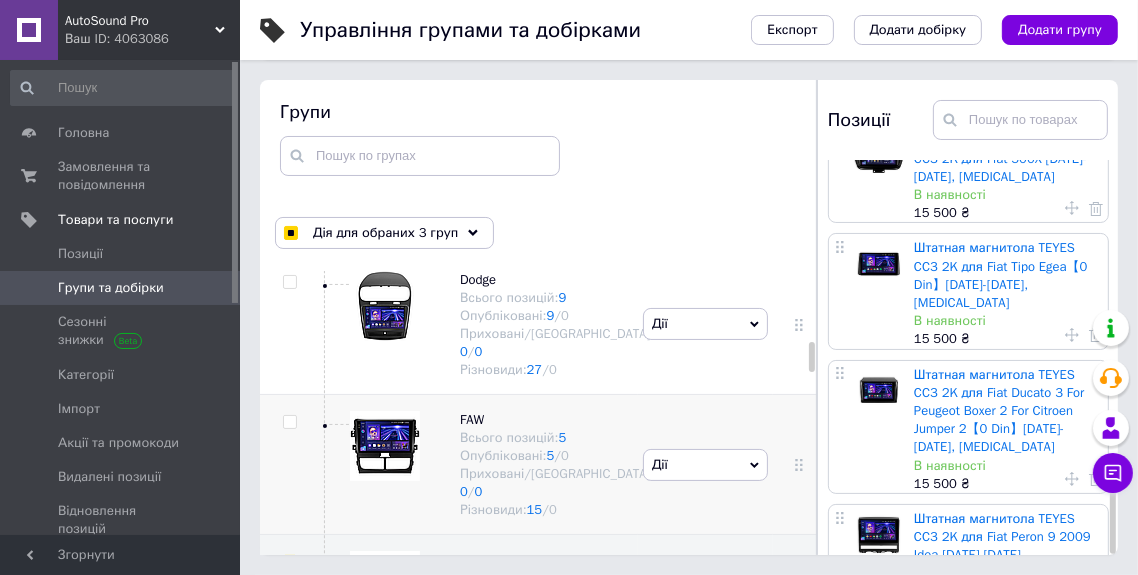click at bounding box center (385, 446) 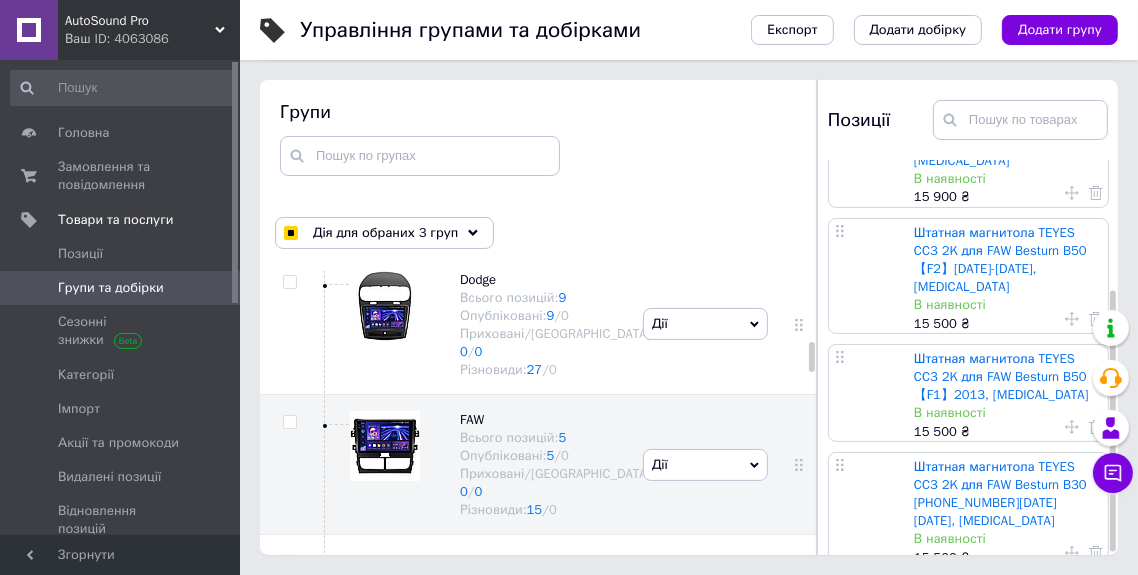scroll, scrollTop: 199, scrollLeft: 0, axis: vertical 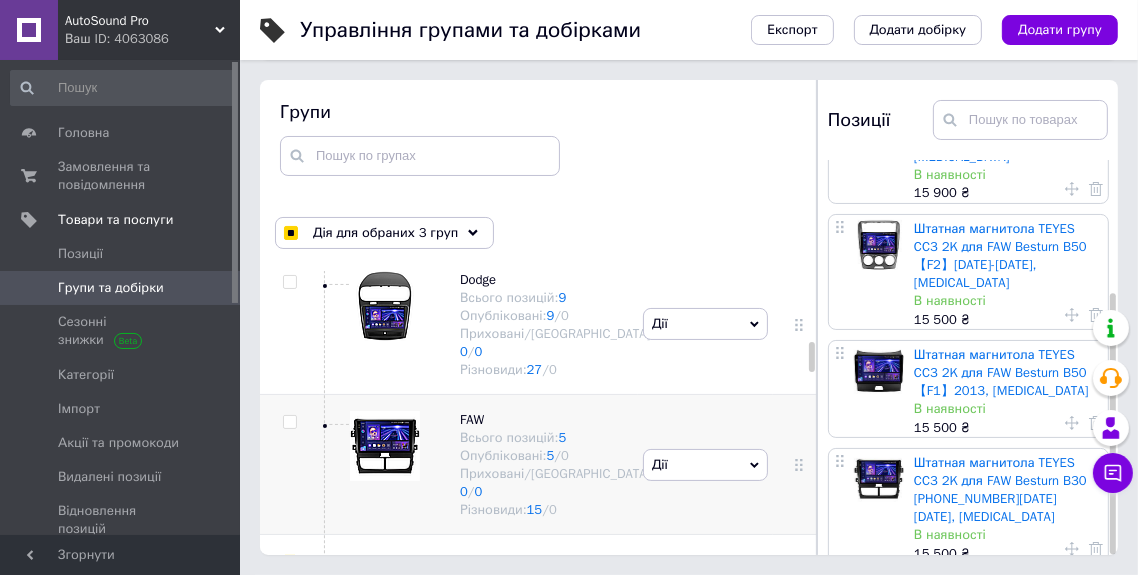 click at bounding box center [289, 422] 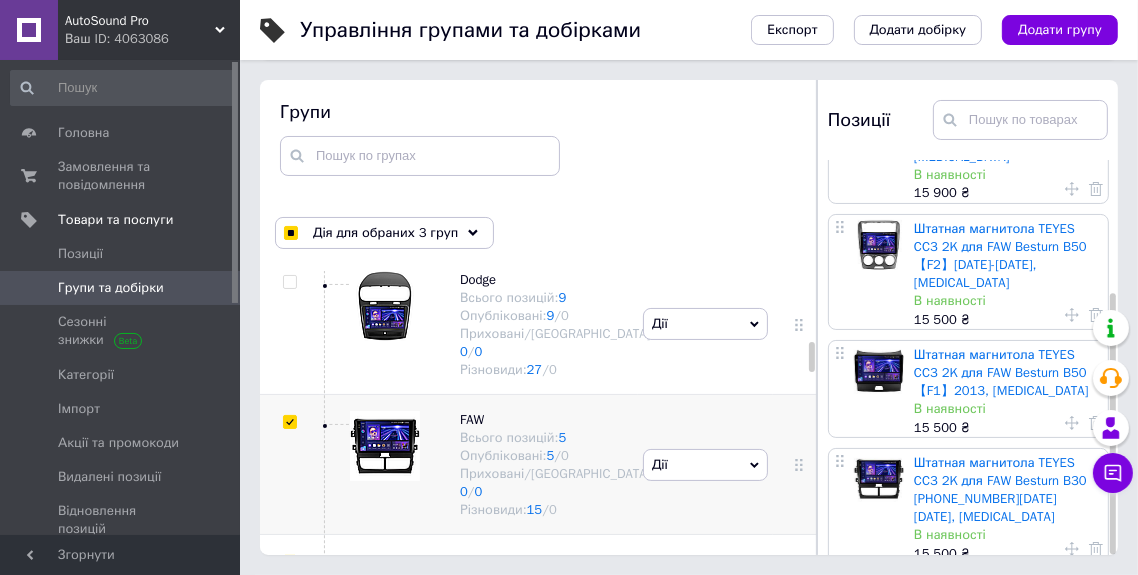 checkbox on "true" 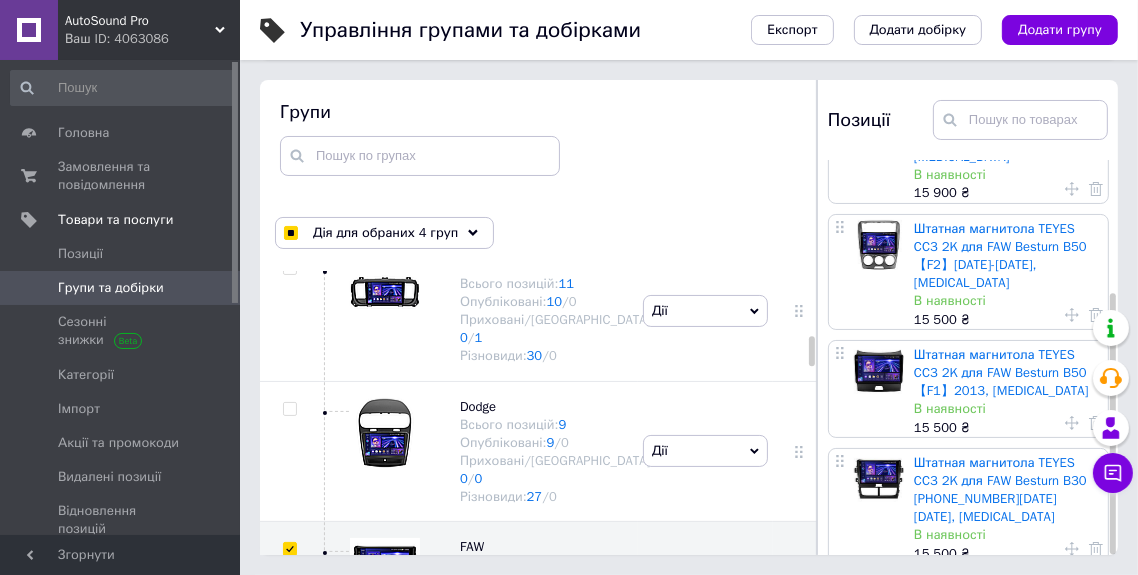 scroll, scrollTop: 1404, scrollLeft: 0, axis: vertical 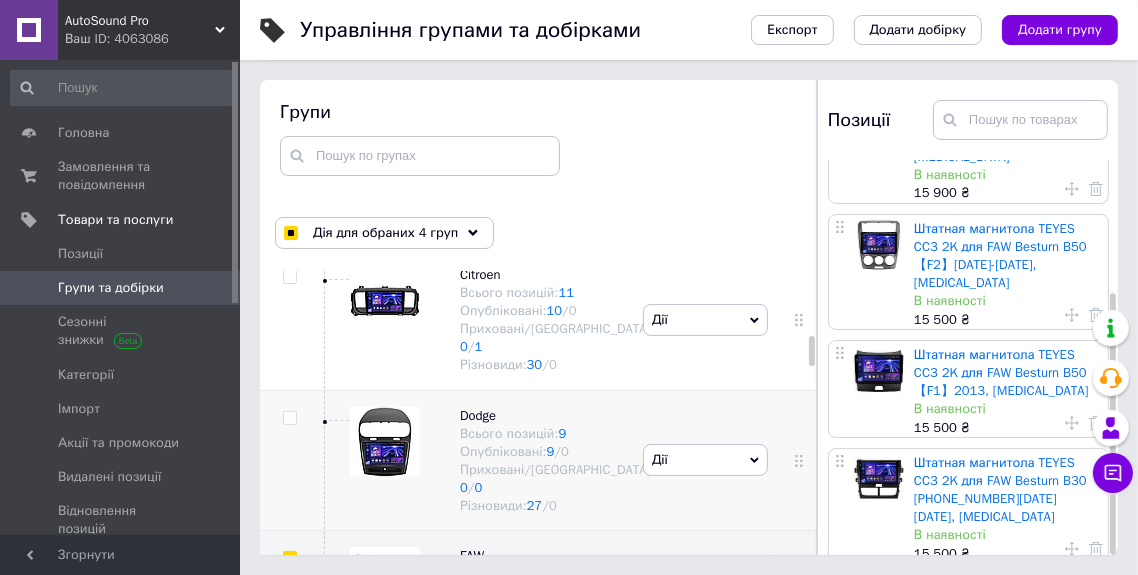 click at bounding box center [385, 442] 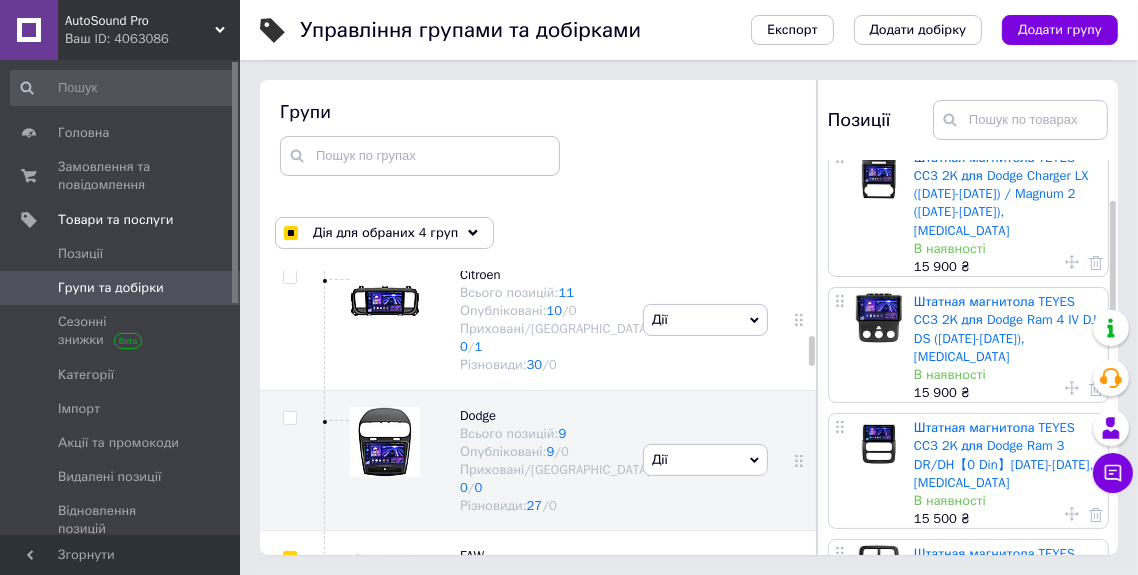 scroll, scrollTop: 721, scrollLeft: 0, axis: vertical 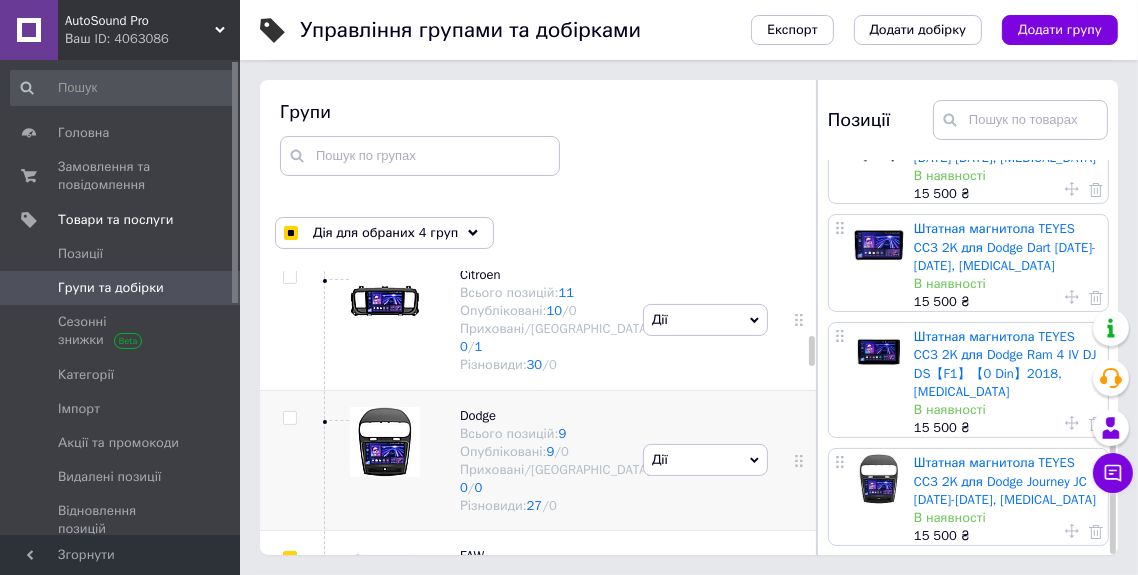 click at bounding box center [289, 418] 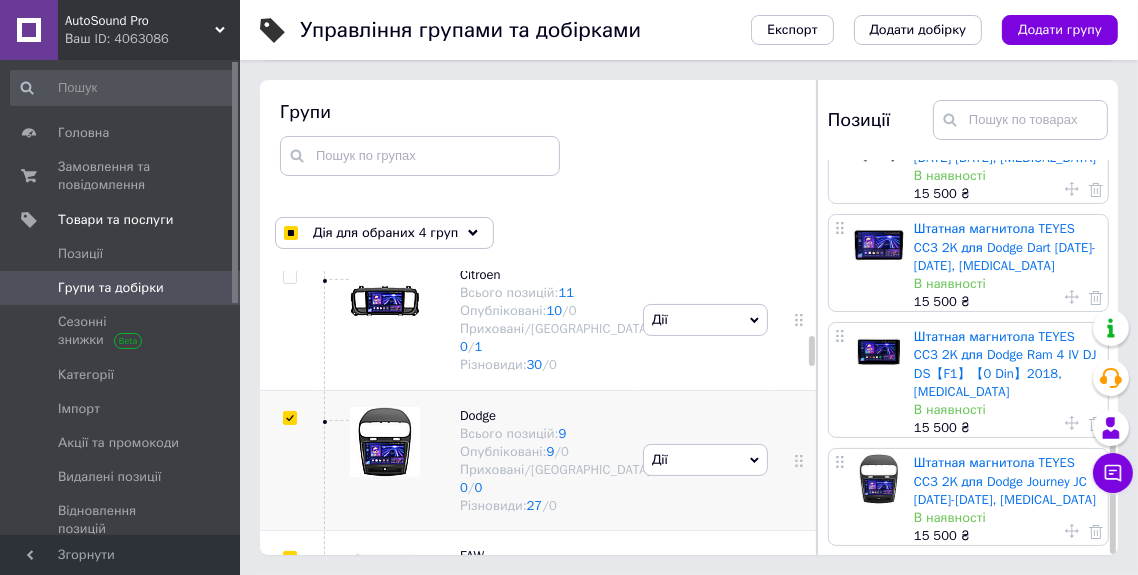 checkbox on "true" 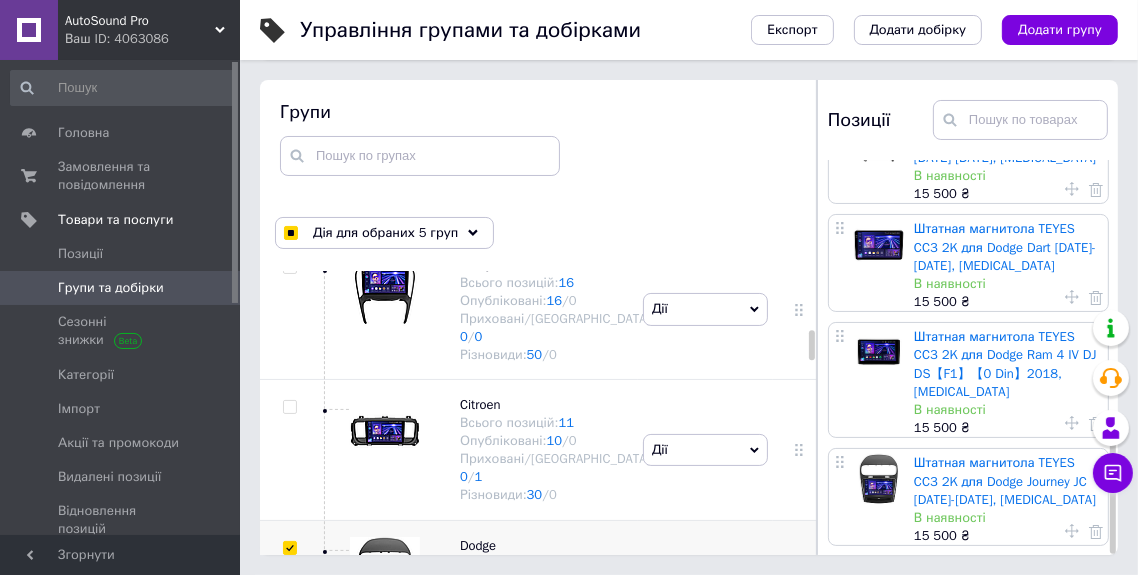 scroll, scrollTop: 1276, scrollLeft: 0, axis: vertical 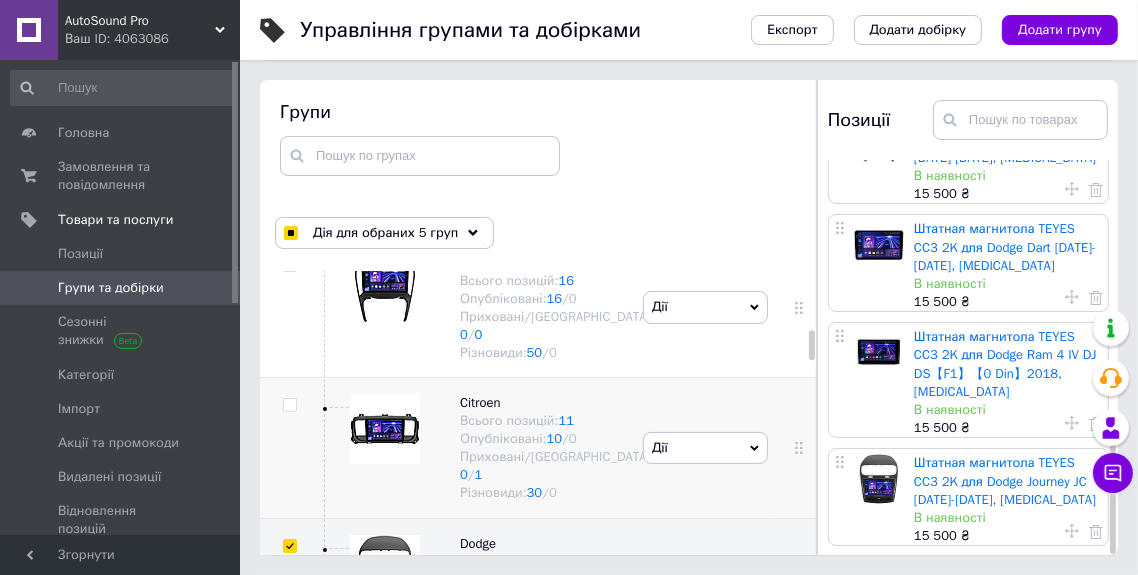 click at bounding box center [385, 429] 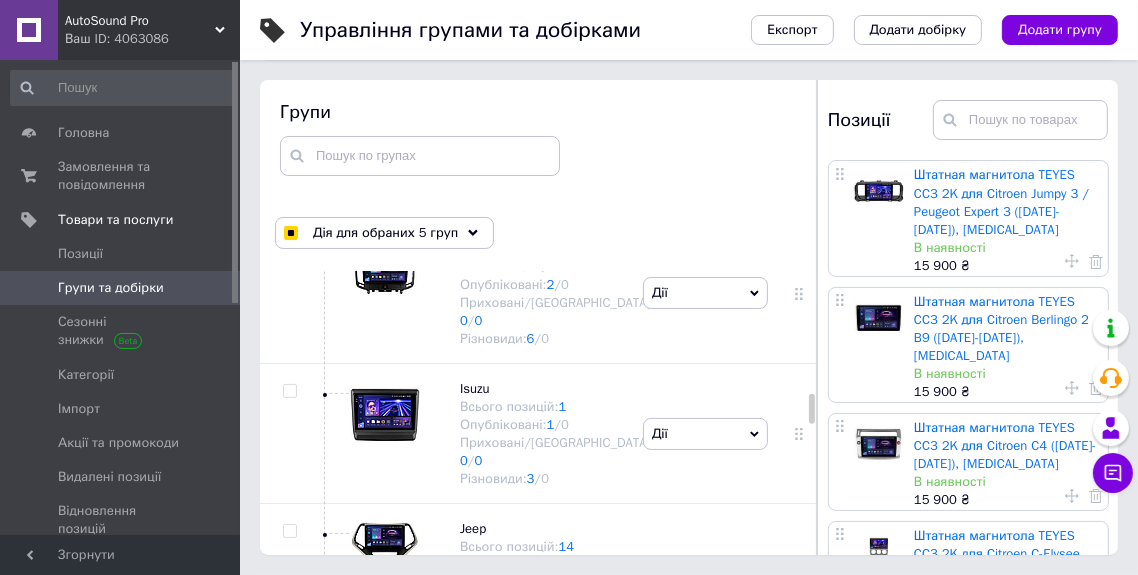 scroll, scrollTop: 2695, scrollLeft: 0, axis: vertical 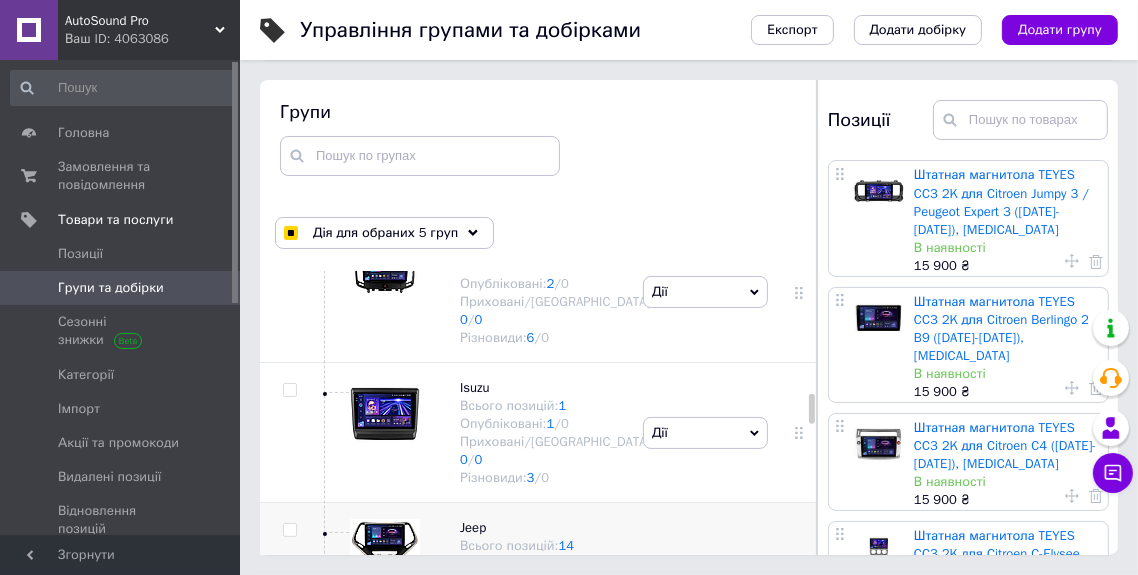 click at bounding box center [385, 542] 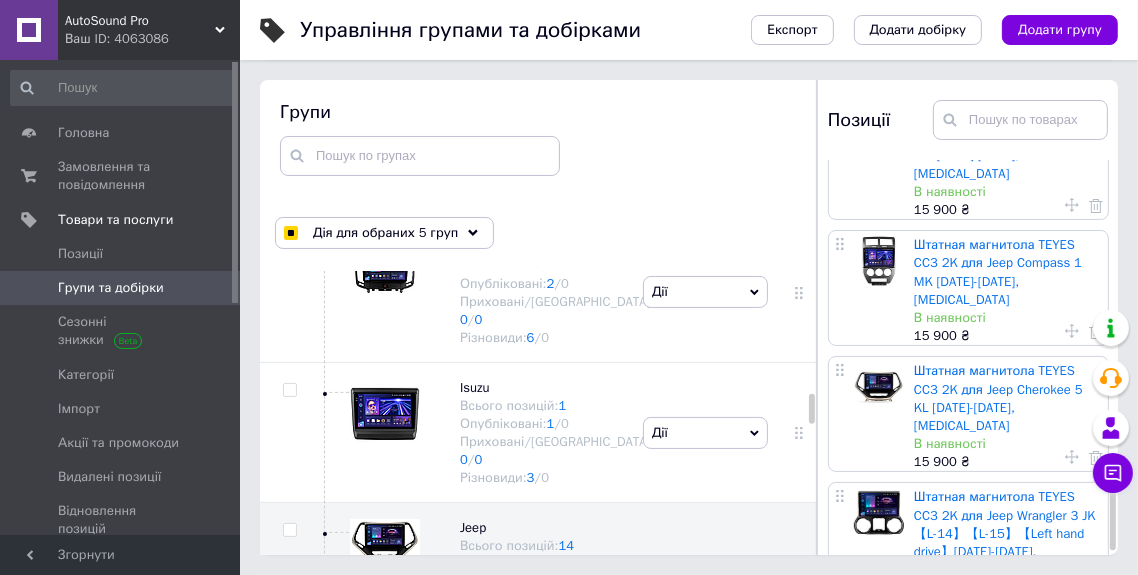 scroll, scrollTop: 1278, scrollLeft: 0, axis: vertical 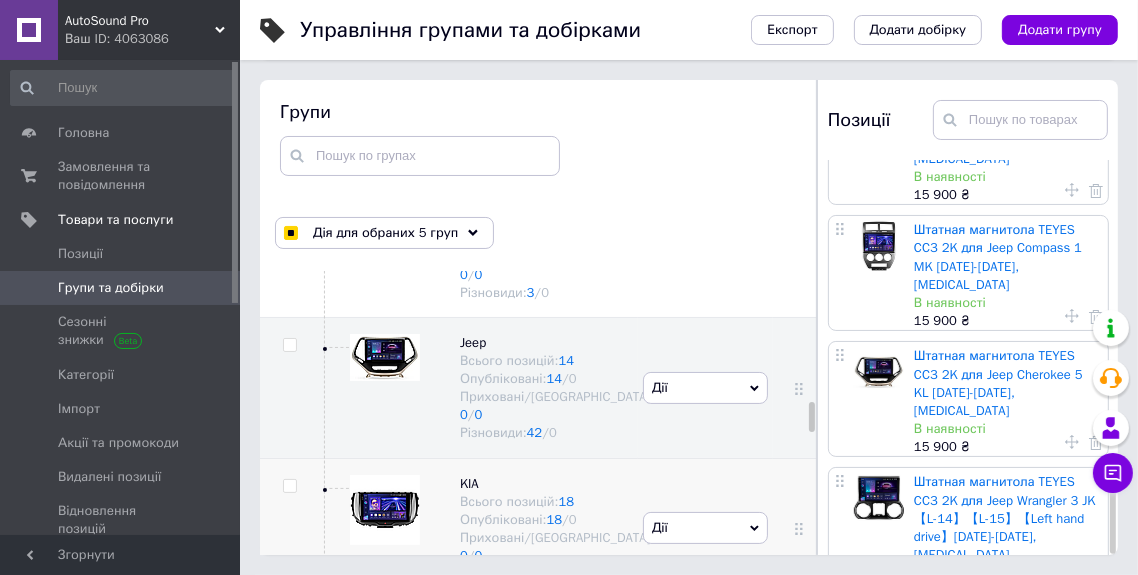 click at bounding box center [385, 510] 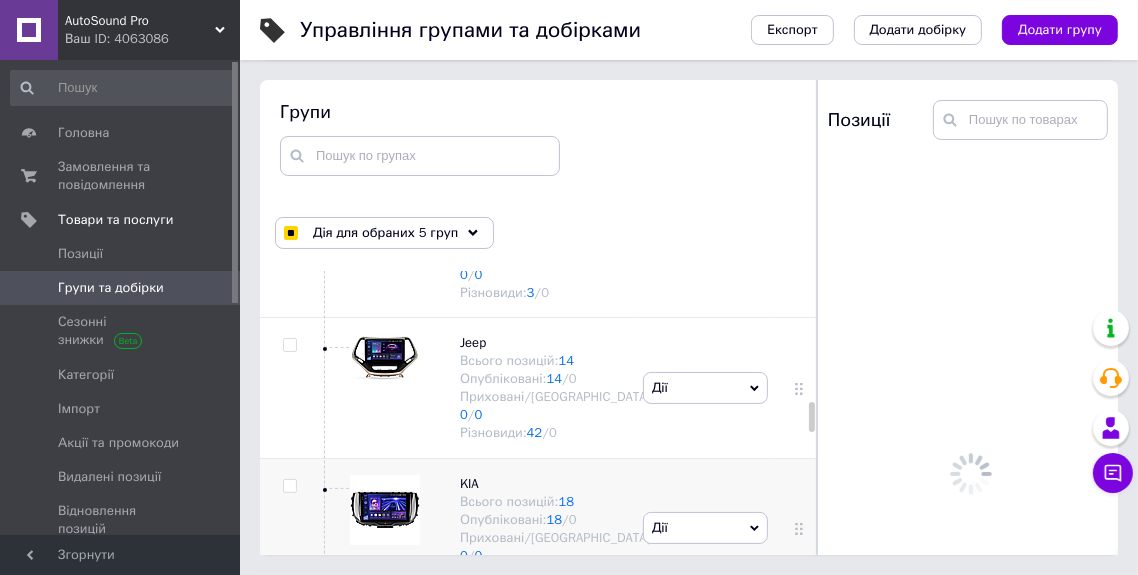 scroll, scrollTop: 0, scrollLeft: 0, axis: both 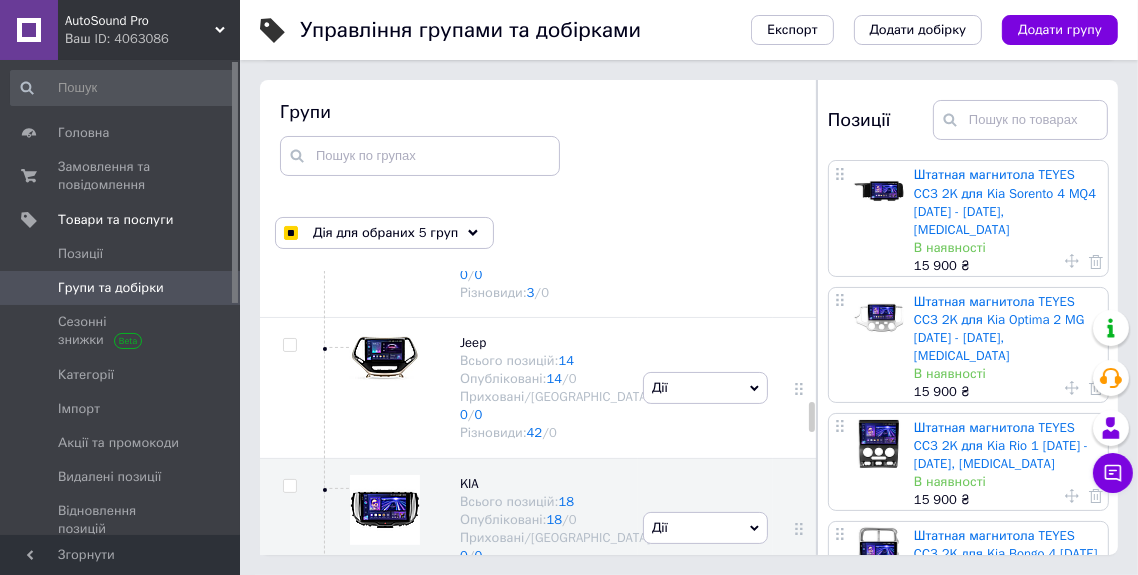 click on "Управління групами та добірками Експорт Додати добірку Додати групу Сортування Дана опція застосовується до груп та добірок За датою додавання (від старих до нових) За артикулами (А-Я) За артикулами (Я-А) За датою додавання (від нових до старих) В алфавітному порядку (А-Я) В алфавітному порядку (Я-А) За ростом ціни За зменшенням ціни Користувацька Групи Дія для обраних 5 груп Вибрати всі групи Обрані всі групи Скасувати вибір Вказати, де знаходяться товари Вибрати наявність Перемістити Експорт груп та позицій Видалити Коренева група Всього позицій:  0 0  /  0 0" at bounding box center (689, 231) 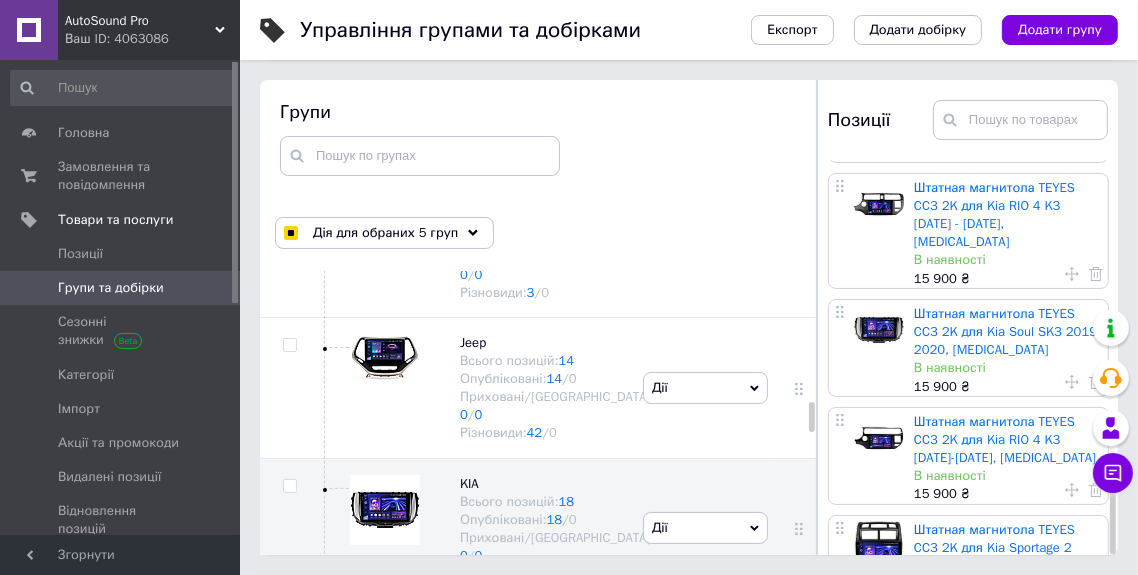 scroll, scrollTop: 1619, scrollLeft: 0, axis: vertical 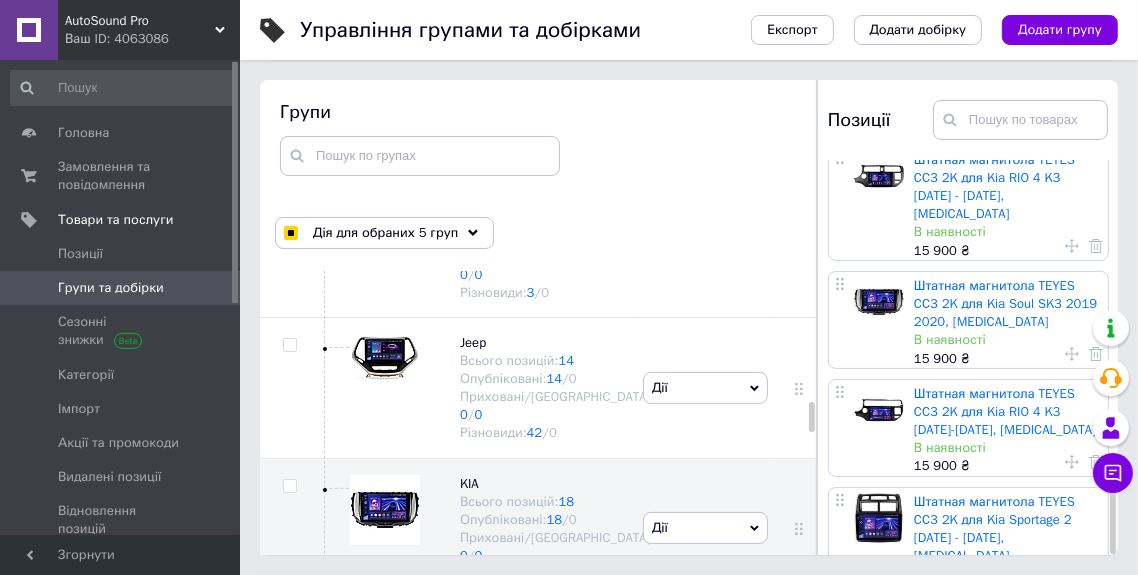click on "AutoSound Pro" at bounding box center [140, 21] 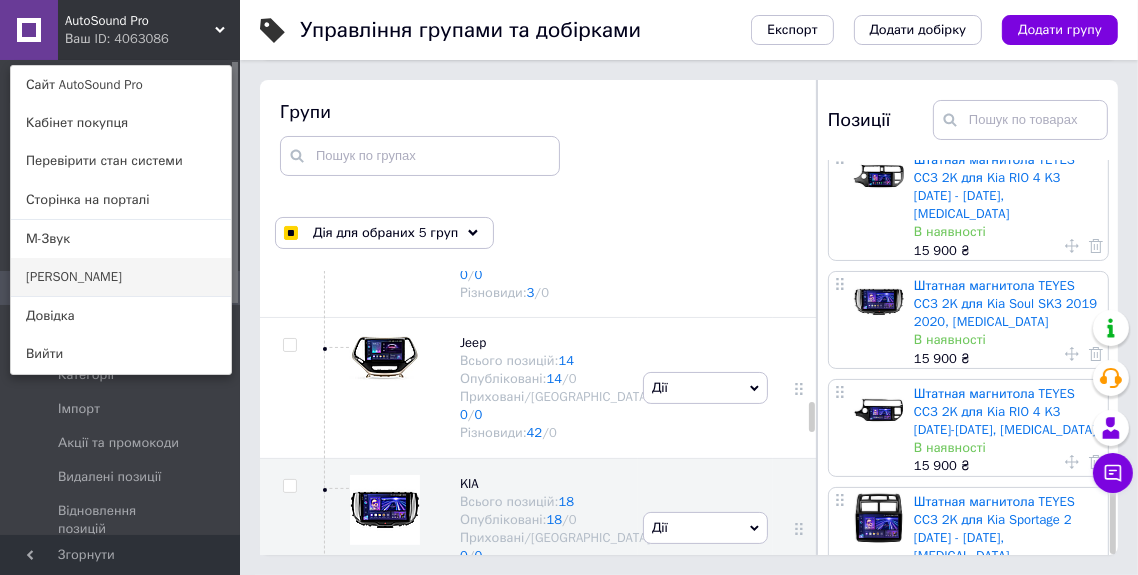 click on "[PERSON_NAME]" at bounding box center (121, 277) 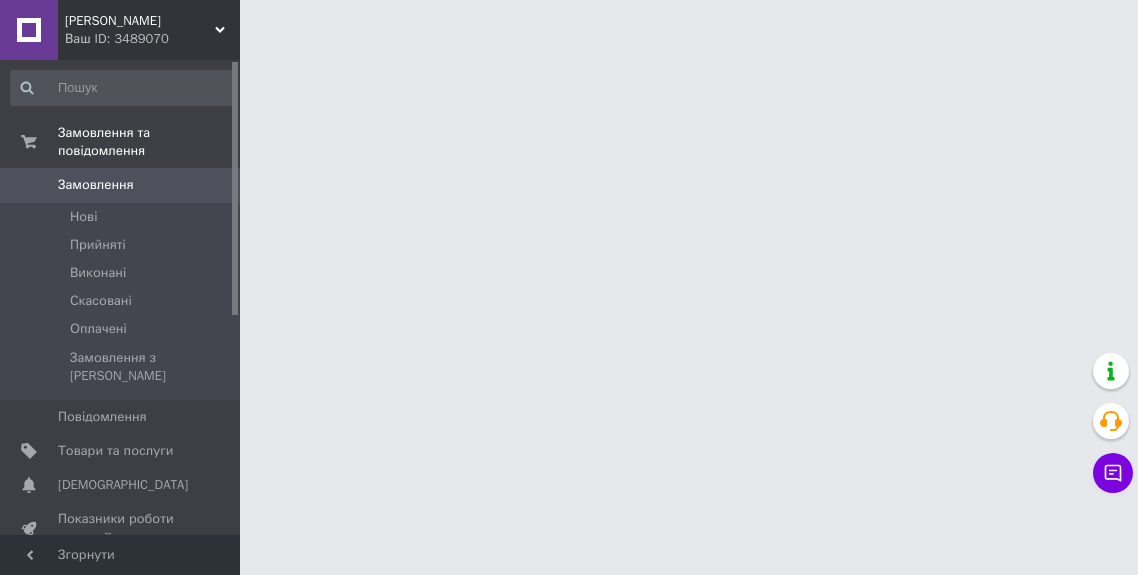 scroll, scrollTop: 0, scrollLeft: 0, axis: both 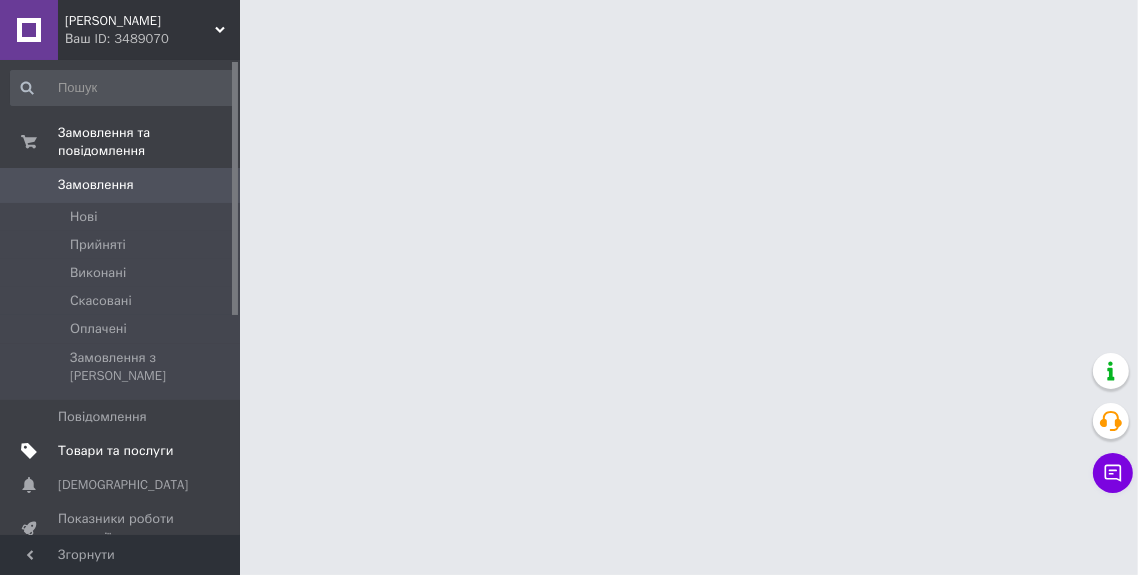 click on "Товари та послуги" at bounding box center [115, 451] 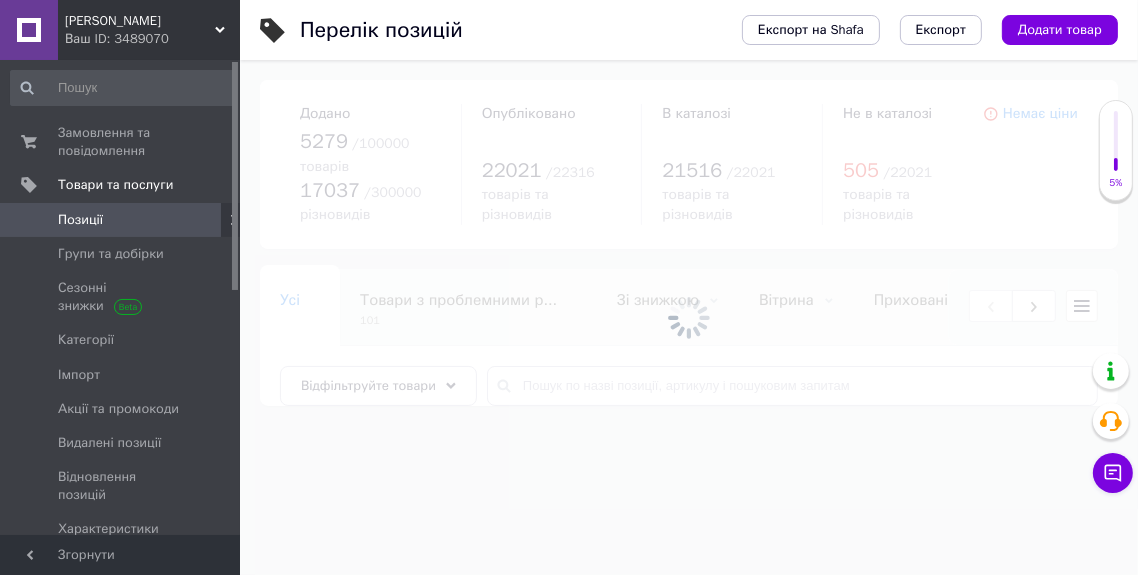click 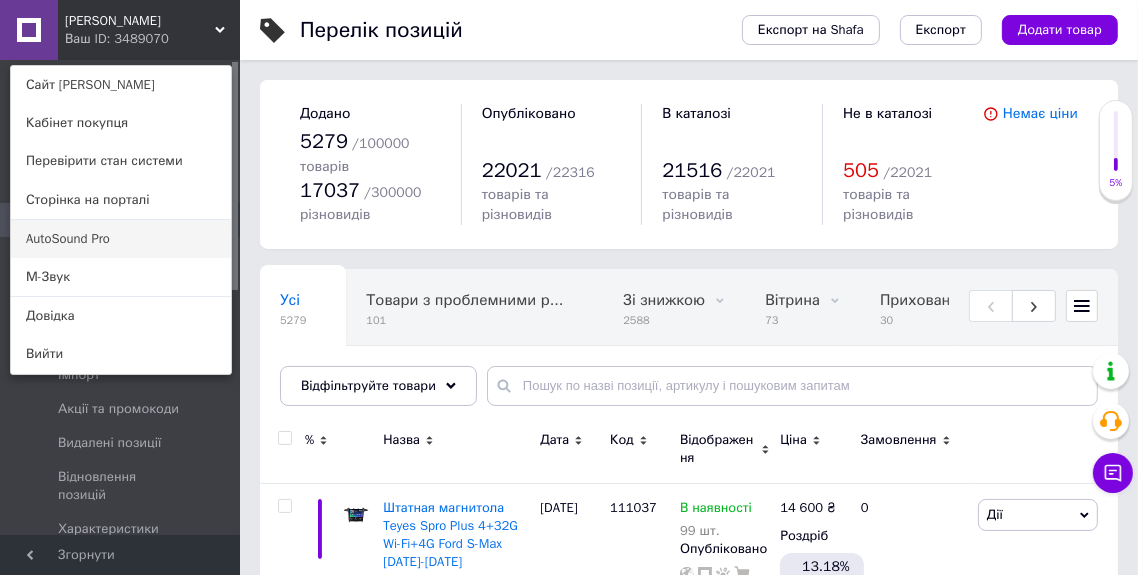 click on "AutoSound Pro" at bounding box center (121, 239) 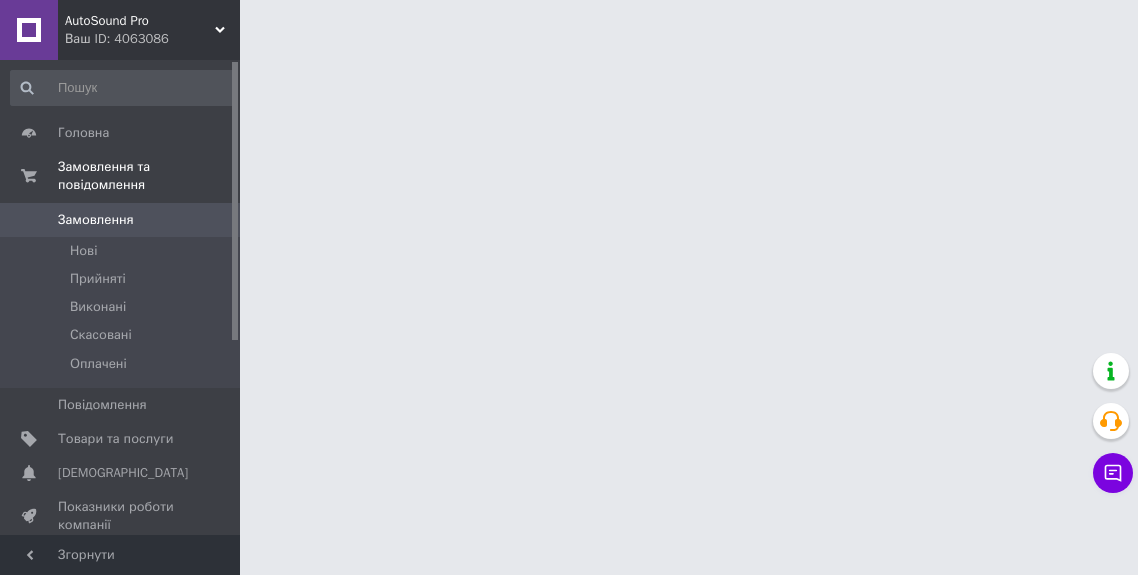 scroll, scrollTop: 0, scrollLeft: 0, axis: both 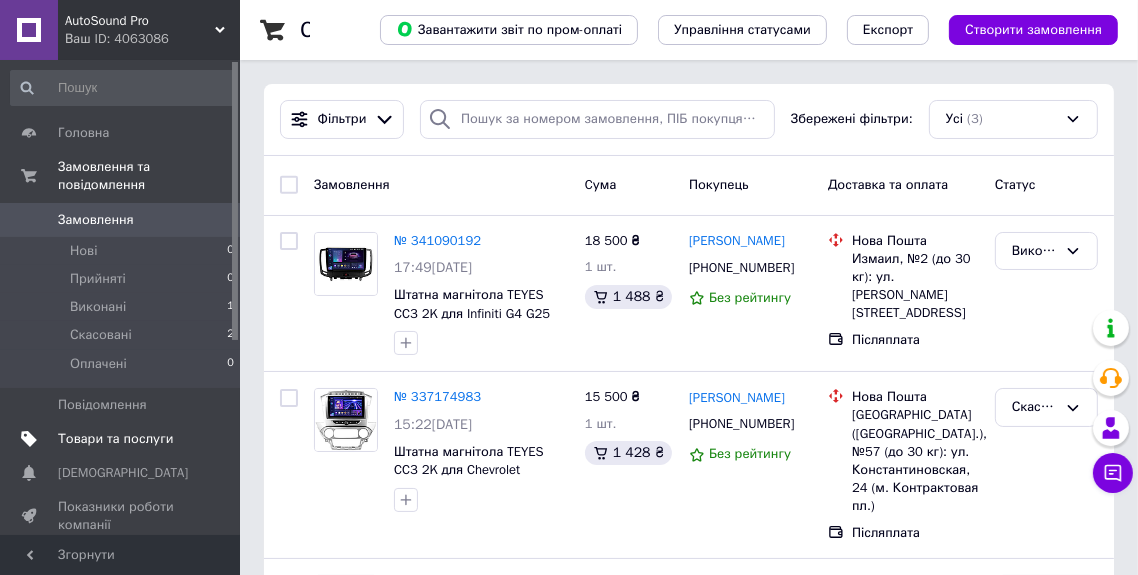 click on "Товари та послуги" at bounding box center [115, 439] 